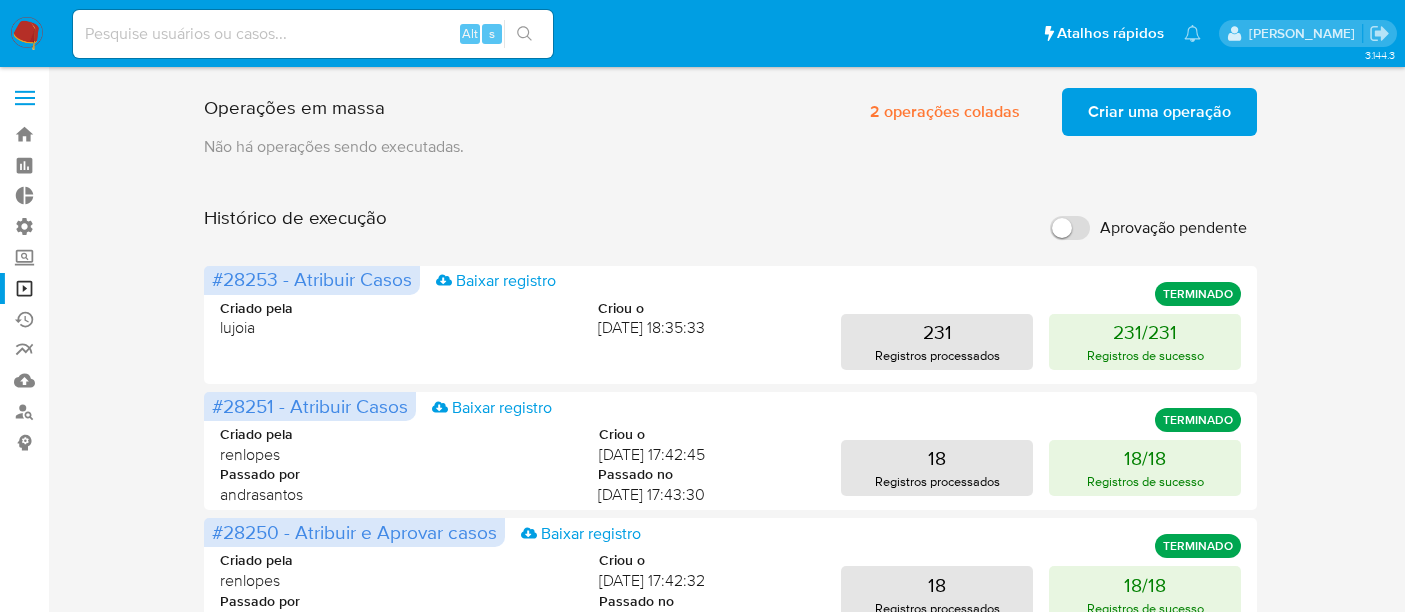 scroll, scrollTop: 0, scrollLeft: 0, axis: both 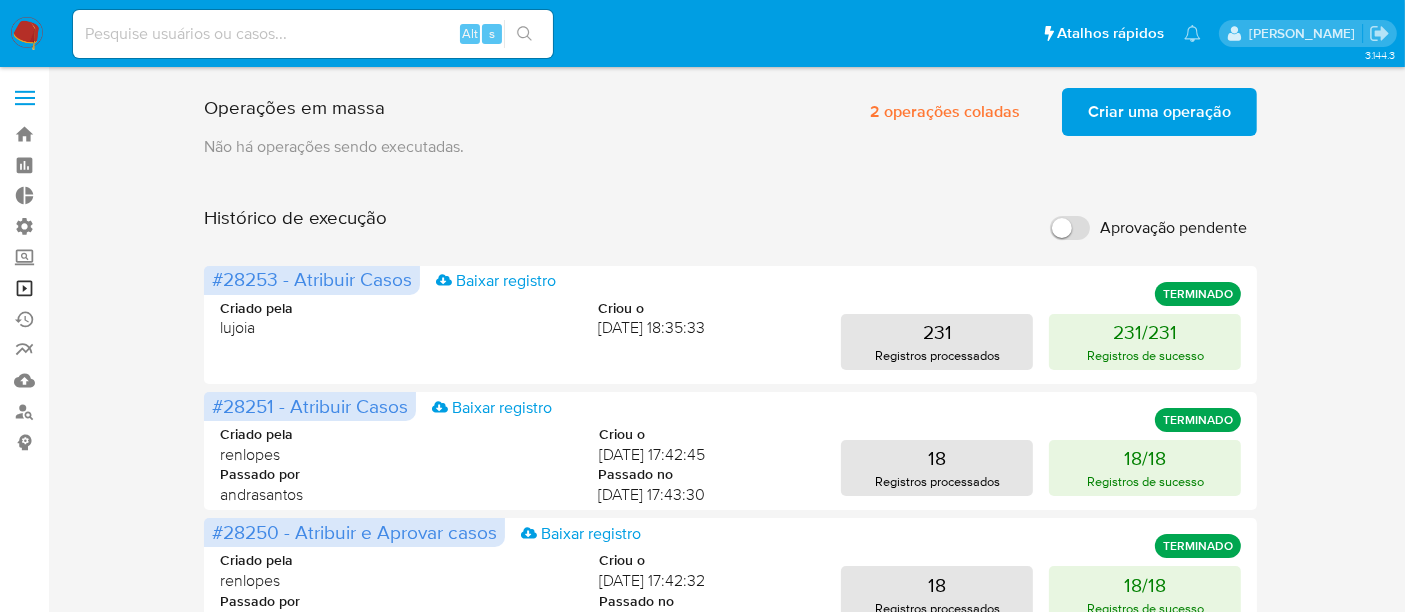 click on "Operações em massa" at bounding box center [119, 288] 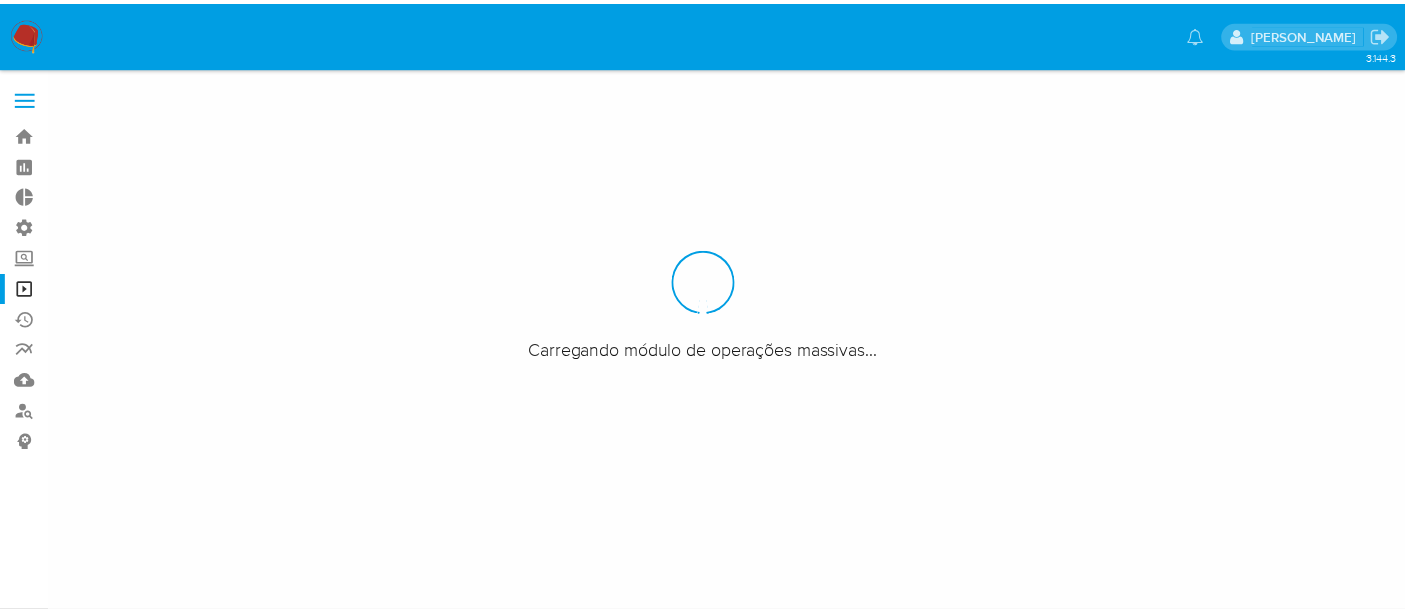 scroll, scrollTop: 0, scrollLeft: 0, axis: both 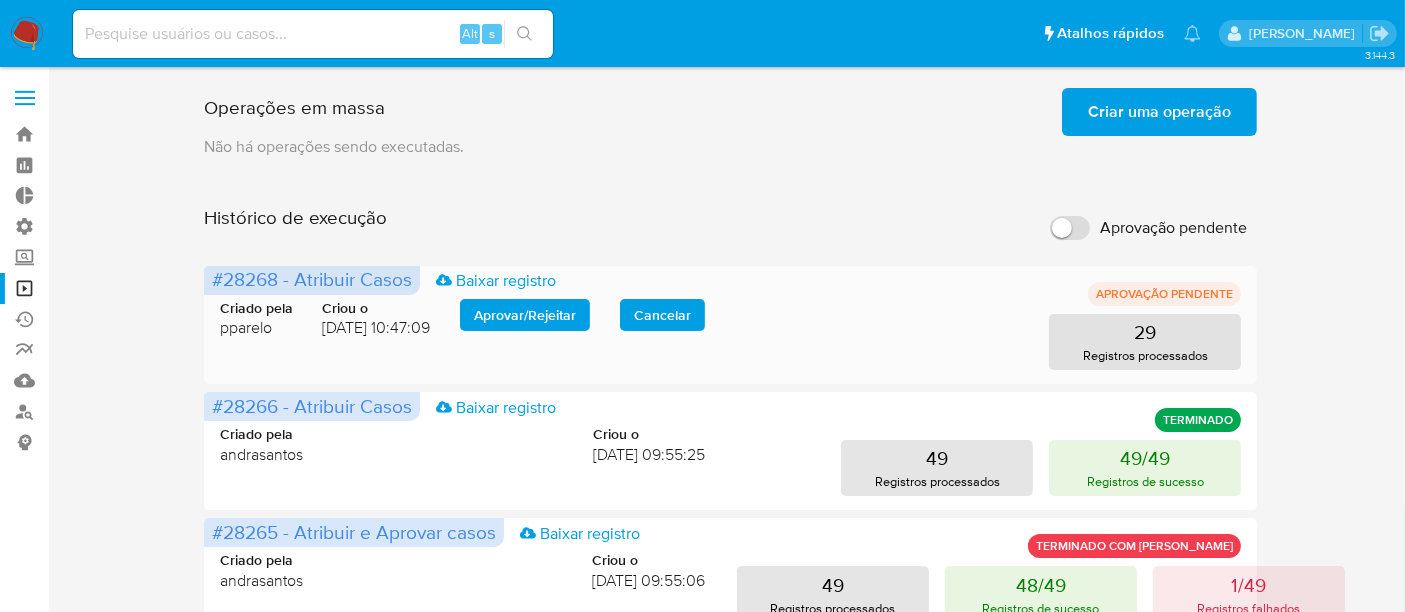 click on "Aprovar  /  Rejeitar" at bounding box center [525, 315] 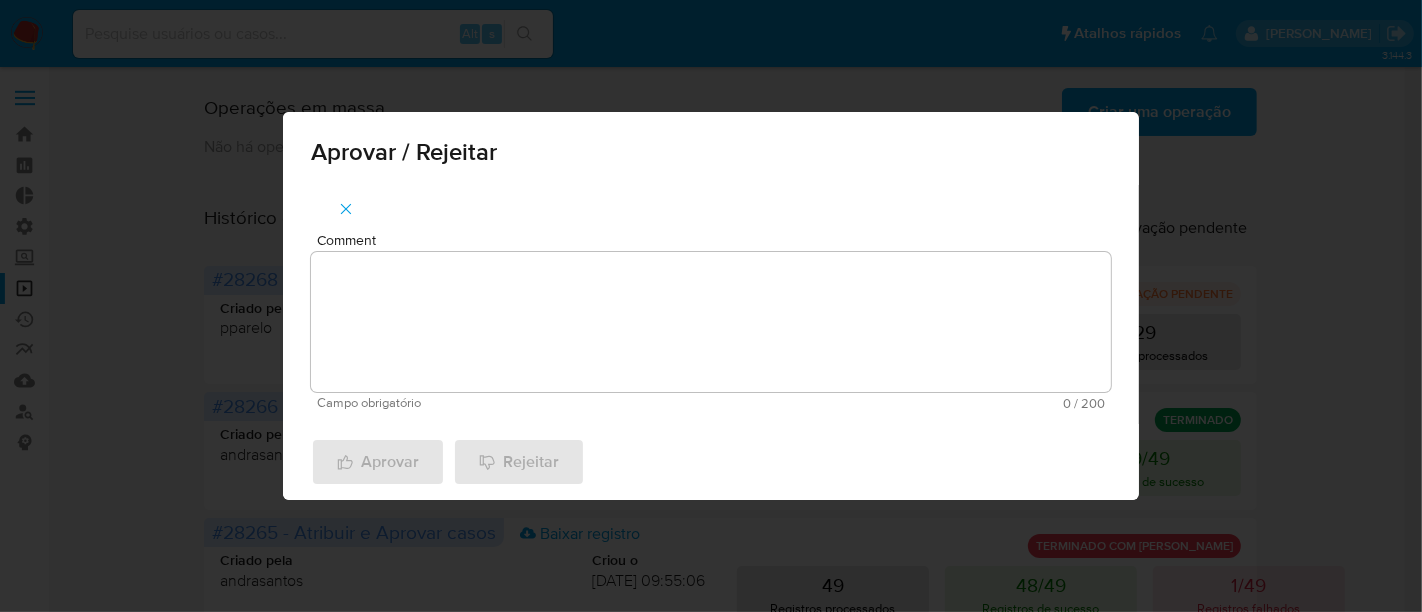 click on "Comment" at bounding box center (711, 322) 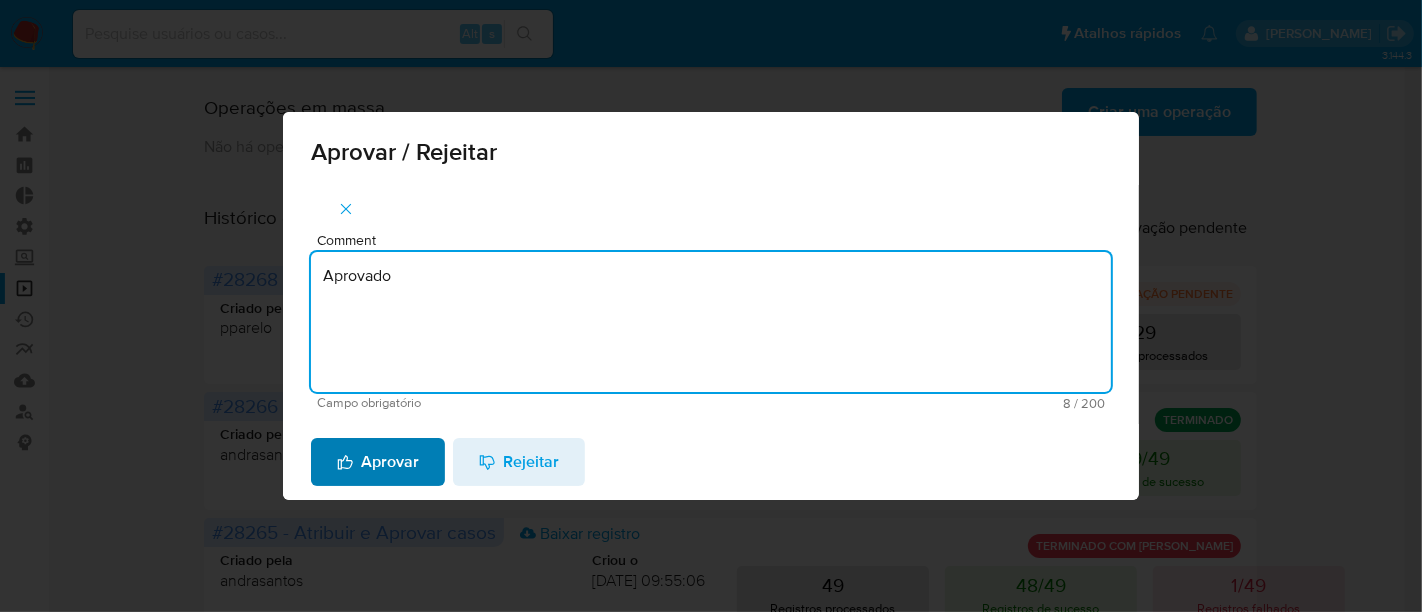 type on "Aprovado" 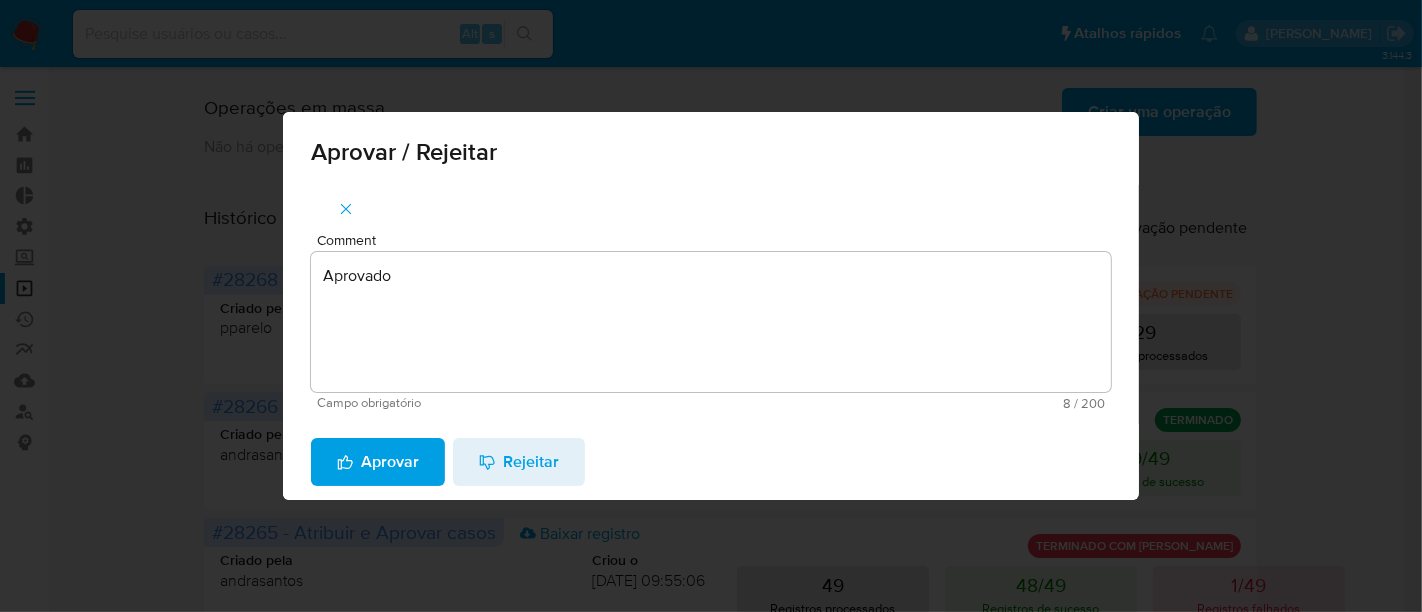 click on "Aprovar" at bounding box center [378, 462] 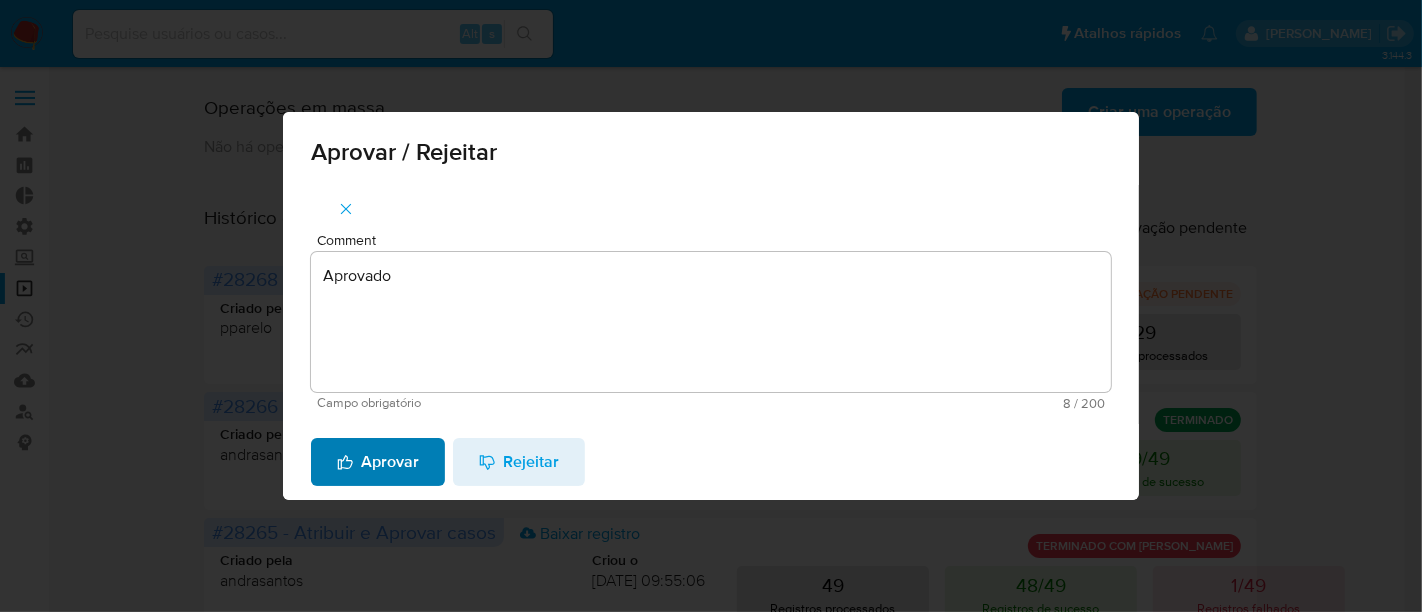 type 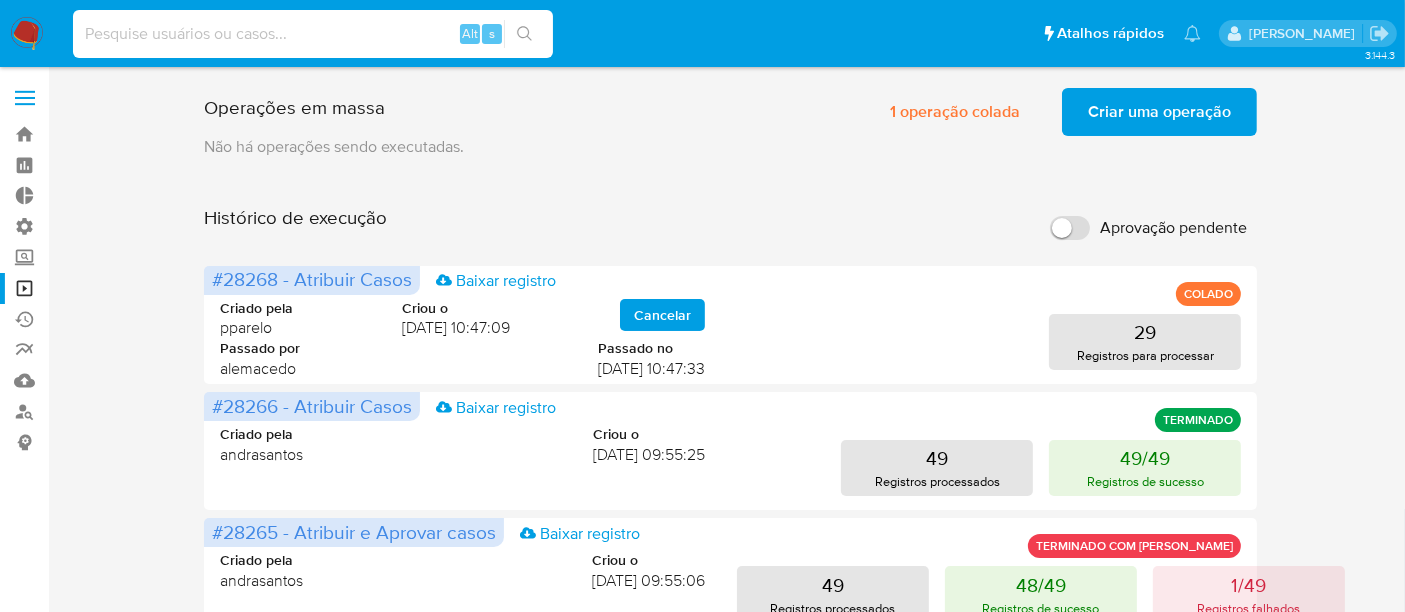 click at bounding box center (313, 34) 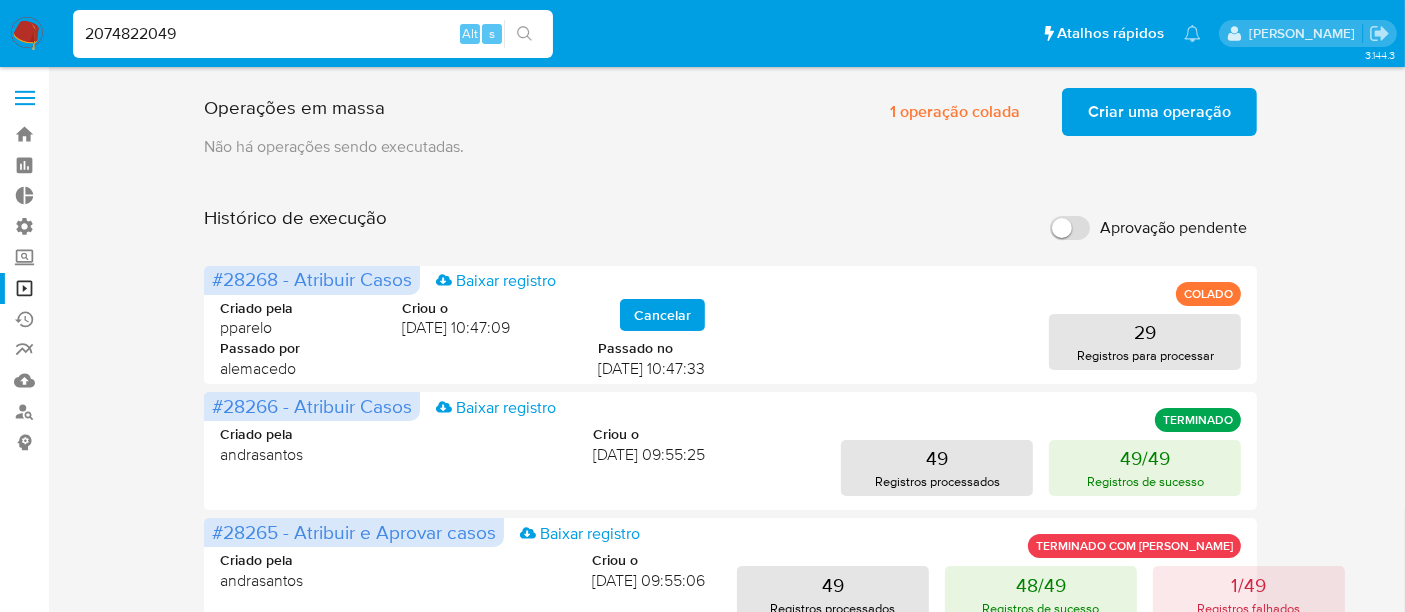 type on "2074822049" 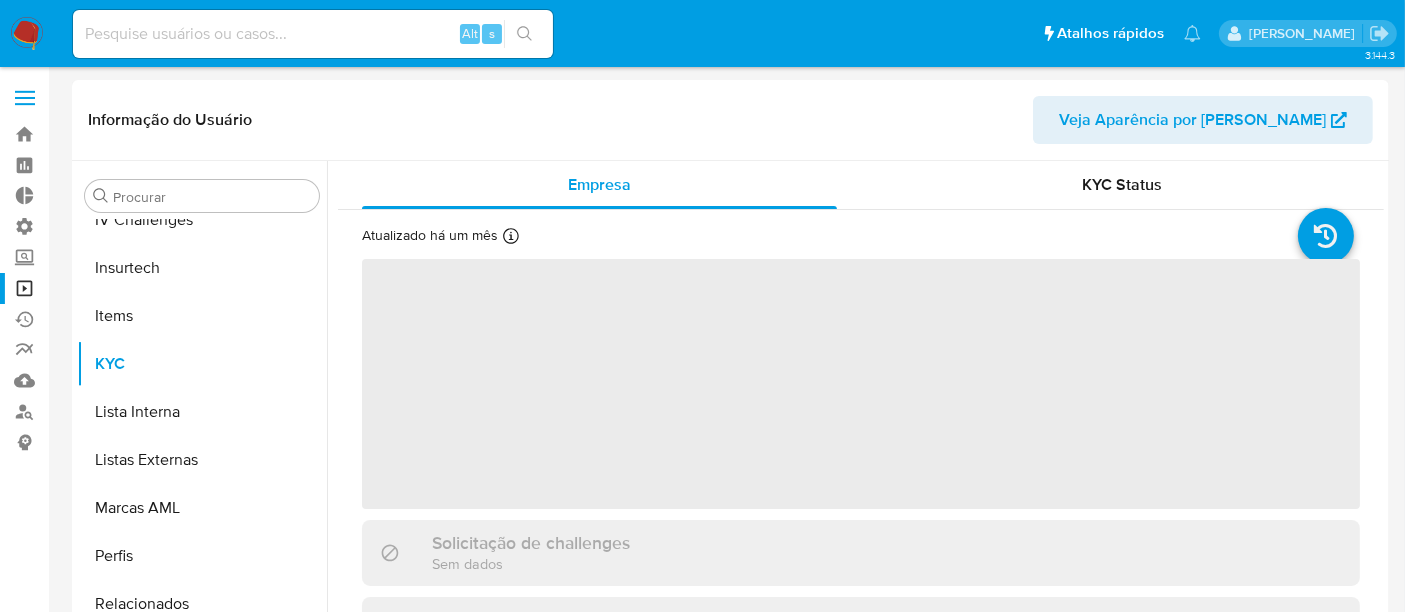 scroll, scrollTop: 844, scrollLeft: 0, axis: vertical 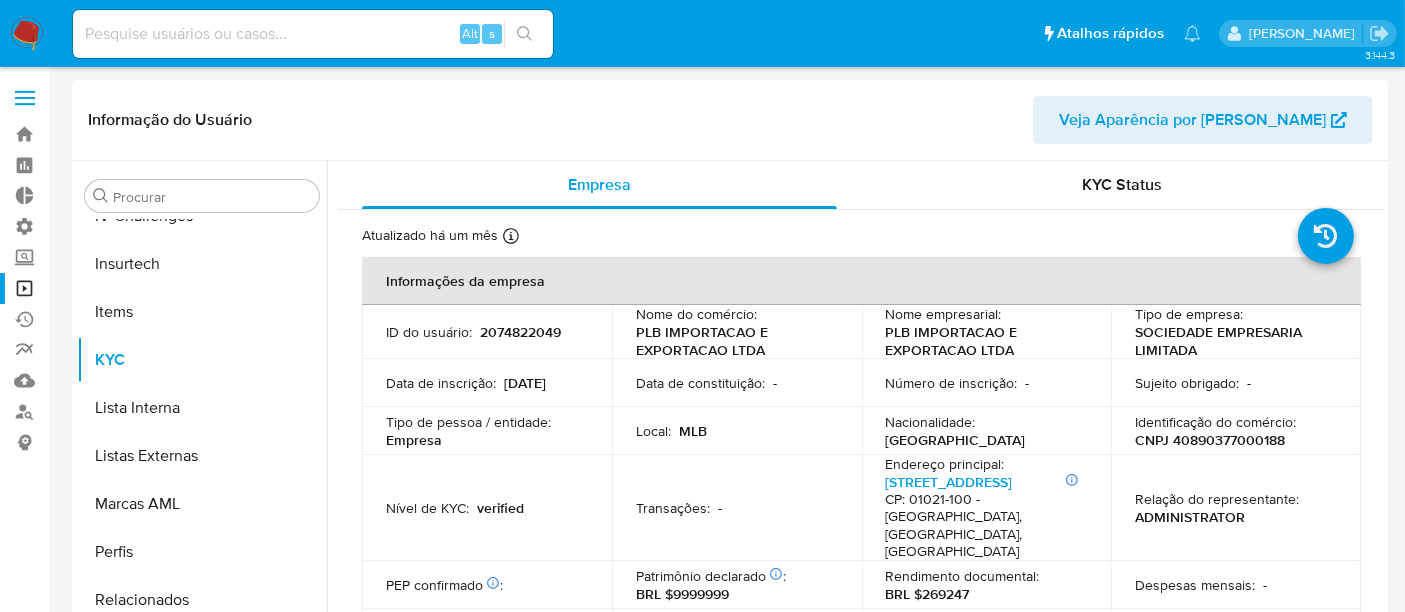 select on "10" 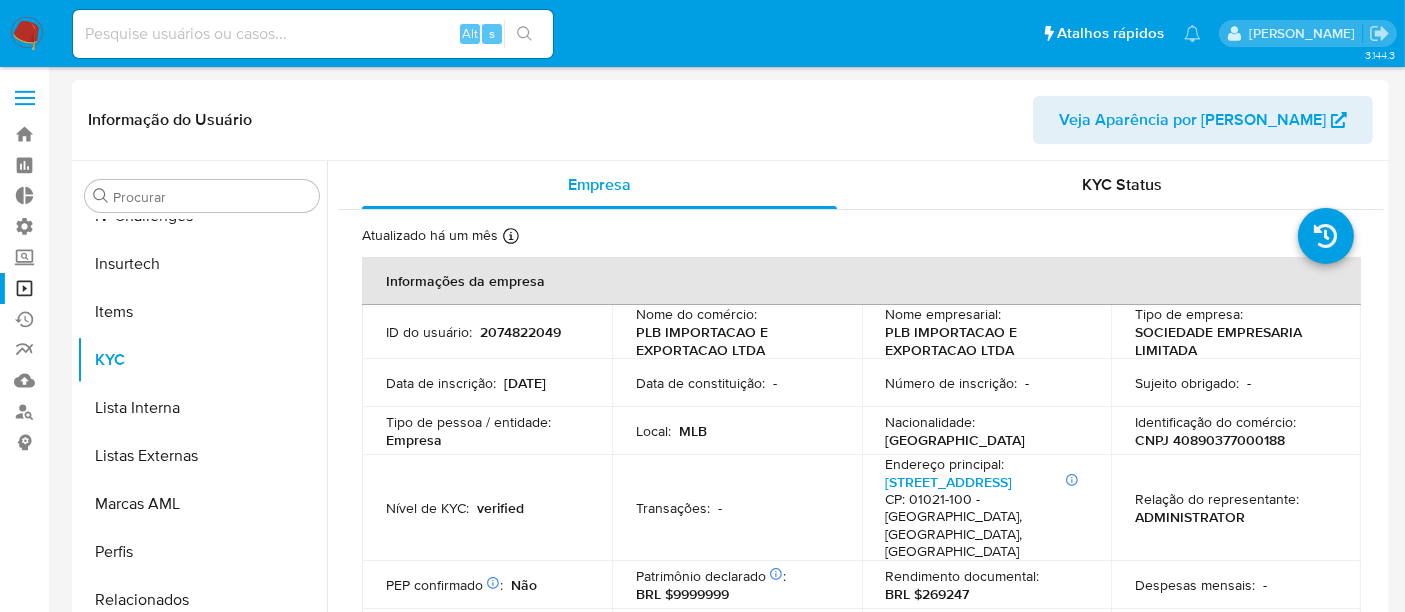 scroll, scrollTop: 111, scrollLeft: 0, axis: vertical 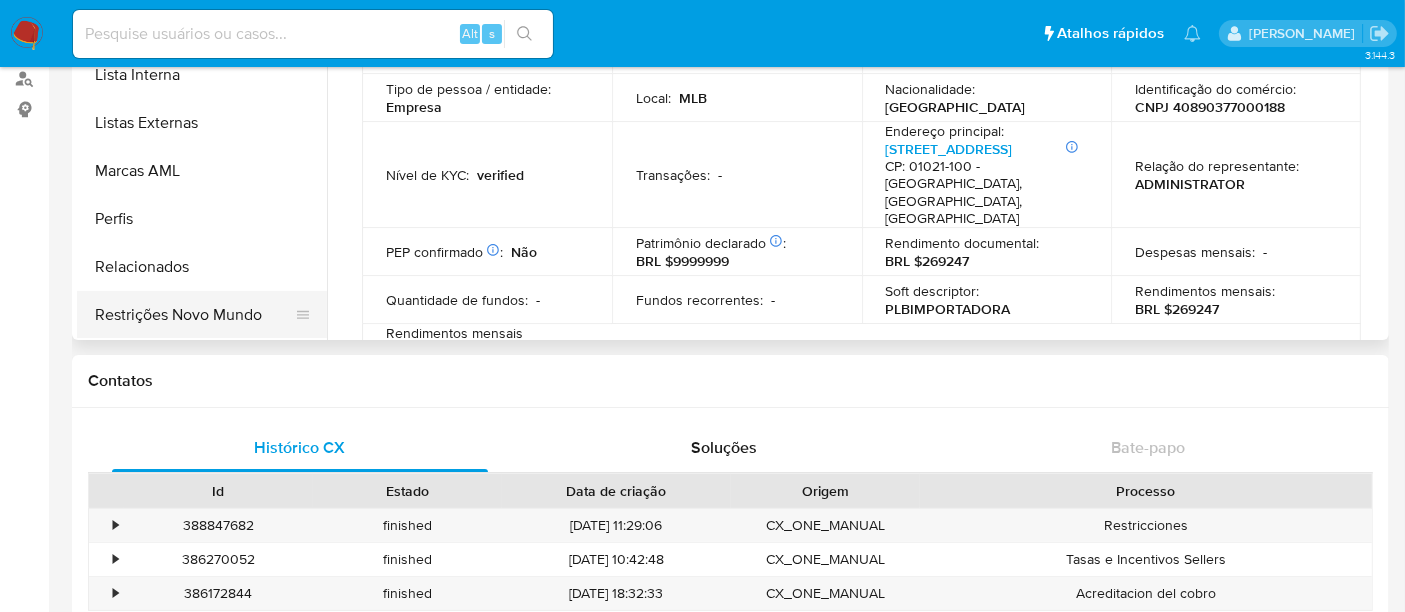click on "Restrições Novo Mundo" at bounding box center [194, 315] 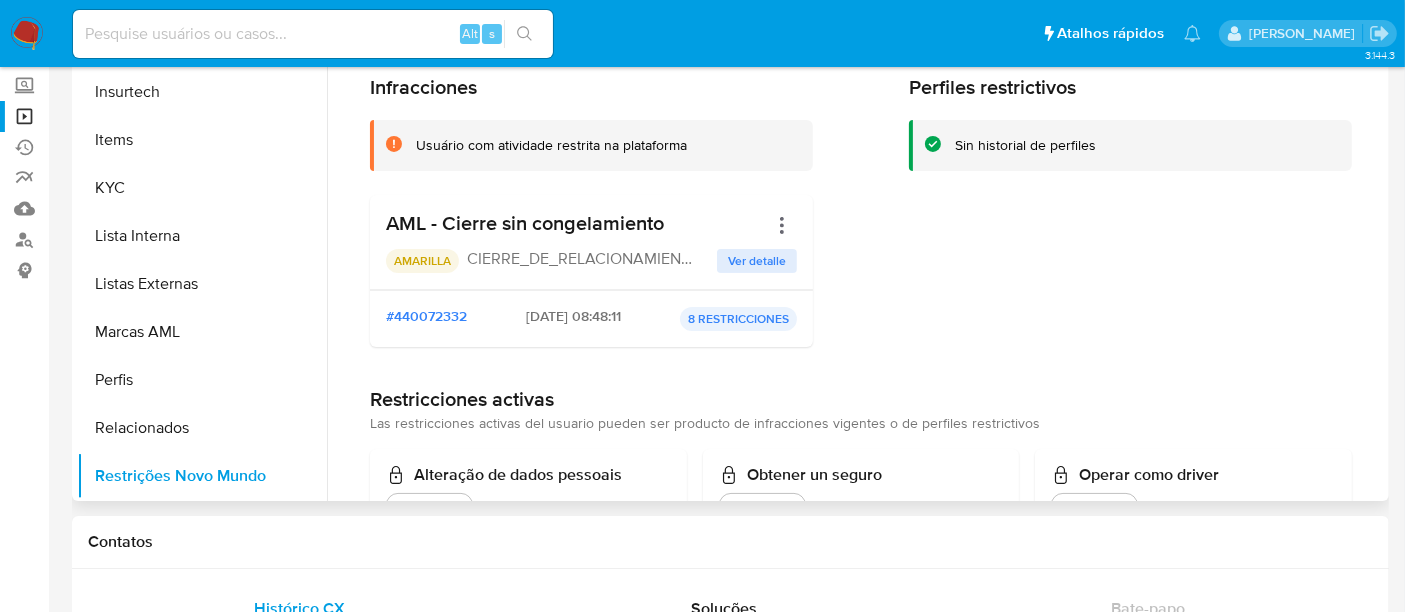 scroll, scrollTop: 0, scrollLeft: 0, axis: both 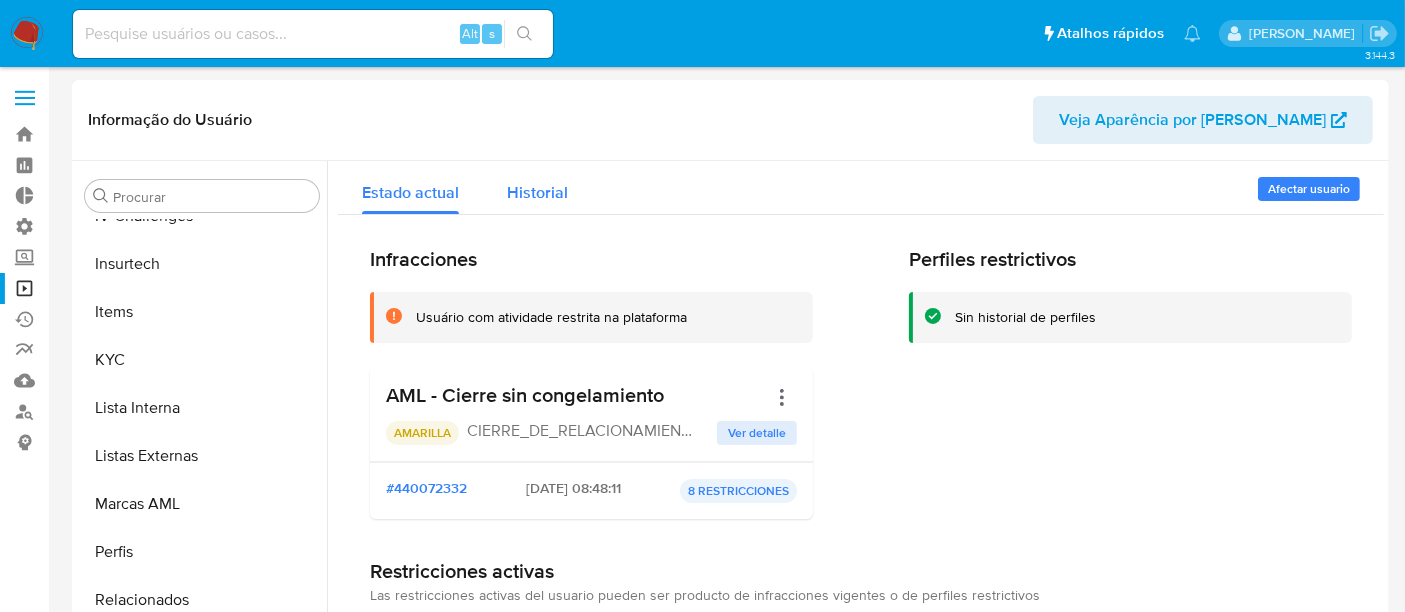 click on "Historial" at bounding box center [537, 192] 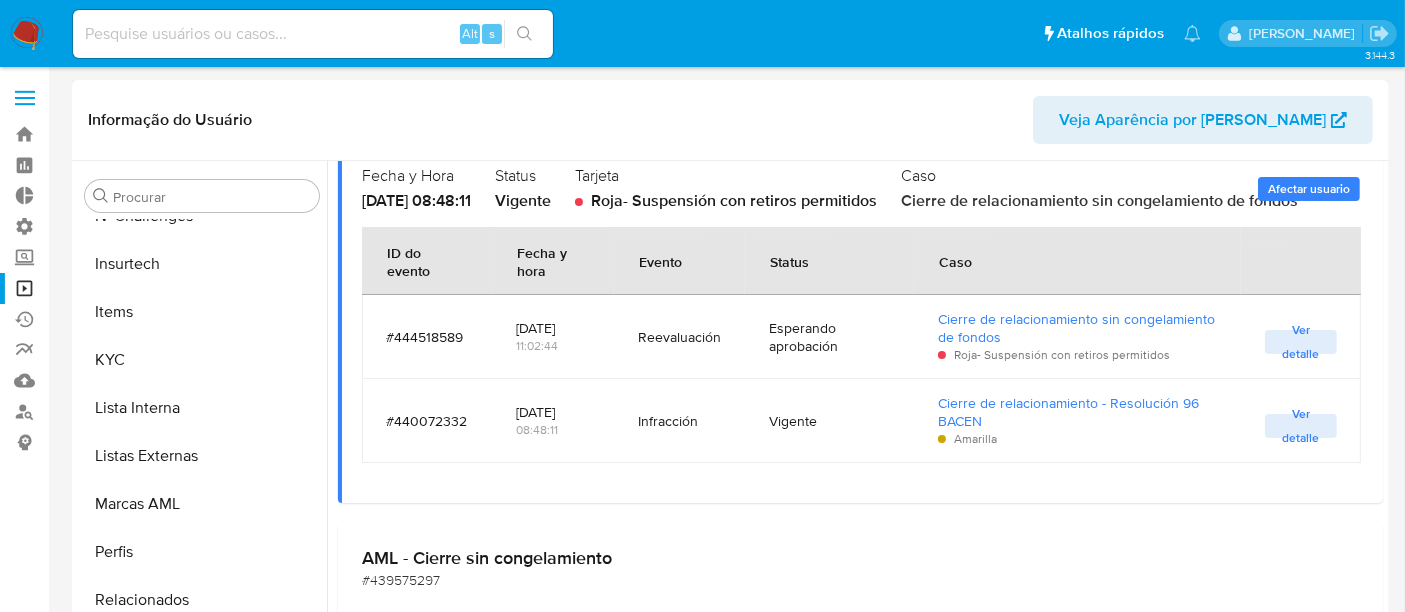 scroll, scrollTop: 555, scrollLeft: 0, axis: vertical 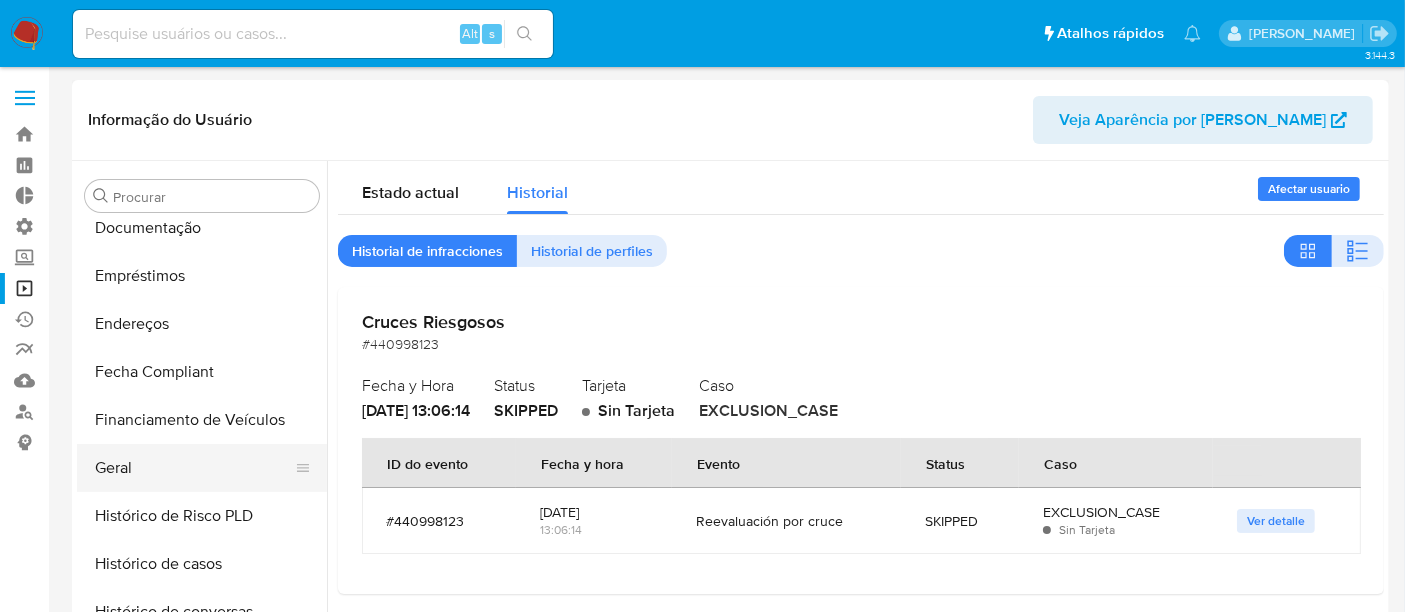 click on "Geral" at bounding box center (194, 468) 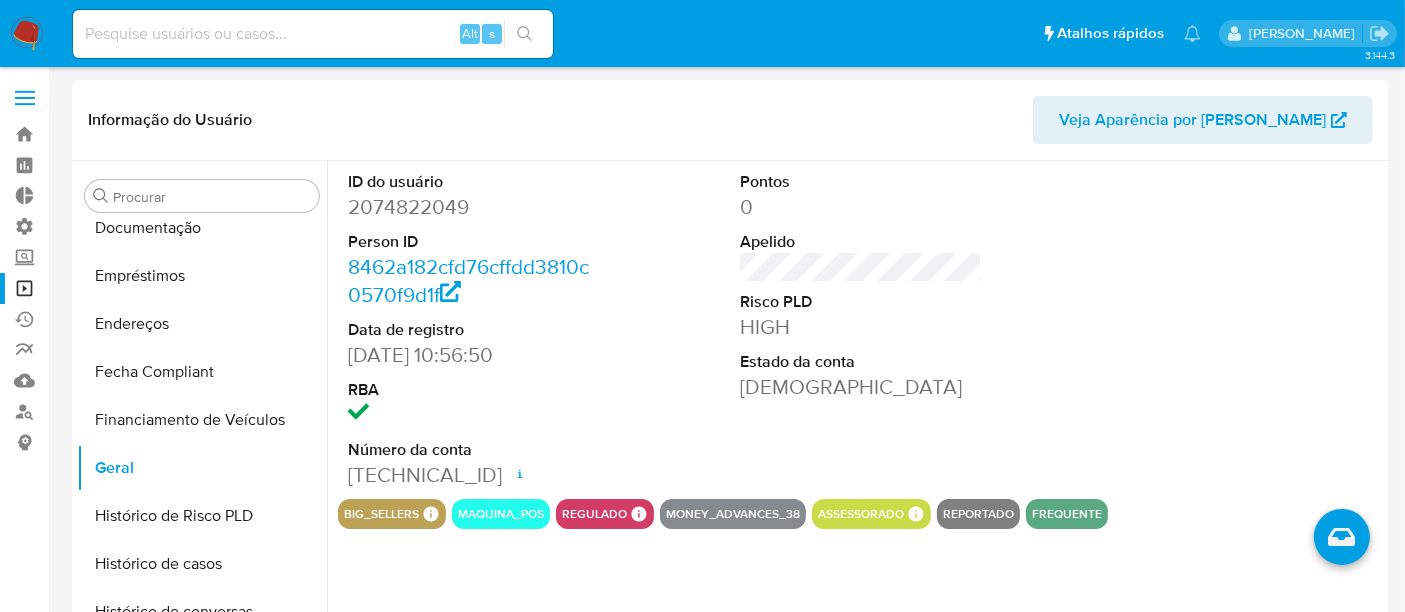 drag, startPoint x: 168, startPoint y: 51, endPoint x: 167, endPoint y: 40, distance: 11.045361 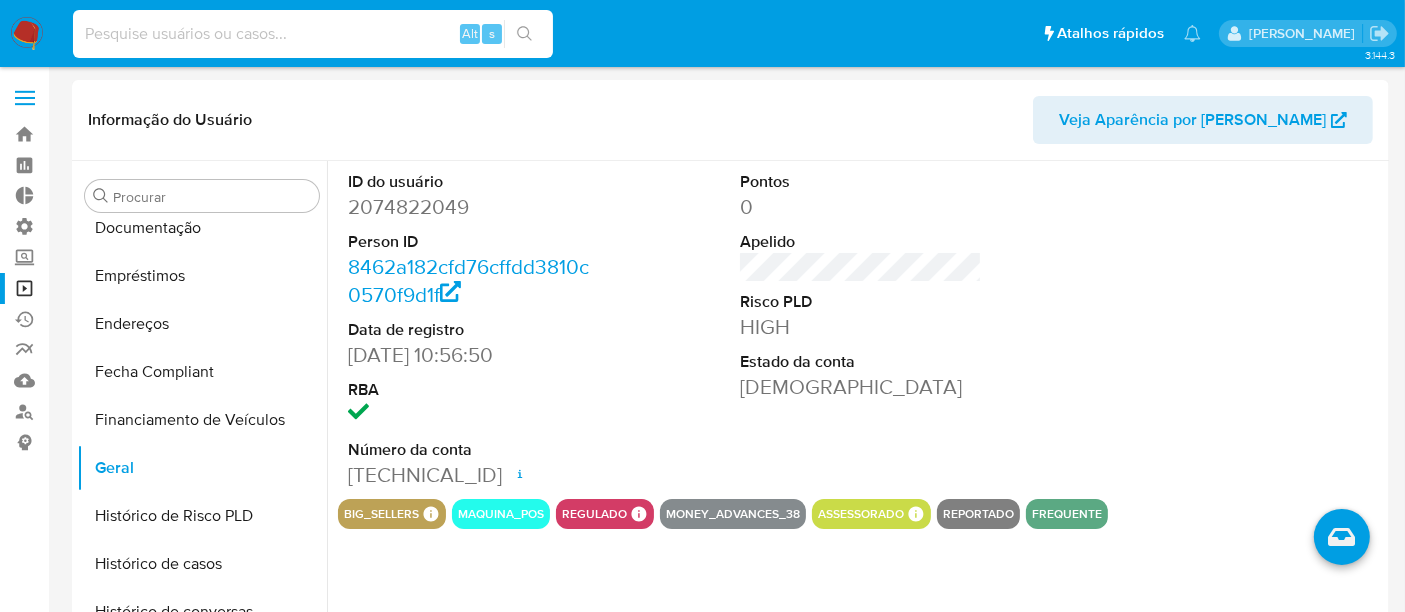 paste on "1245261768" 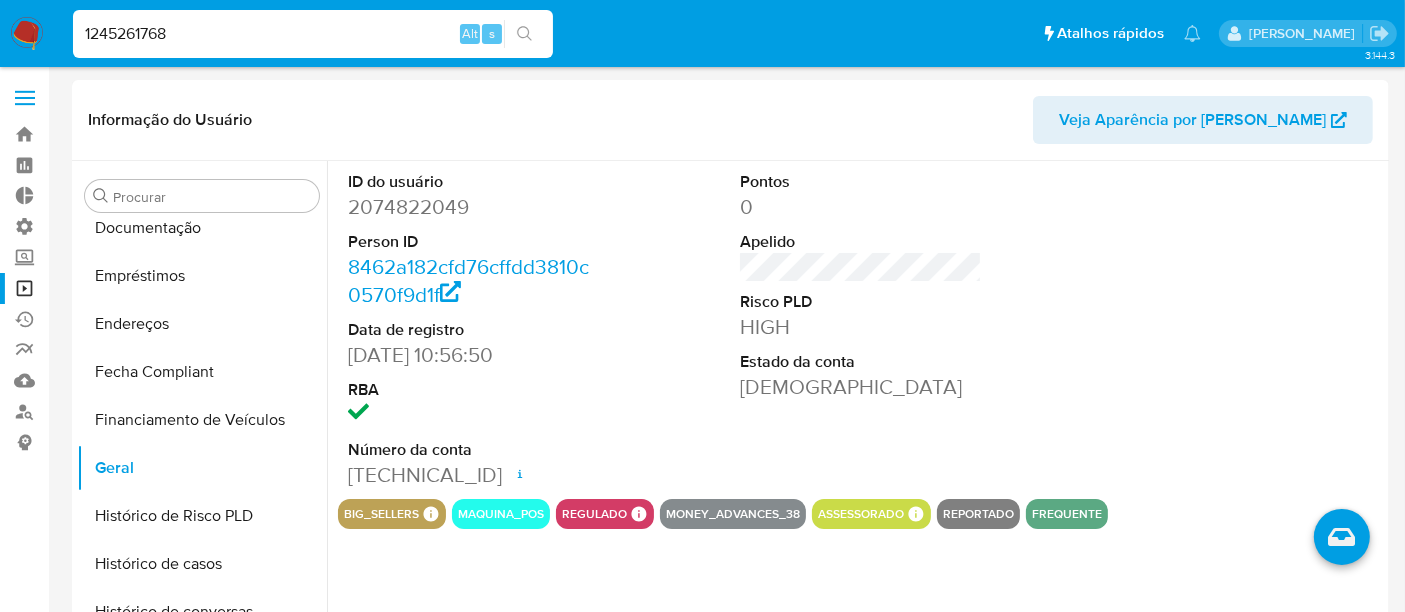 type on "1245261768" 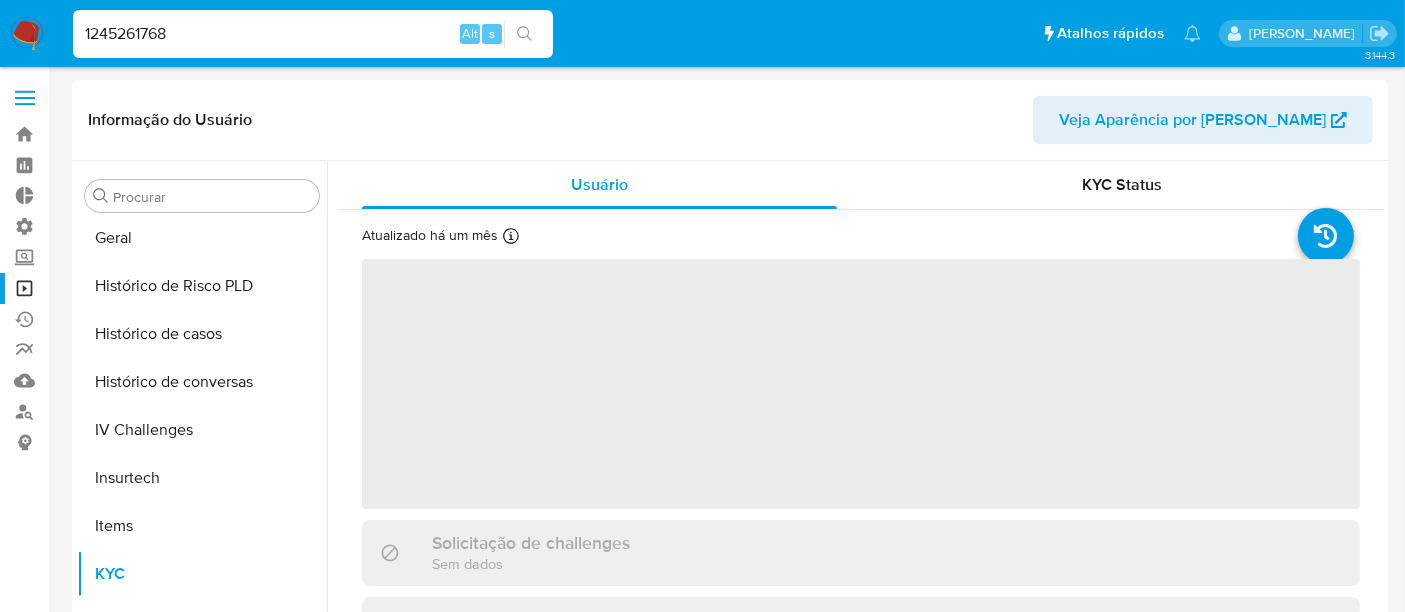scroll, scrollTop: 844, scrollLeft: 0, axis: vertical 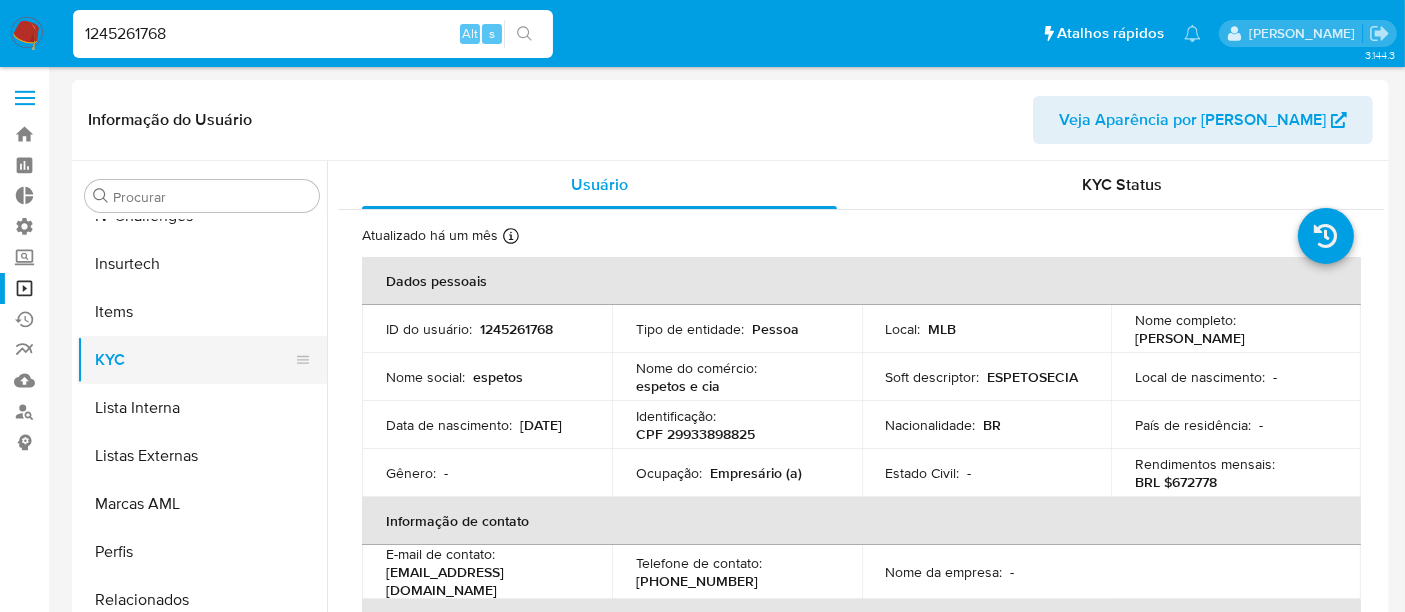 select on "10" 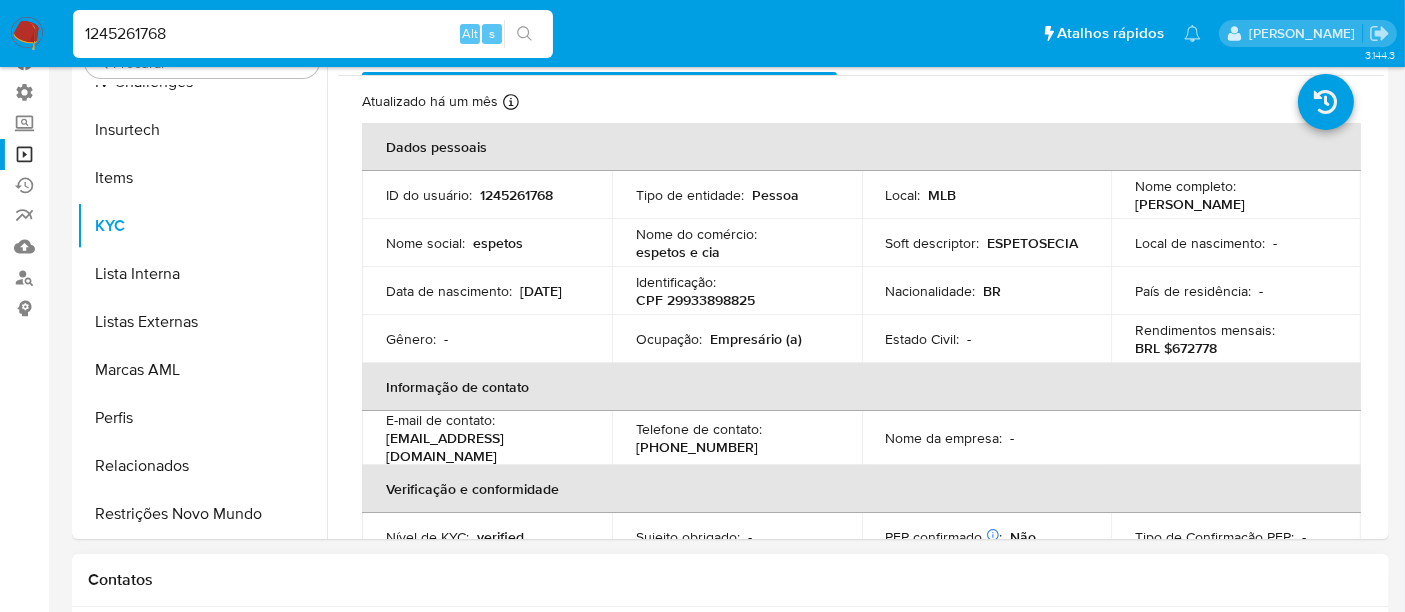scroll, scrollTop: 333, scrollLeft: 0, axis: vertical 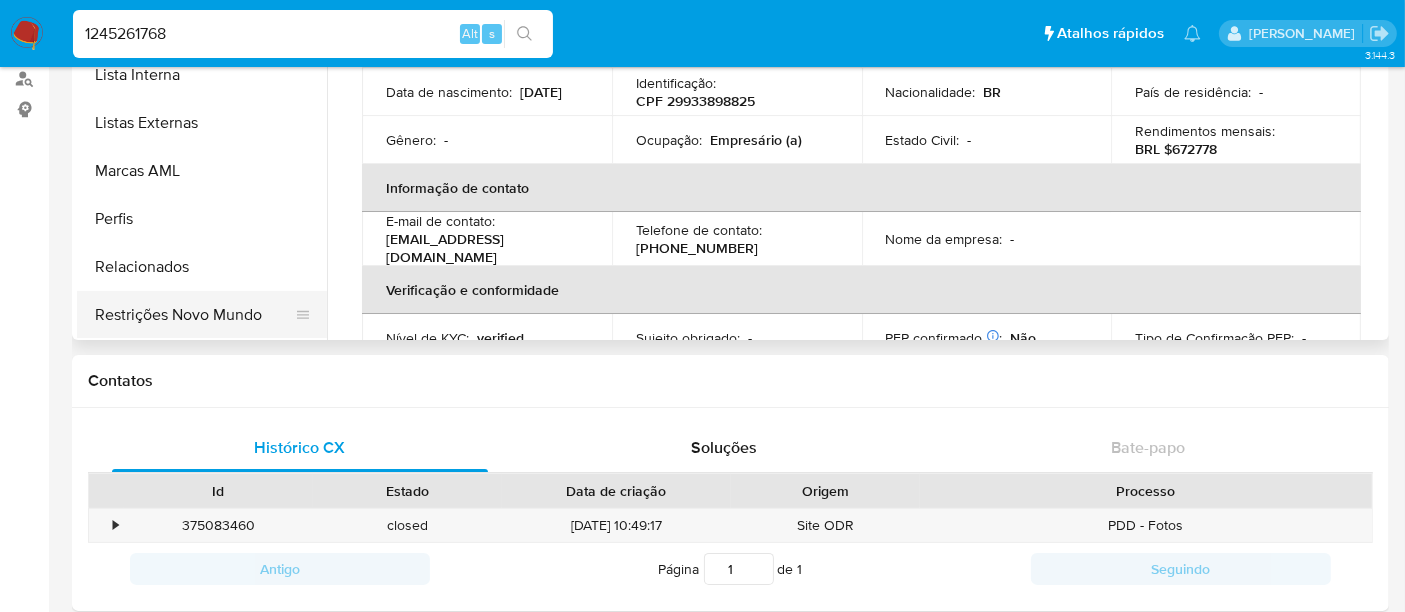 click on "Restrições Novo Mundo" at bounding box center (194, 315) 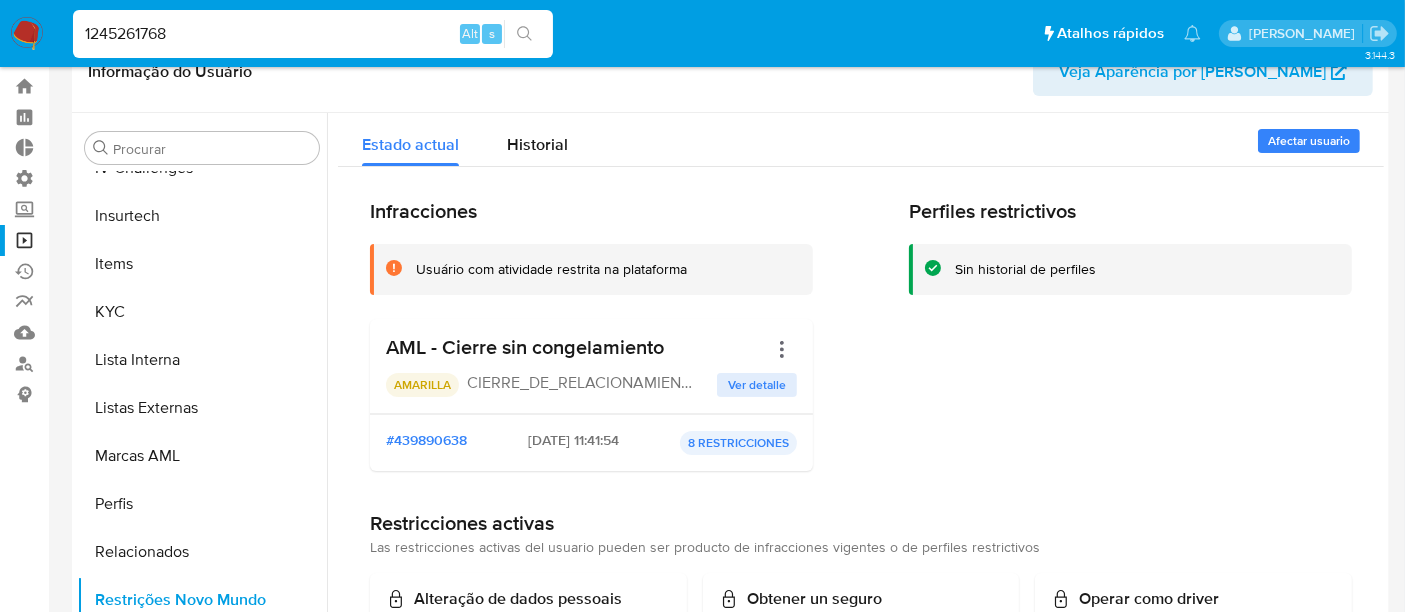 scroll, scrollTop: 0, scrollLeft: 0, axis: both 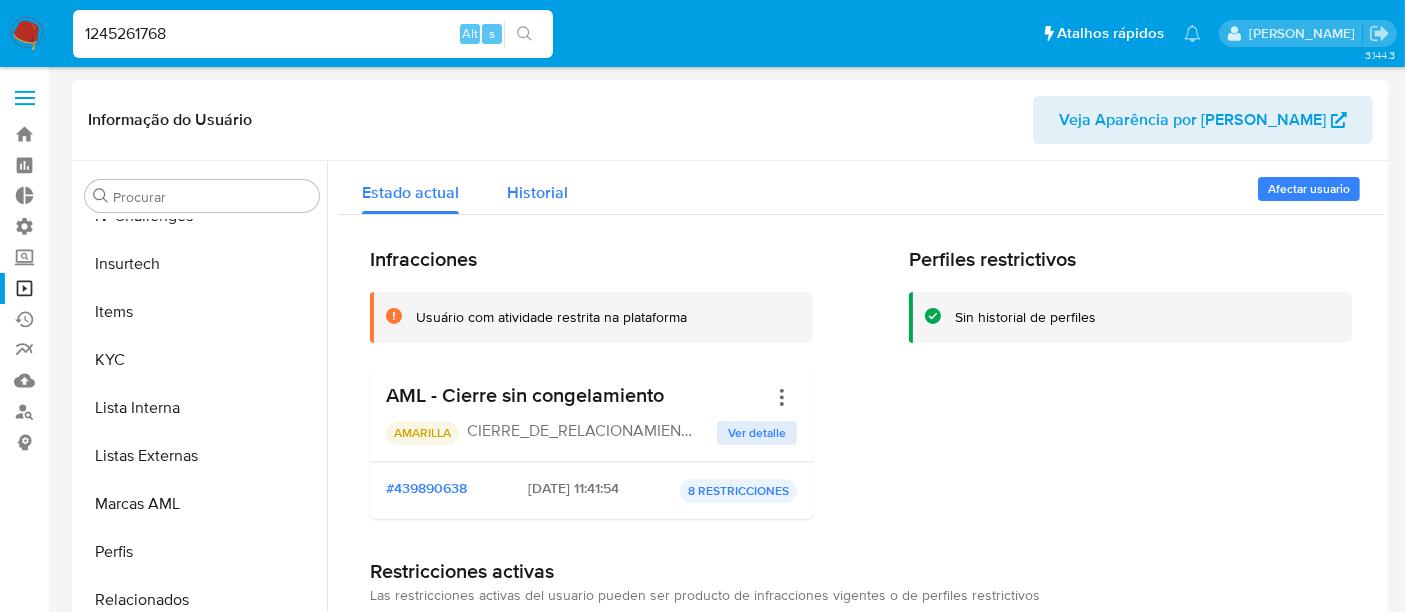 click on "Historial" at bounding box center [537, 192] 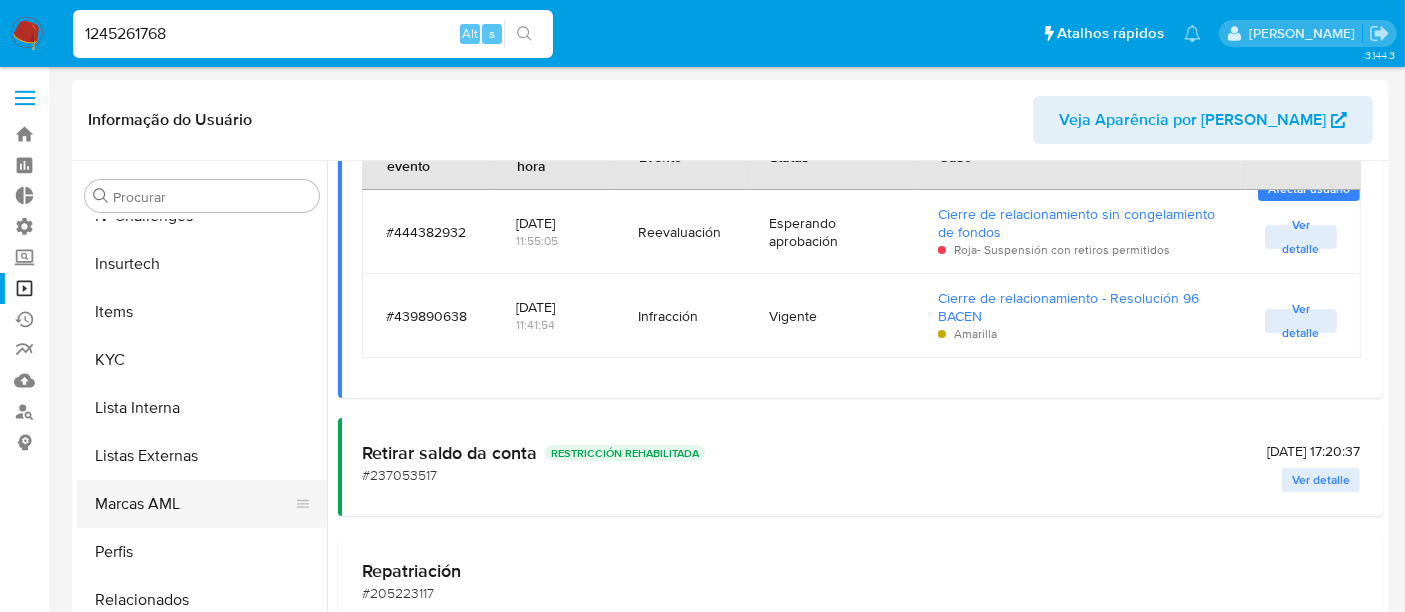 scroll, scrollTop: 333, scrollLeft: 0, axis: vertical 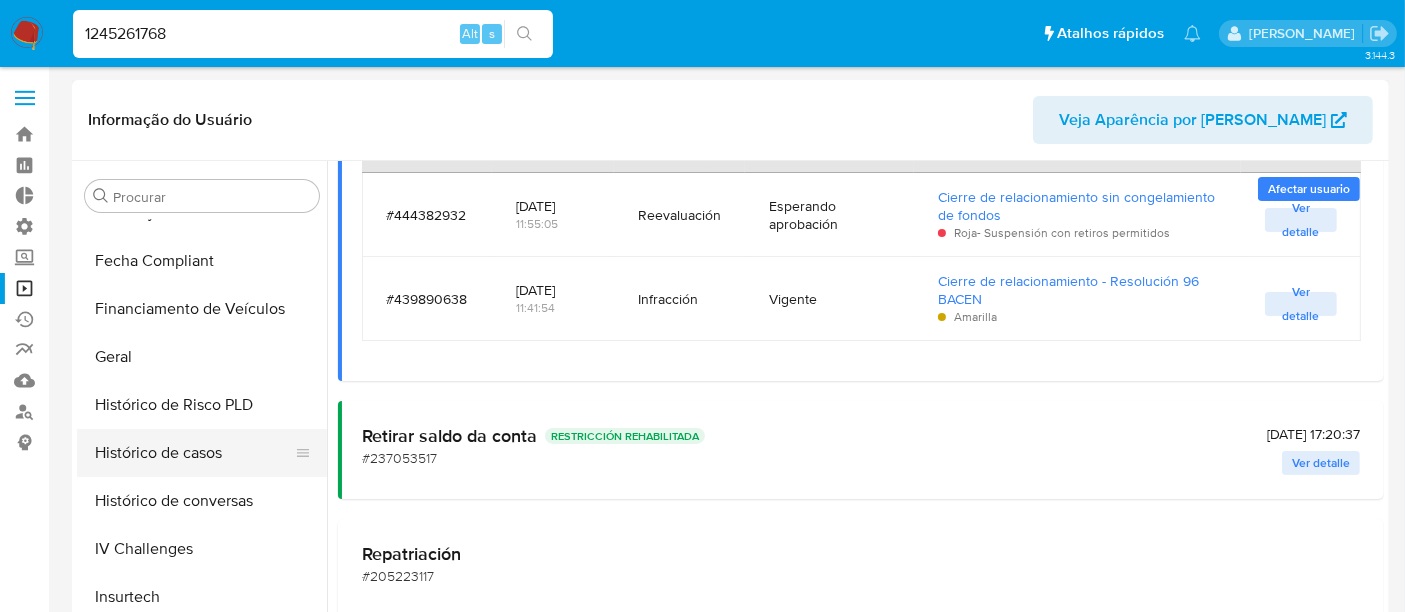 click on "Histórico de casos" at bounding box center [194, 453] 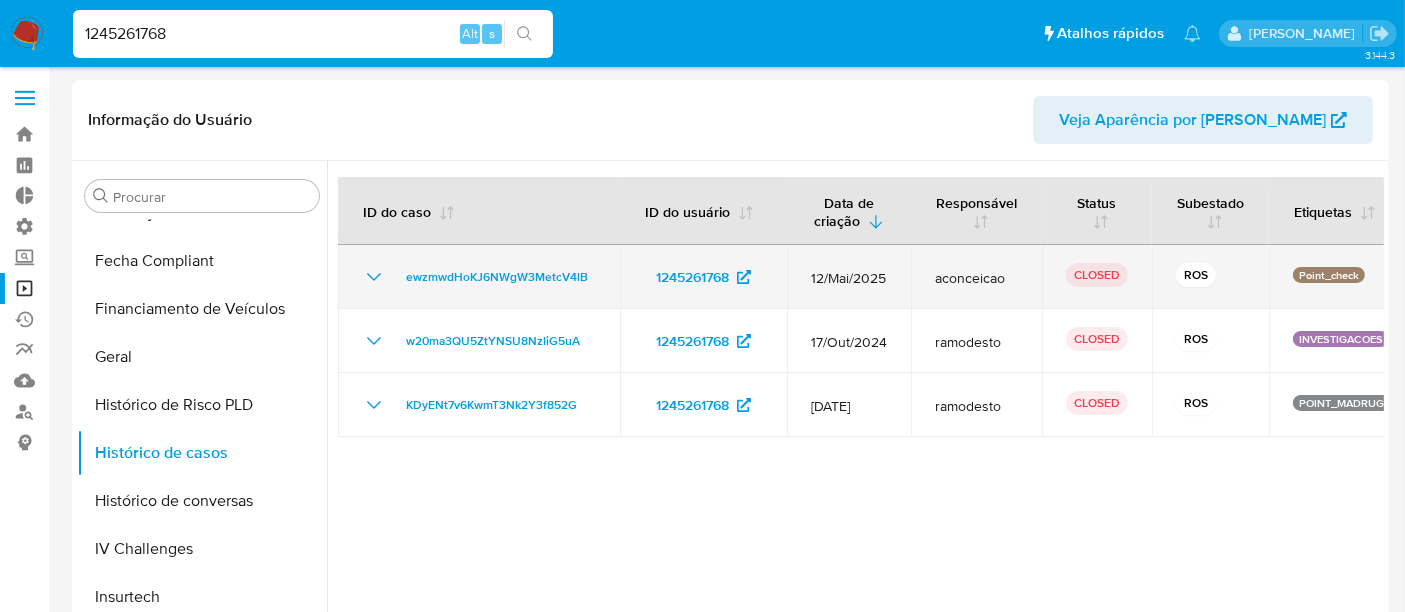 click 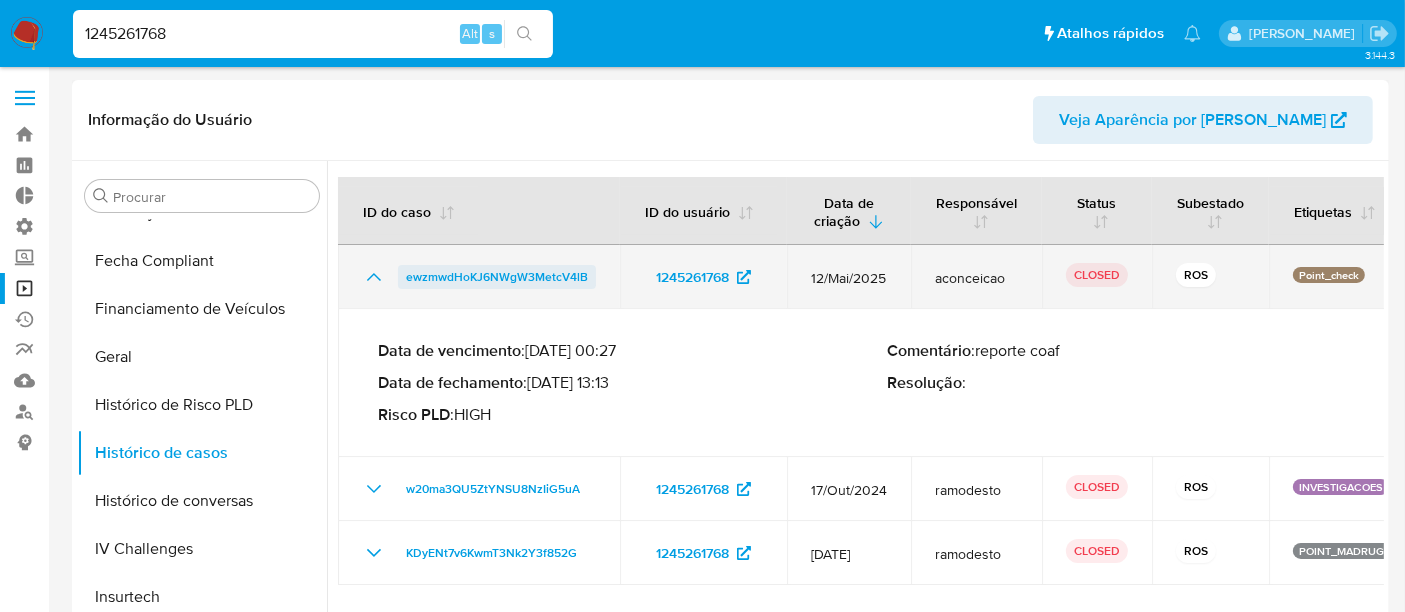 click on "ewzmwdHoKJ6NWgW3MetcV4lB" at bounding box center (497, 277) 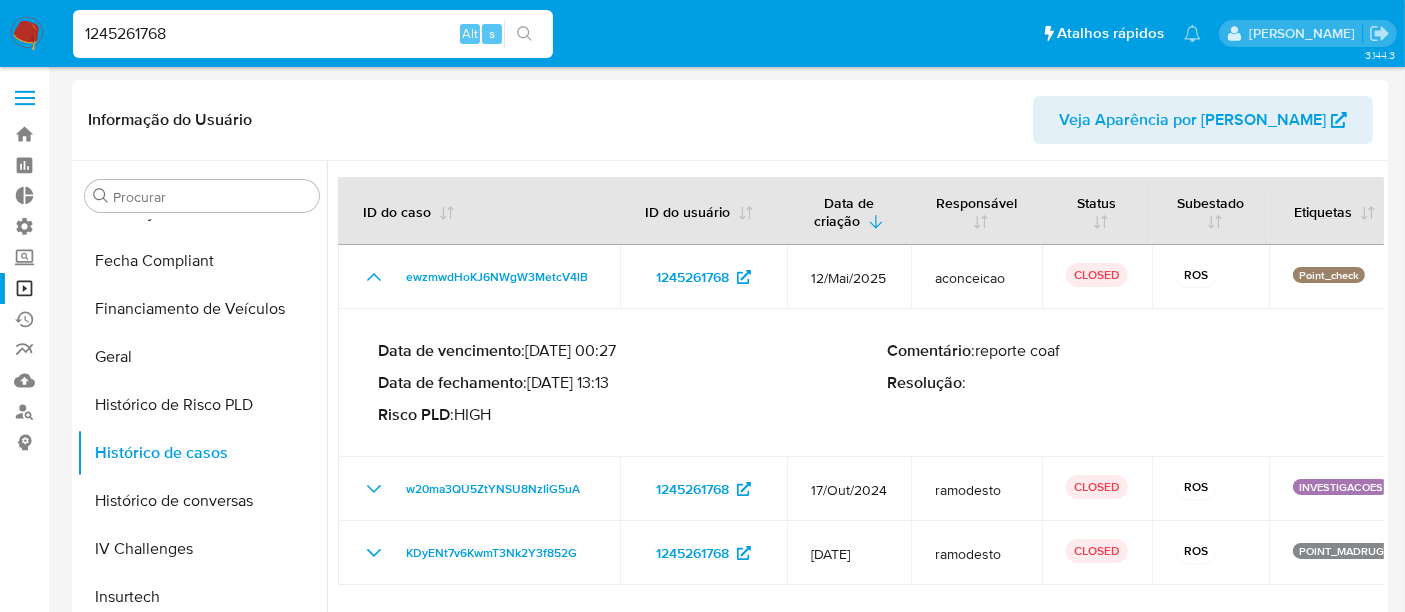 drag, startPoint x: 199, startPoint y: 29, endPoint x: 4, endPoint y: 40, distance: 195.31001 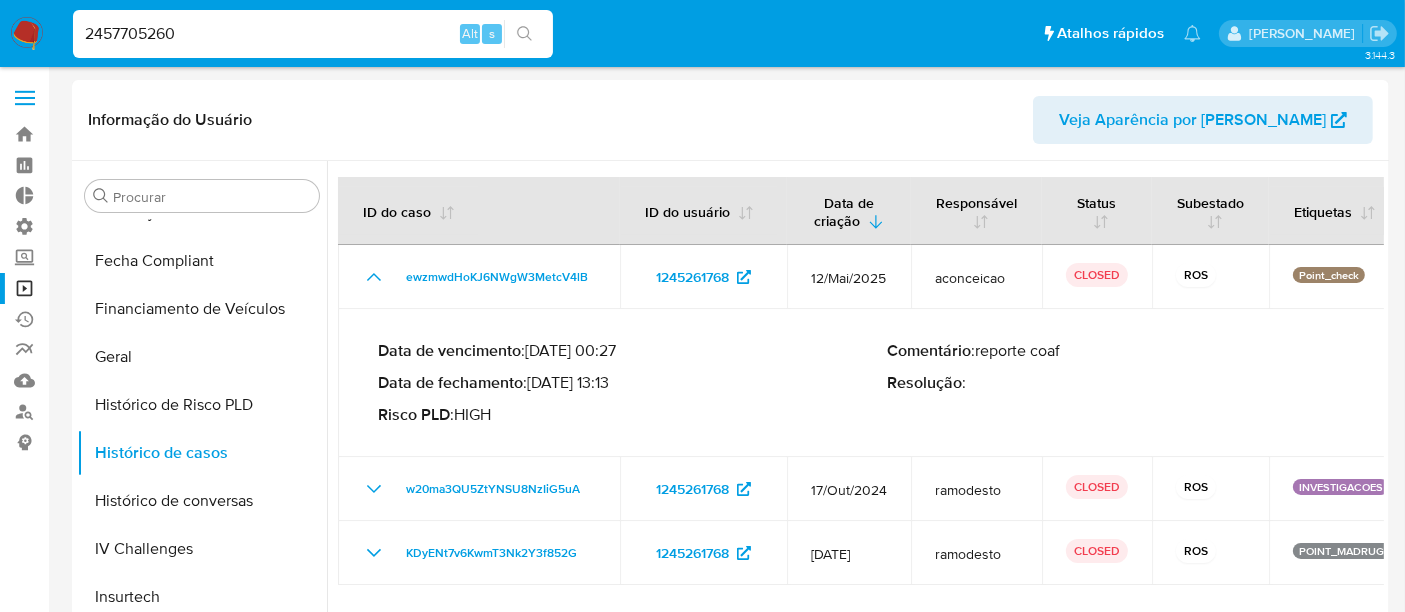 type on "2457705260" 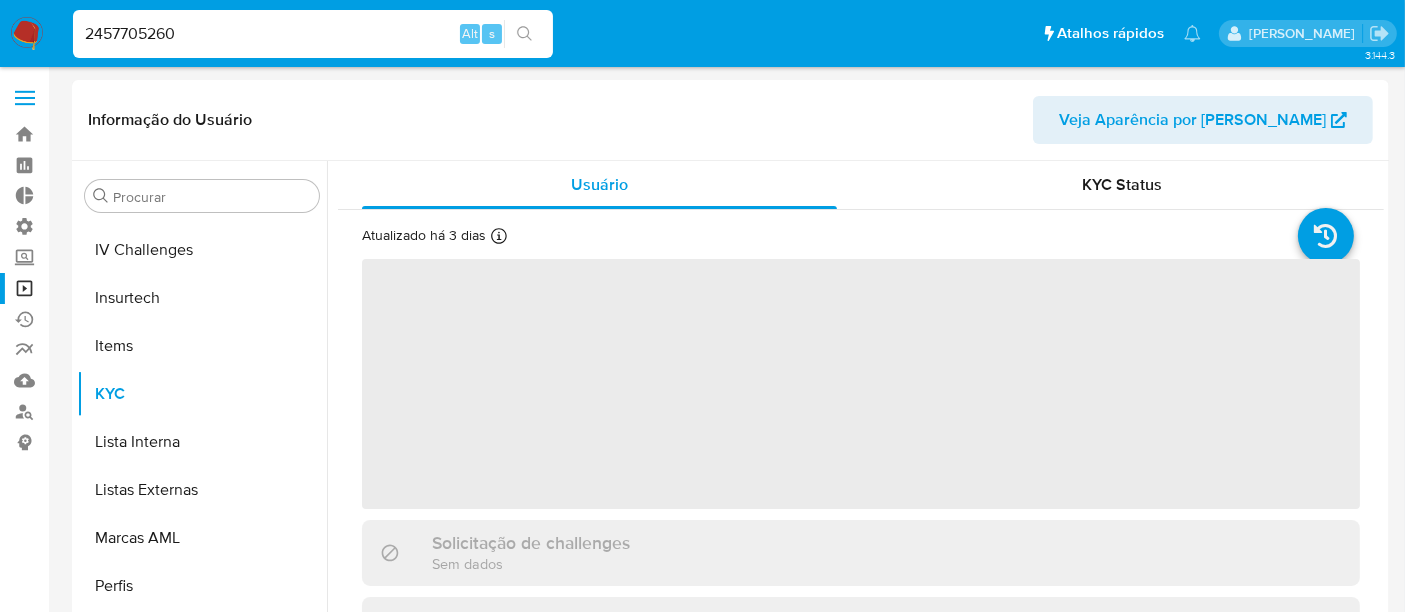 scroll, scrollTop: 844, scrollLeft: 0, axis: vertical 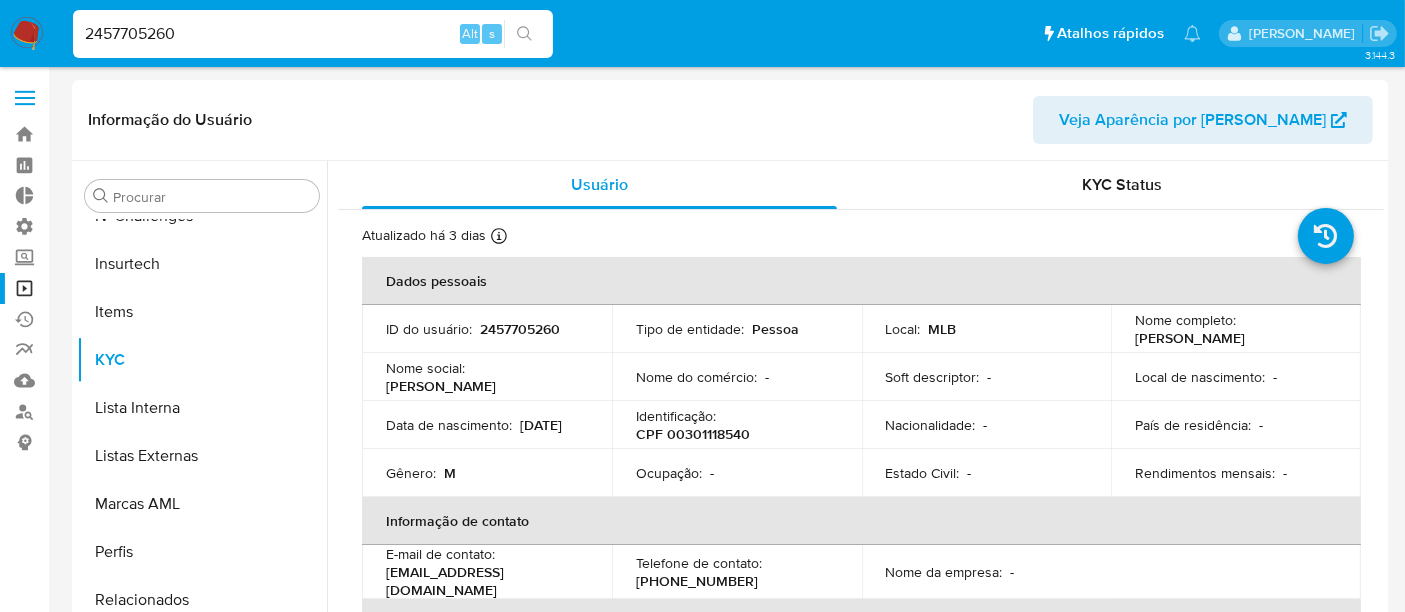 select on "10" 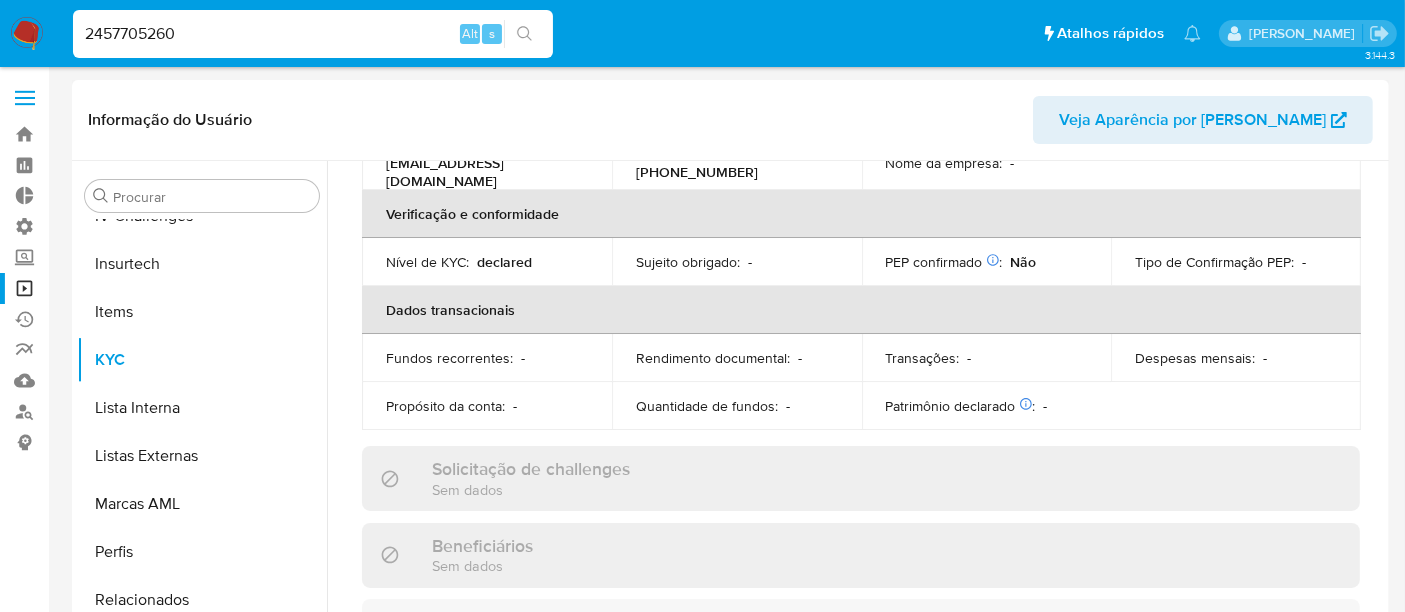 scroll, scrollTop: 444, scrollLeft: 0, axis: vertical 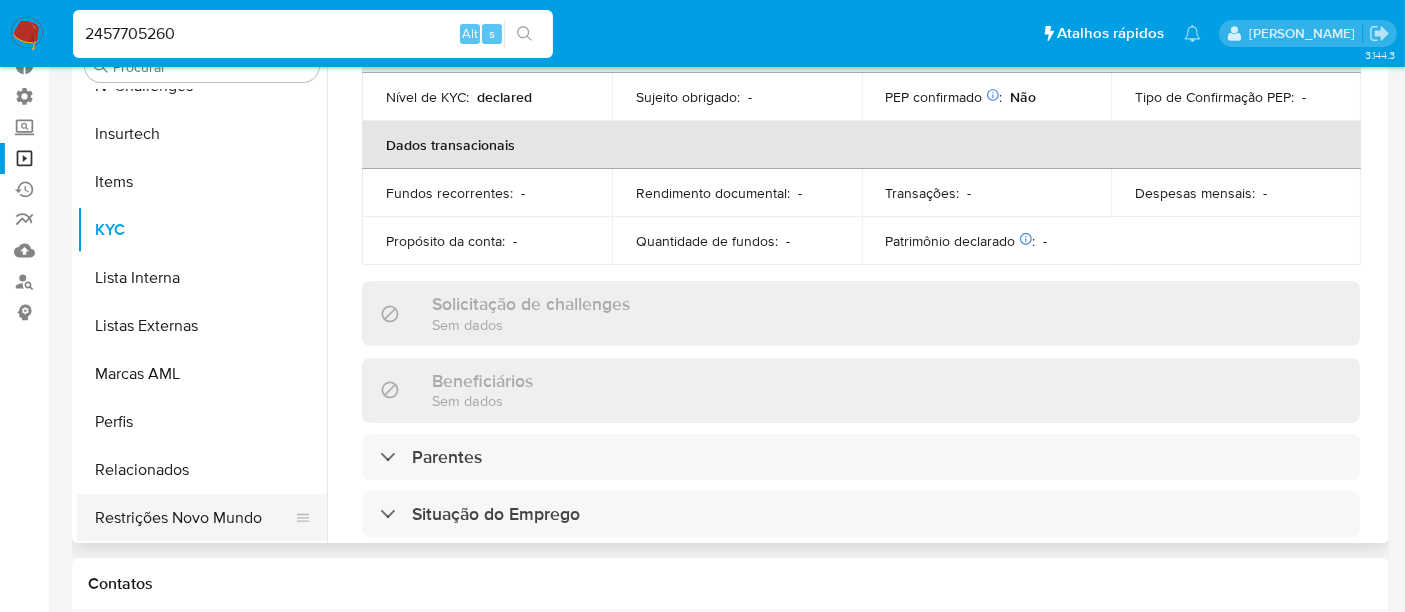 click on "Restrições Novo Mundo" at bounding box center (194, 518) 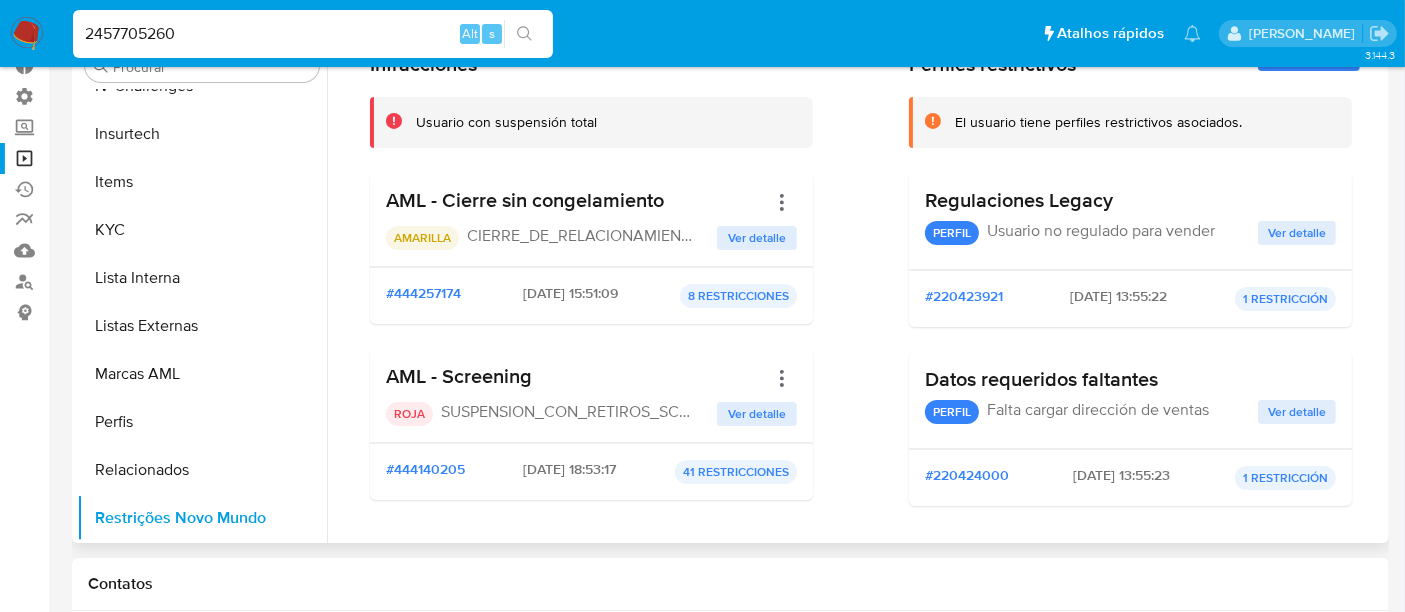 scroll, scrollTop: 0, scrollLeft: 0, axis: both 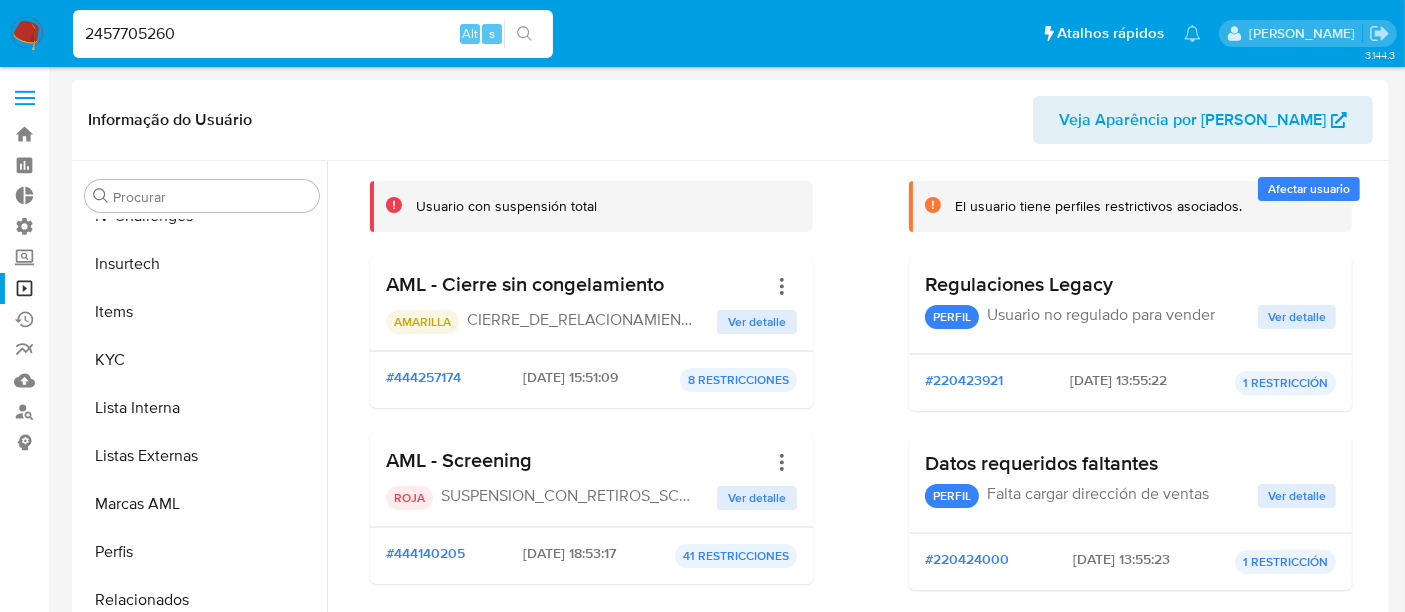click on "Ver detalle" at bounding box center (757, 322) 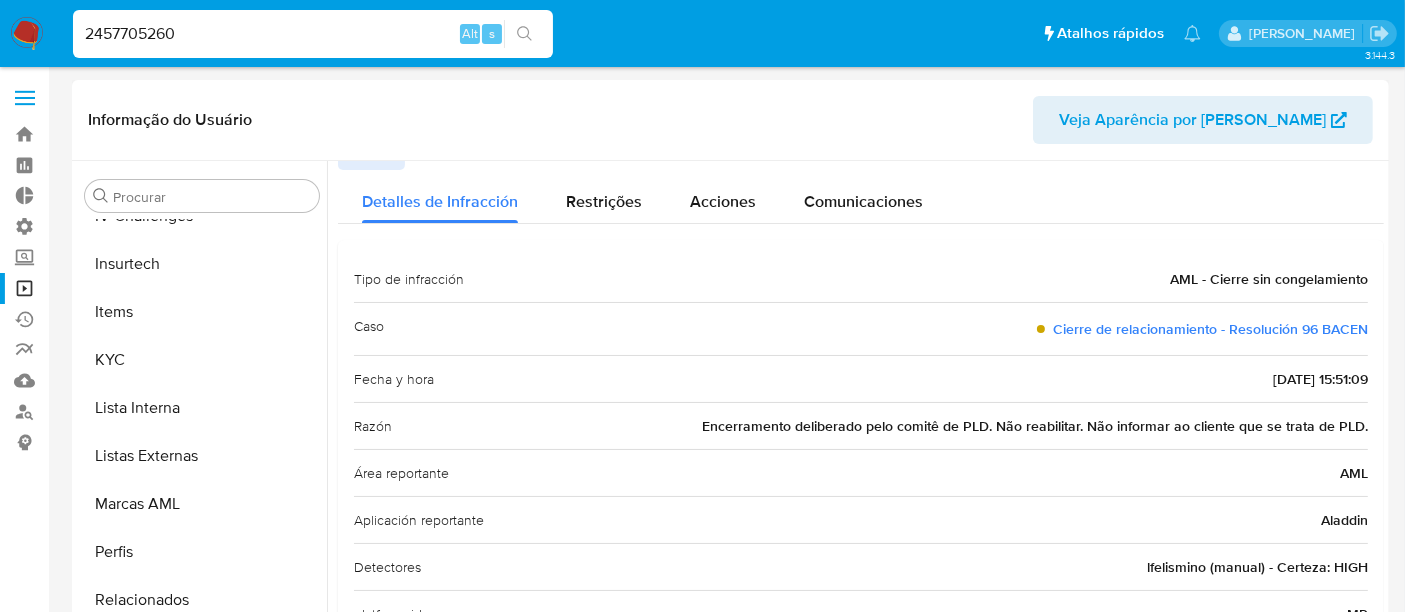 scroll, scrollTop: 0, scrollLeft: 0, axis: both 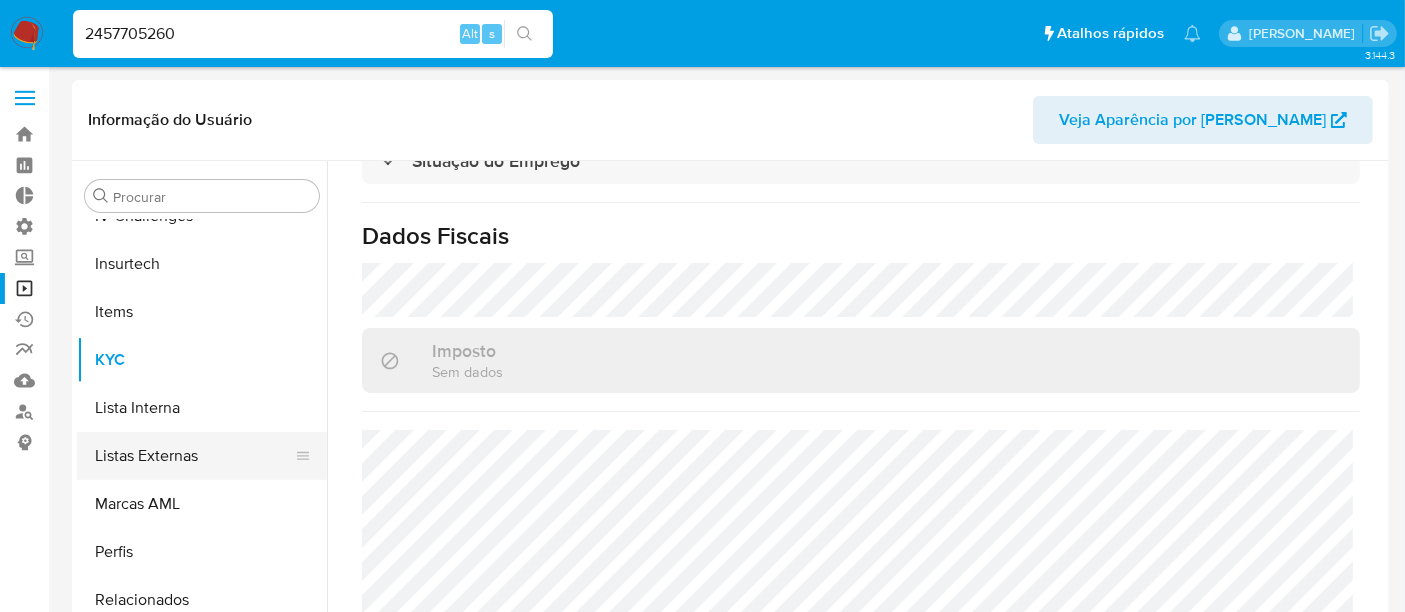 select on "10" 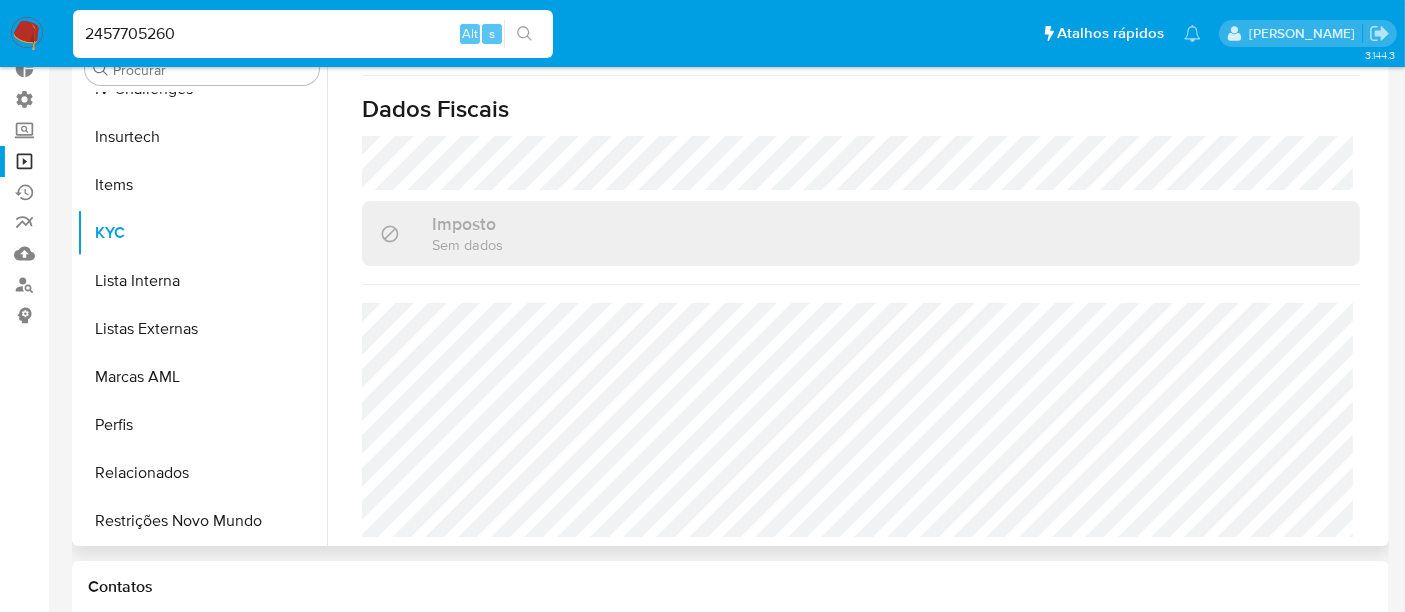 scroll, scrollTop: 211, scrollLeft: 0, axis: vertical 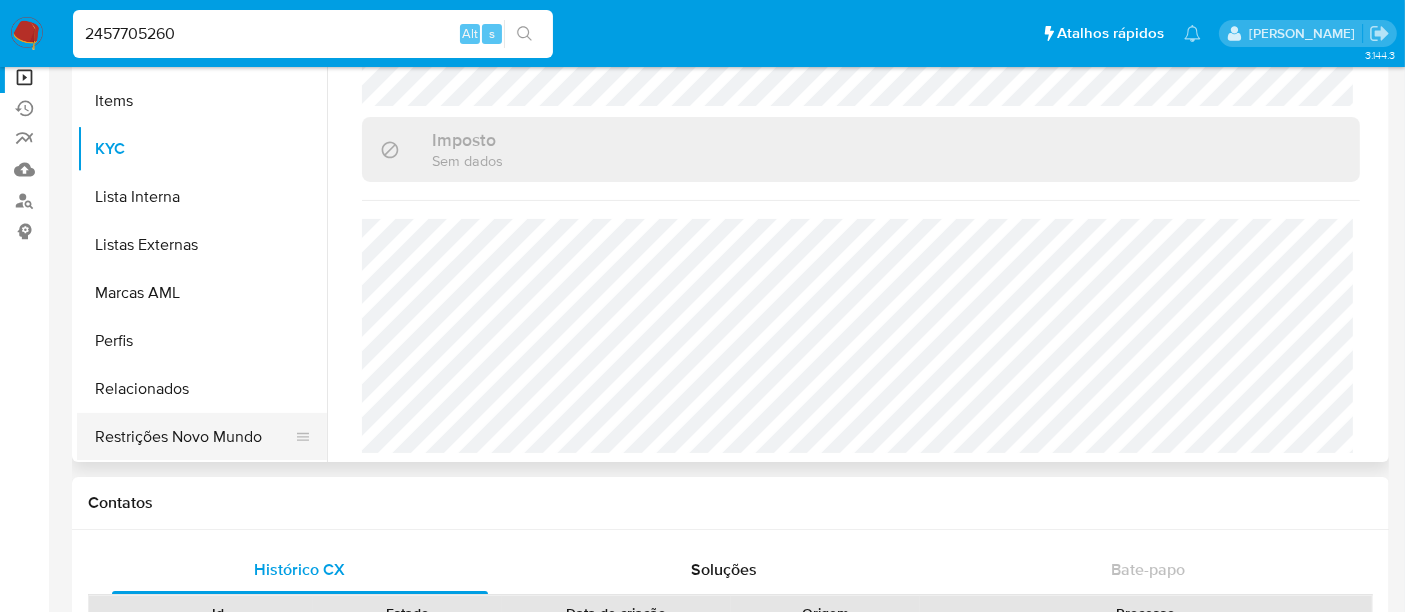 click on "Restrições Novo Mundo" at bounding box center (194, 437) 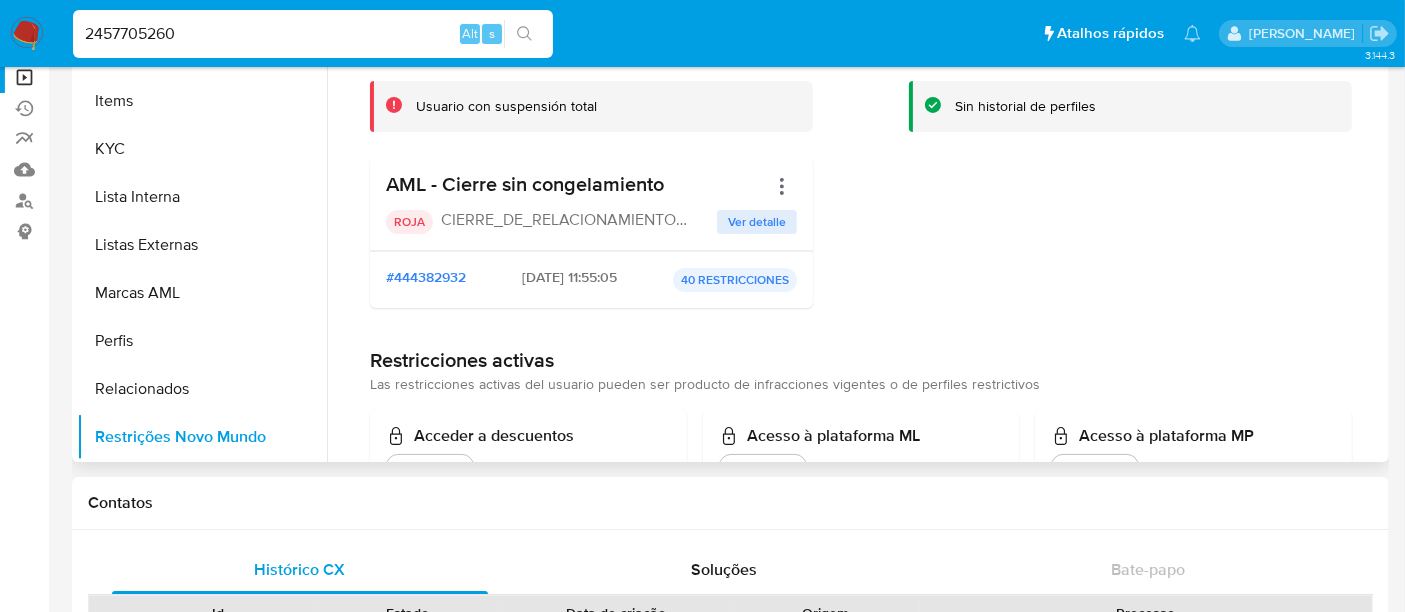 scroll, scrollTop: 100, scrollLeft: 0, axis: vertical 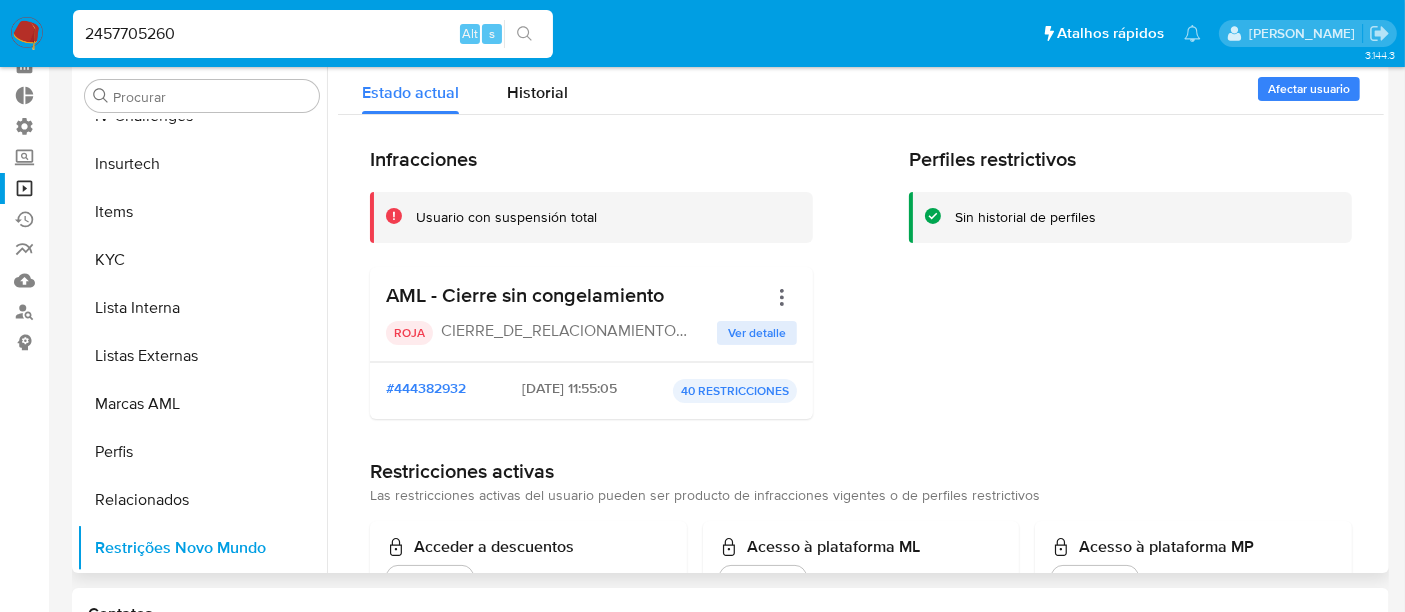 click on "Ver detalle" at bounding box center [757, 333] 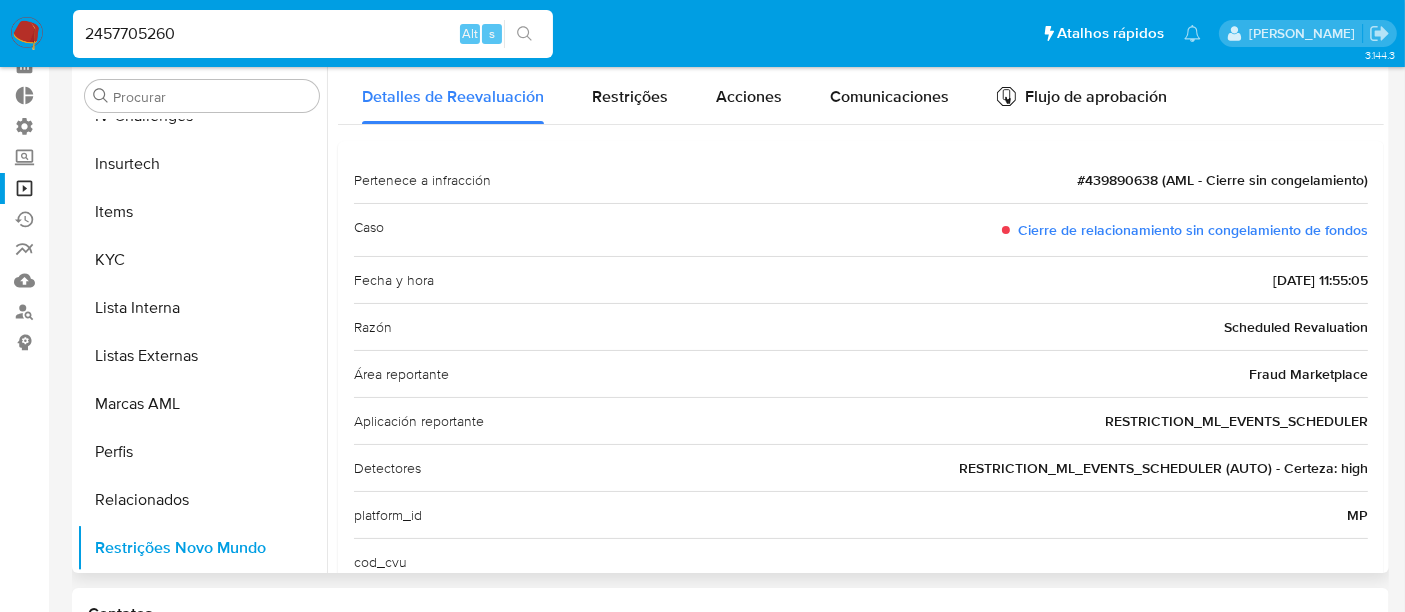 scroll, scrollTop: 0, scrollLeft: 0, axis: both 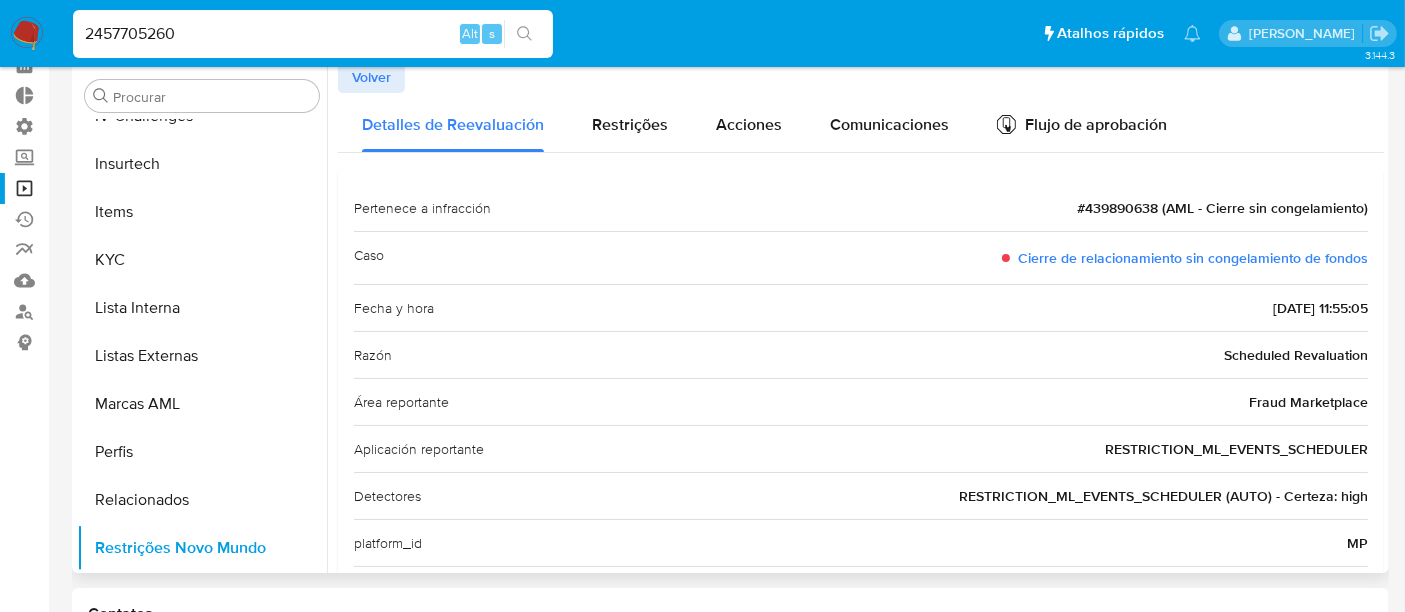 click on "Volver" at bounding box center [371, 77] 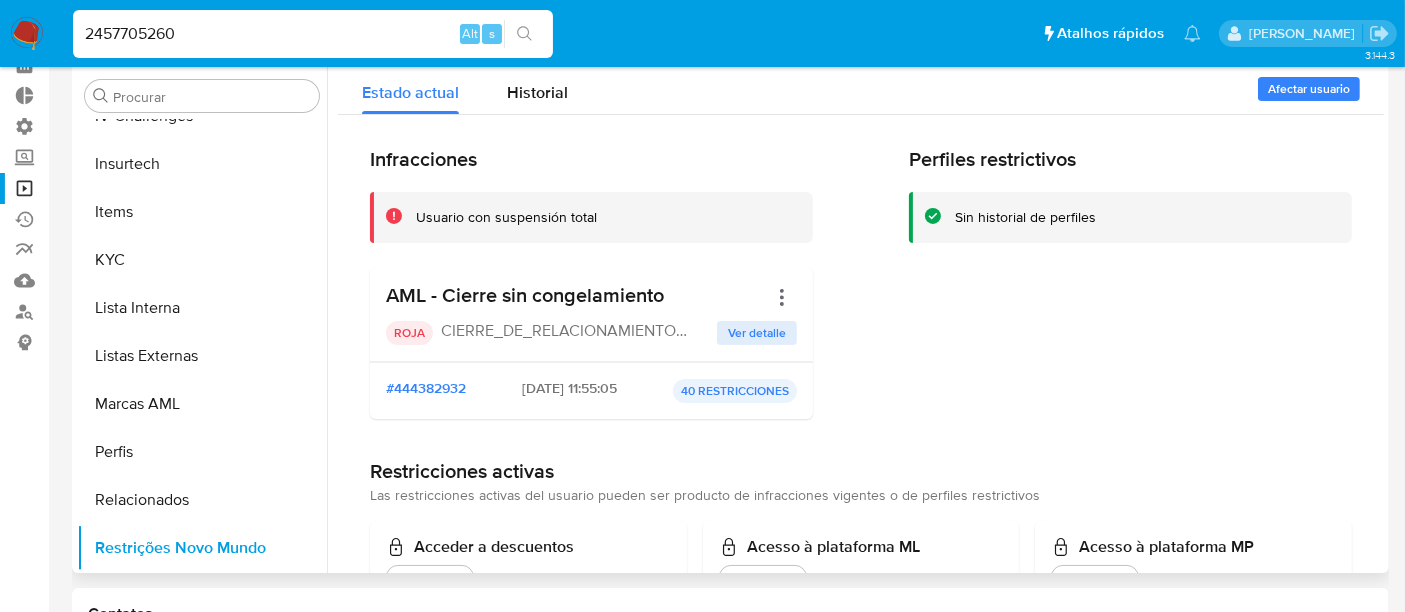 scroll, scrollTop: 0, scrollLeft: 0, axis: both 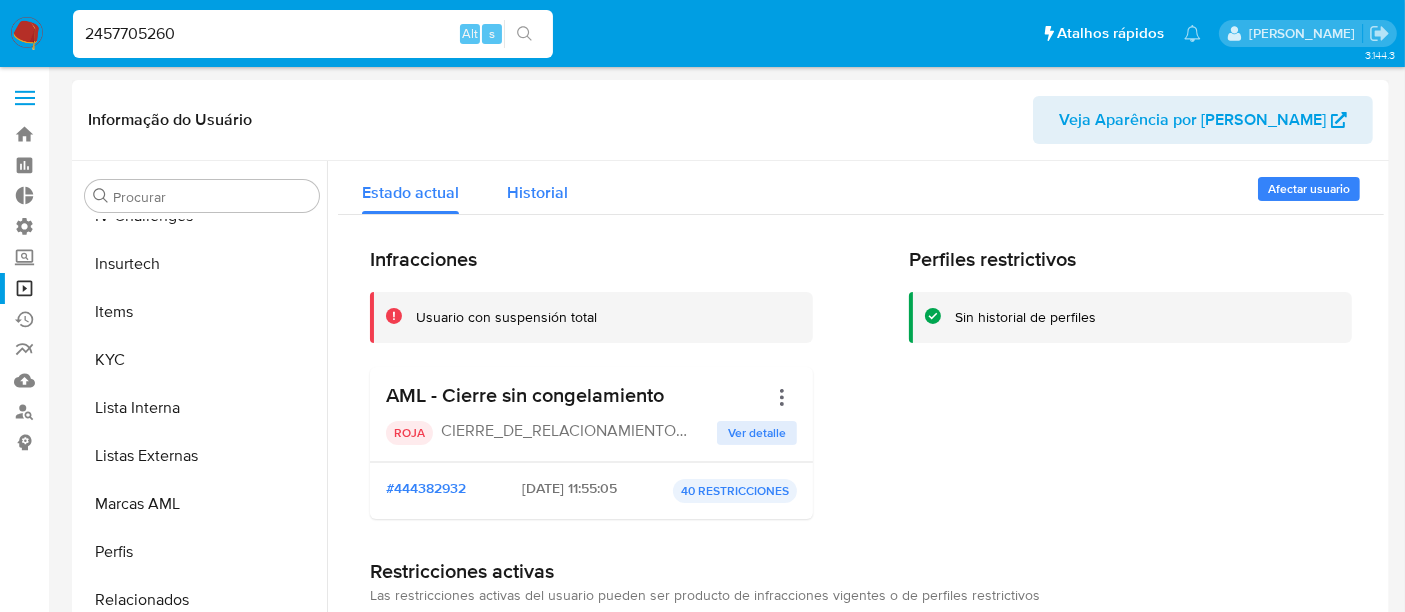click on "Historial" at bounding box center (537, 192) 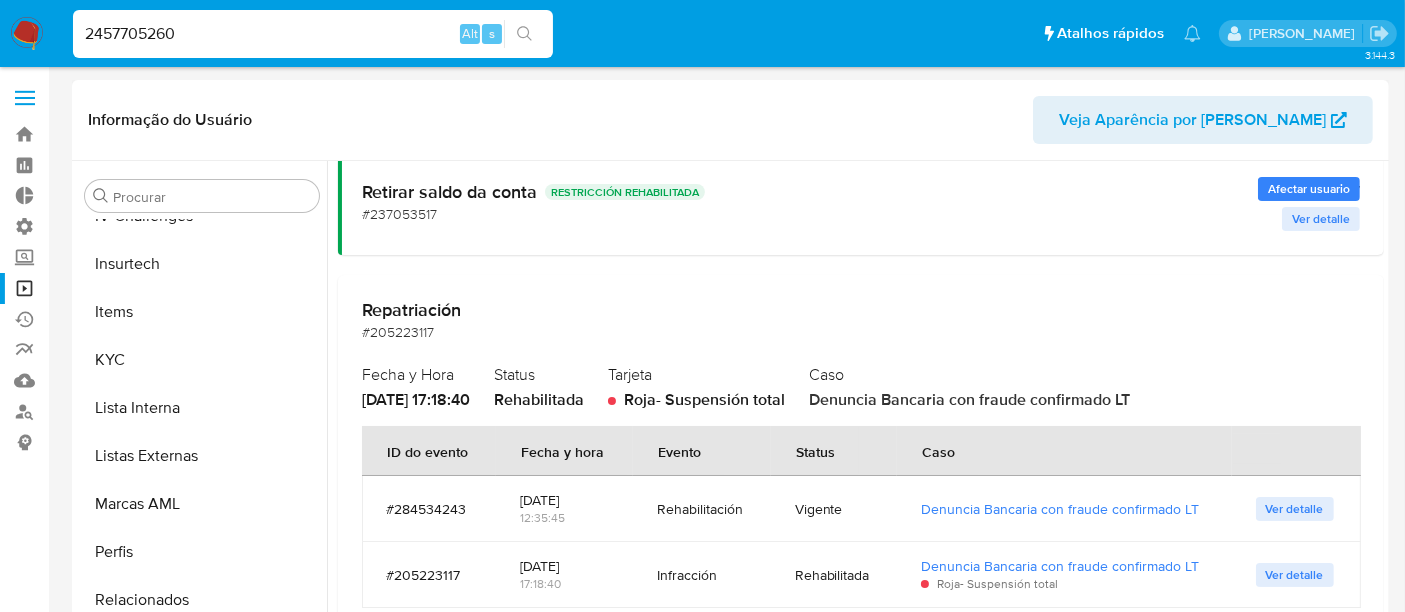 scroll, scrollTop: 560, scrollLeft: 0, axis: vertical 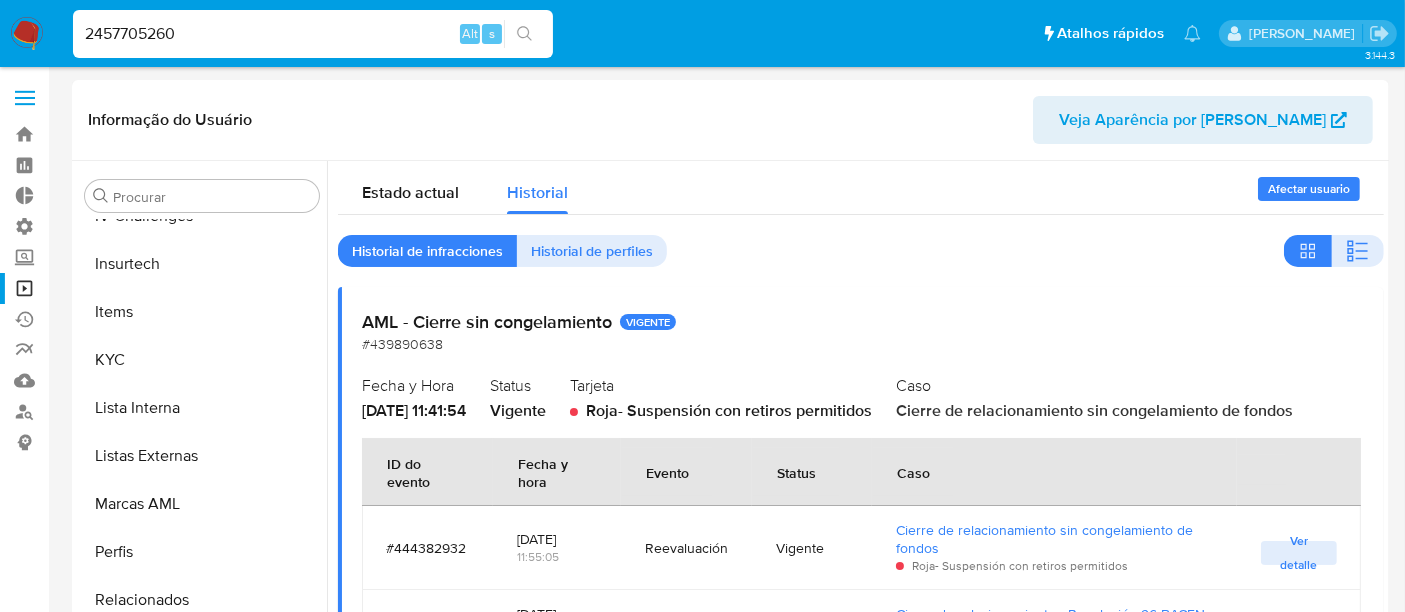 drag, startPoint x: 217, startPoint y: 41, endPoint x: 0, endPoint y: 32, distance: 217.18655 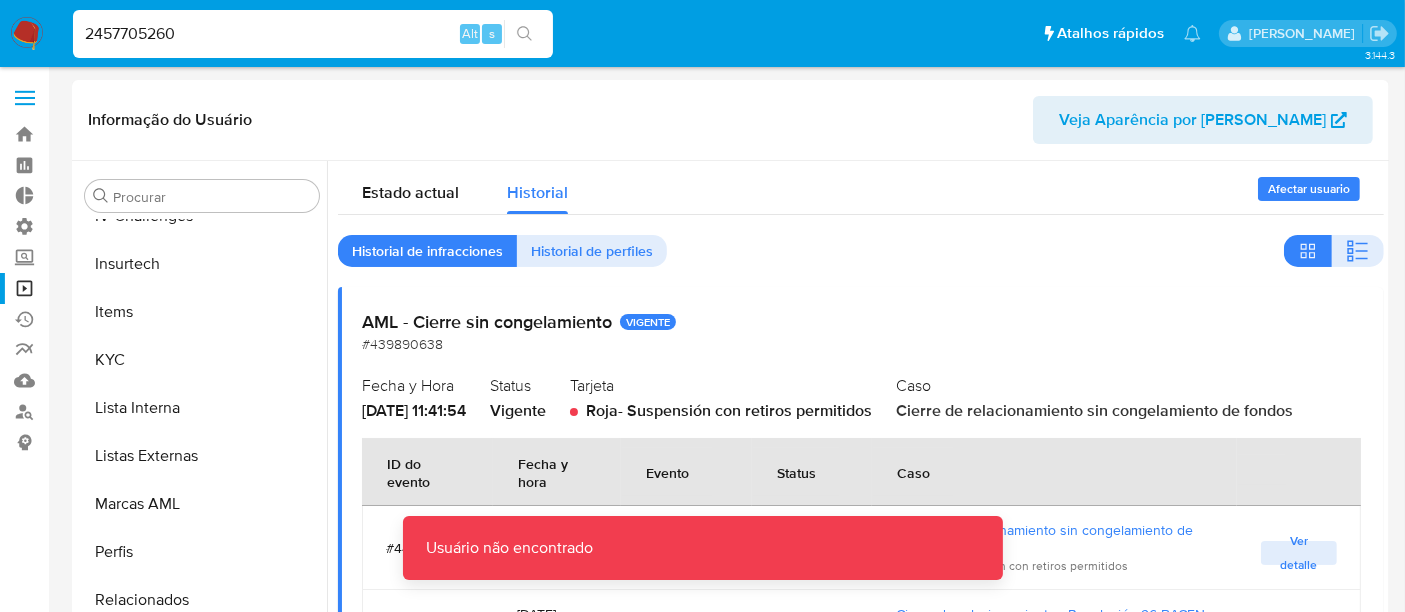 click on "2457705260" at bounding box center [313, 34] 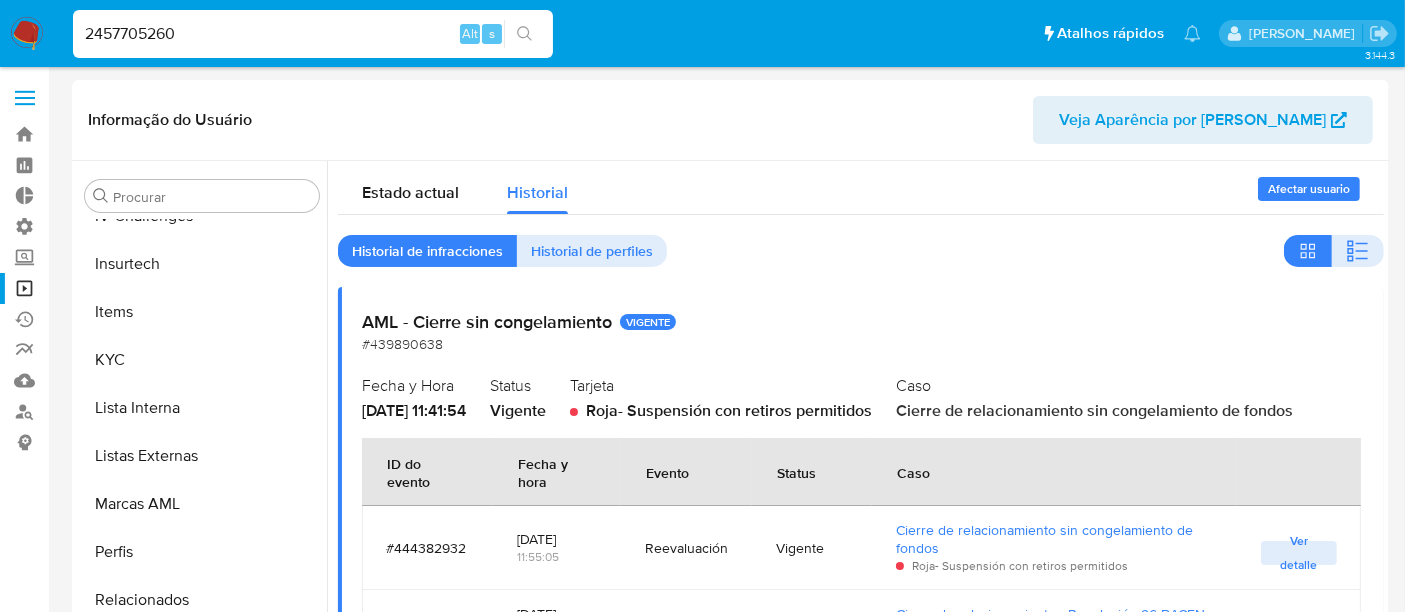 type on "2457705260" 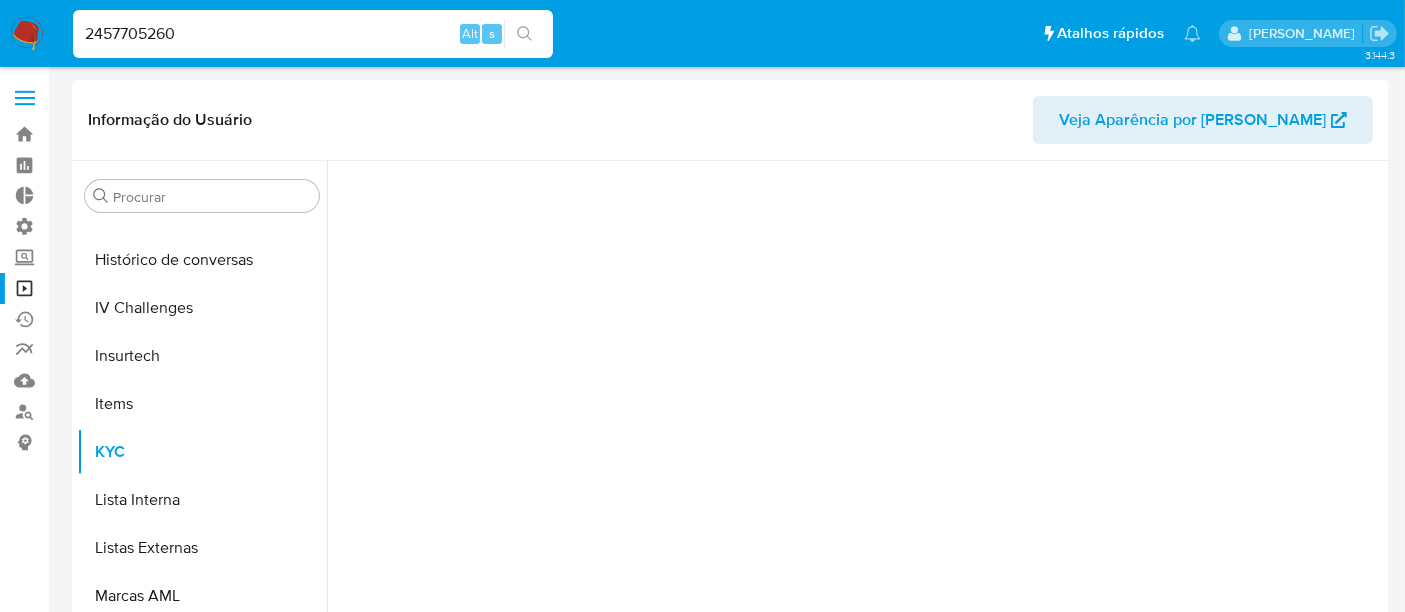 scroll, scrollTop: 844, scrollLeft: 0, axis: vertical 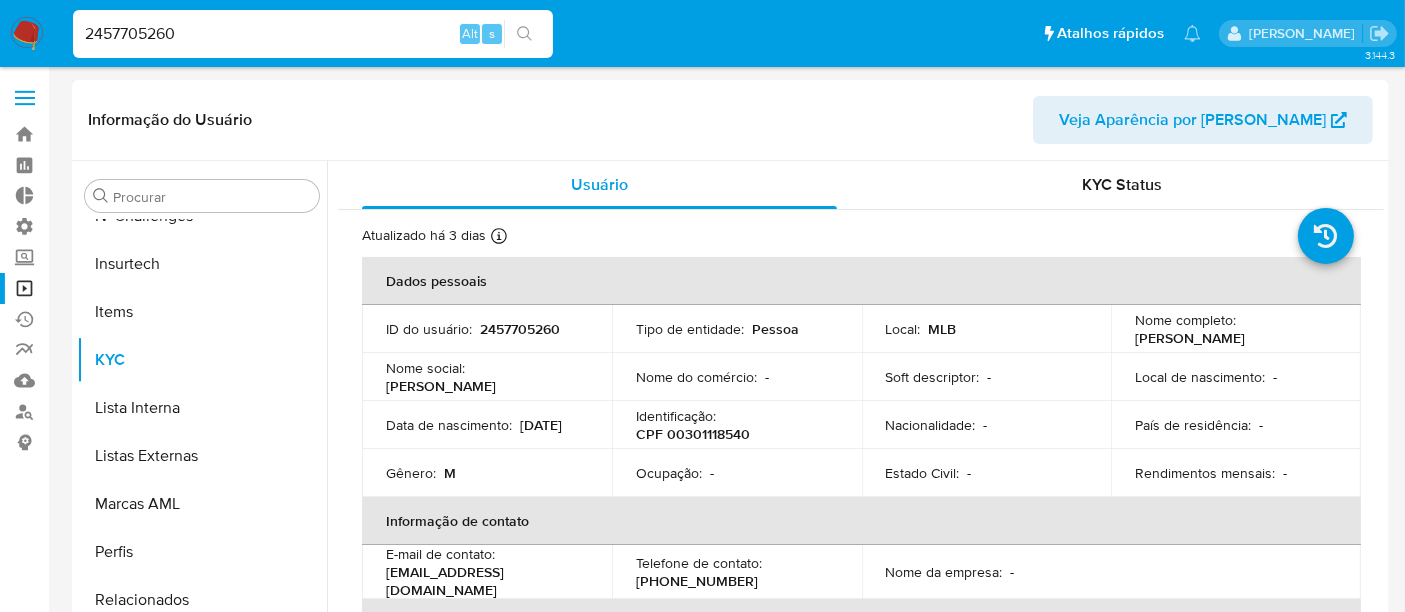 select on "10" 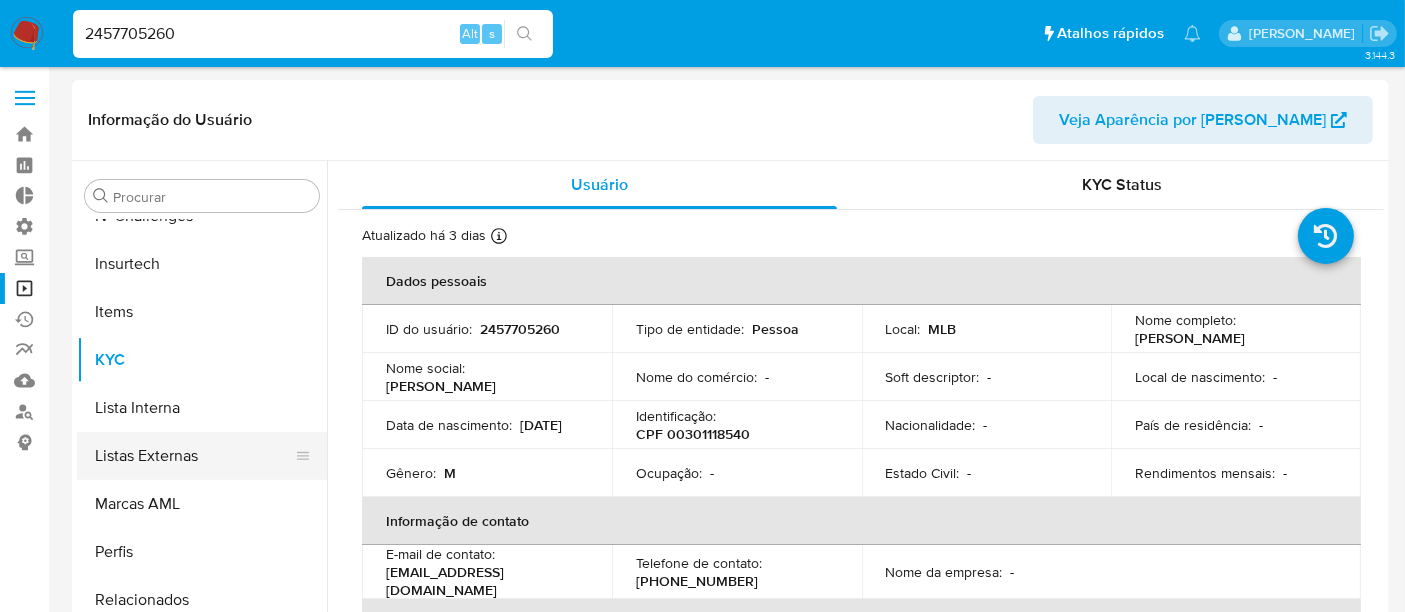 click on "Listas Externas" at bounding box center [194, 456] 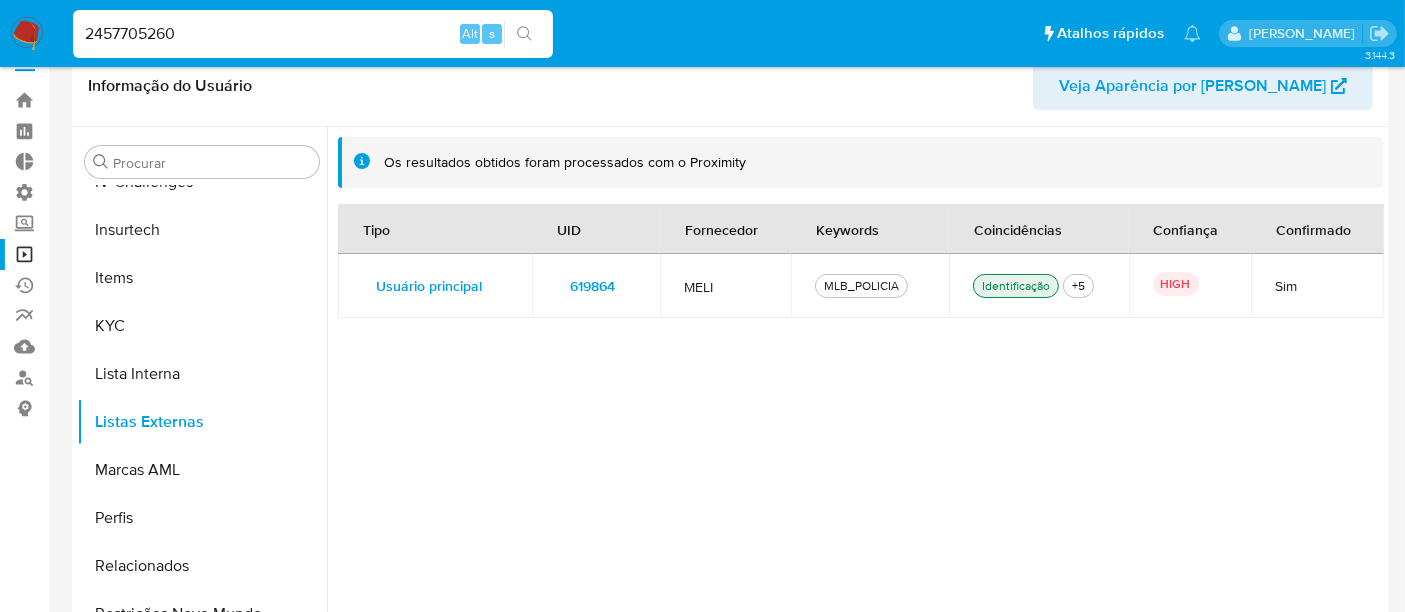 scroll, scrollTop: 0, scrollLeft: 0, axis: both 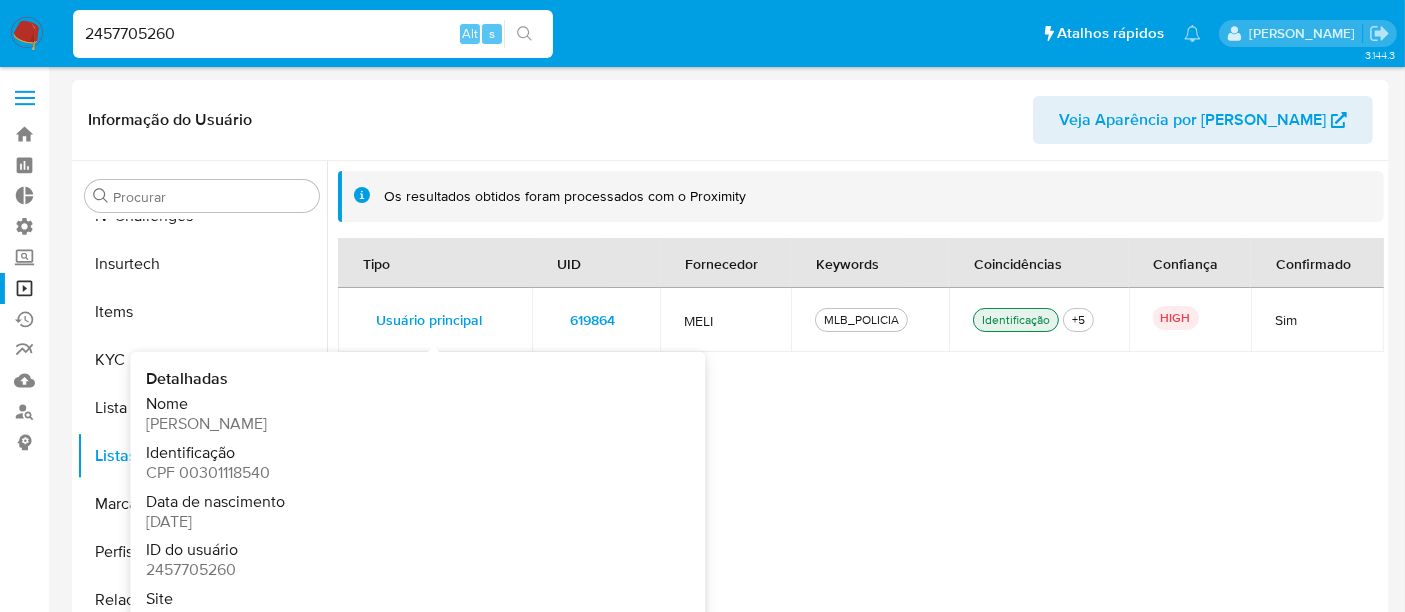 click on "Usuário principal" at bounding box center [429, 320] 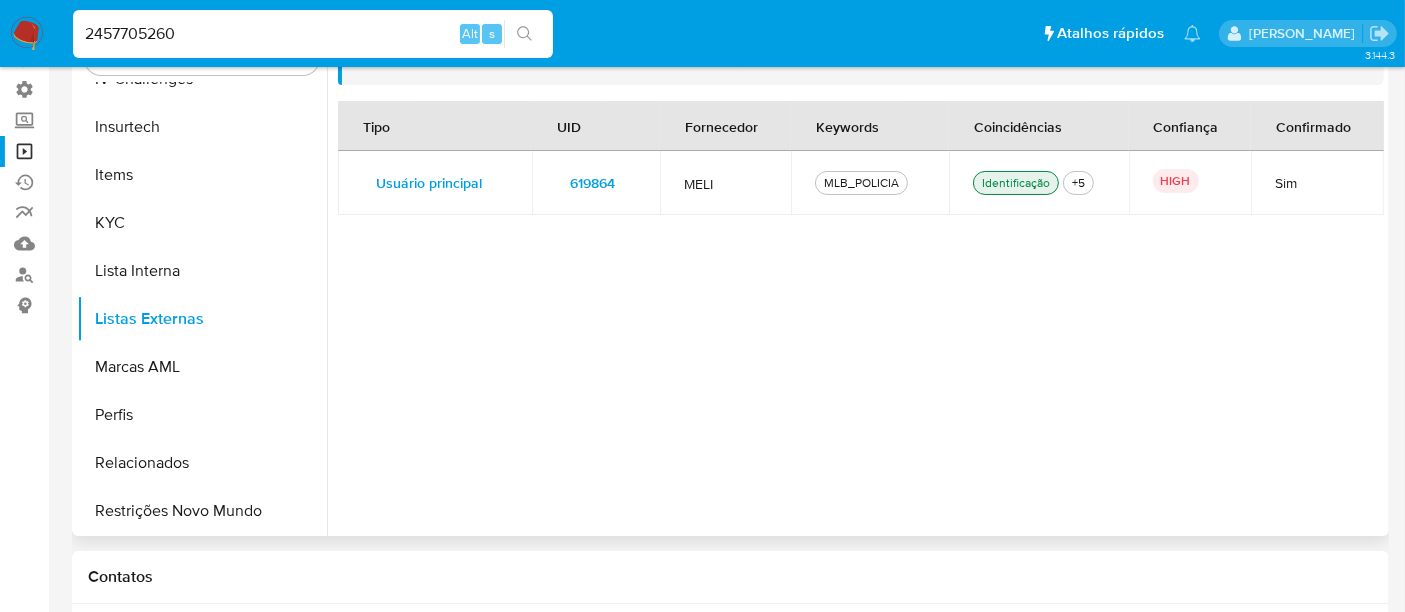 scroll, scrollTop: 0, scrollLeft: 0, axis: both 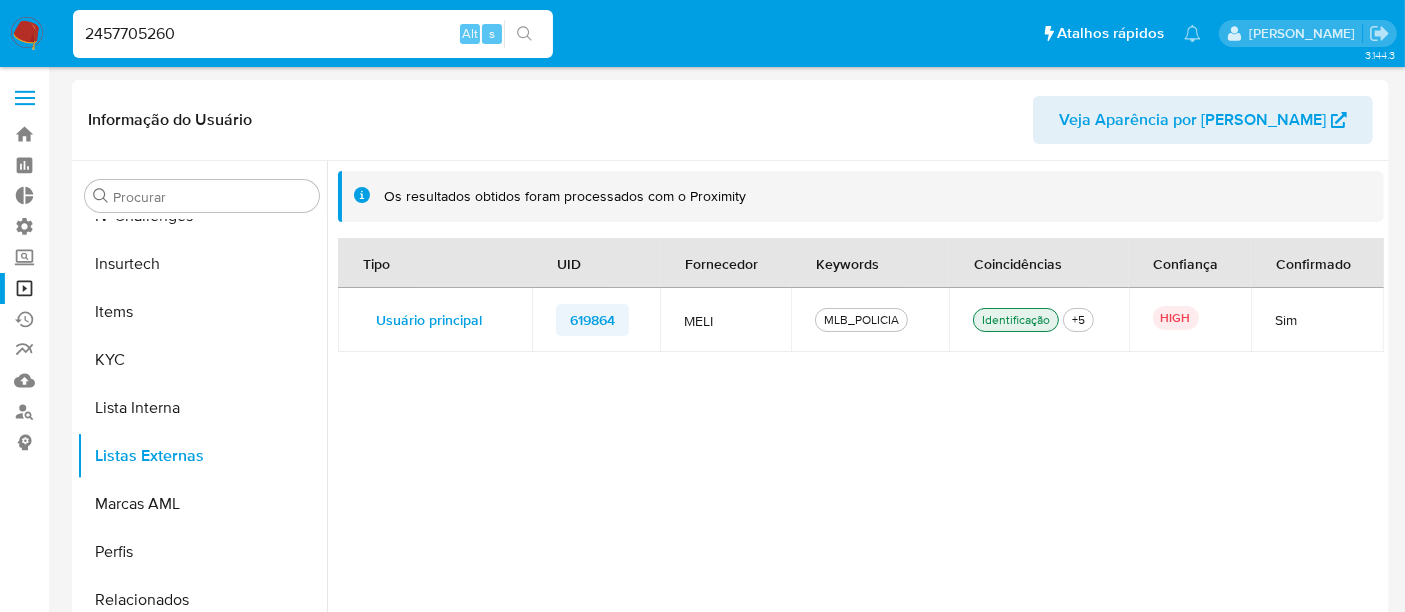 click on "619864" at bounding box center (592, 320) 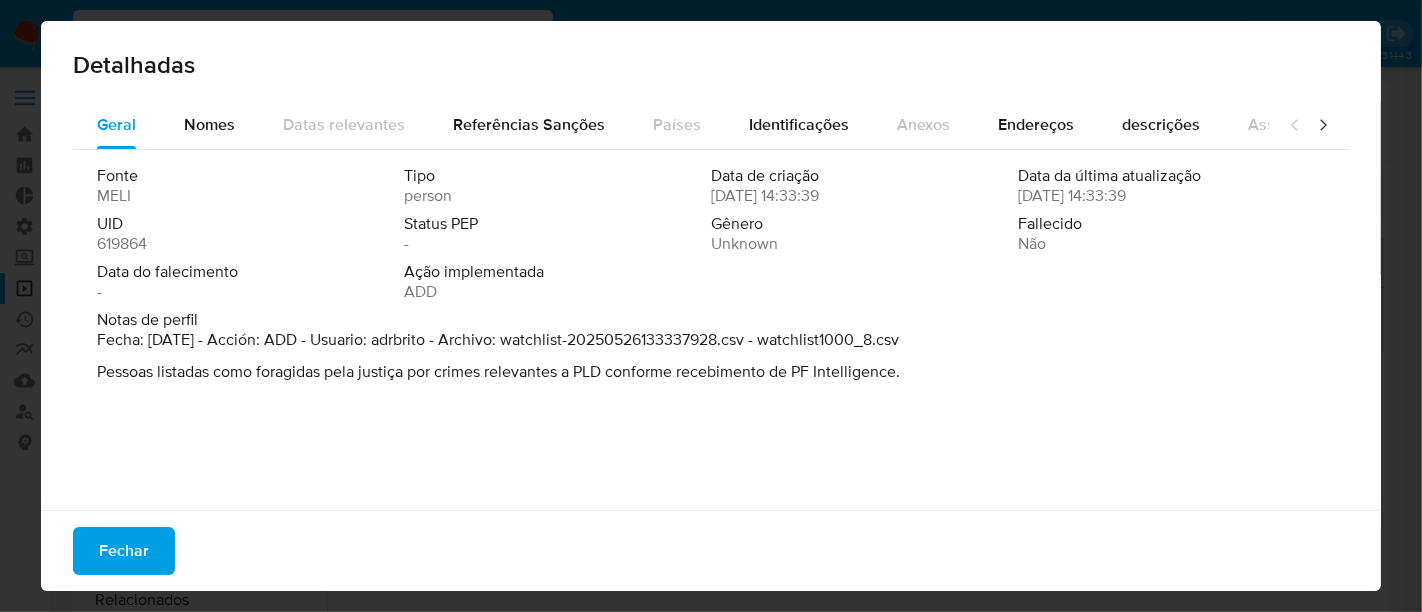 click on "Detalhadas Geral Nomes Datas relevantes Referências Sanções Países Identificações Anexos Endereços descrições Associações Papéis PEP Ocupações Locais de nascimento   Fonte MELI Tipo person Data de criação 26/05/2025 14:33:39 Data da última atualização 26/05/2025 14:33:39 UID 619864 Status PEP - Gênero Unknown Fallecido Não Data do falecimento - Ação implementada ADD Notas de perfil Fecha: 26/05/2025 - Acción: ADD - Usuario: adrbrito - Archivo: watchlist-20250526133337928.csv - watchlist1000_8.csv  Pessoas listadas como foragidas pela justiça por crimes relevantes a PLD conforme recebimento de PF Intelligence.   Fechar" at bounding box center [711, 306] 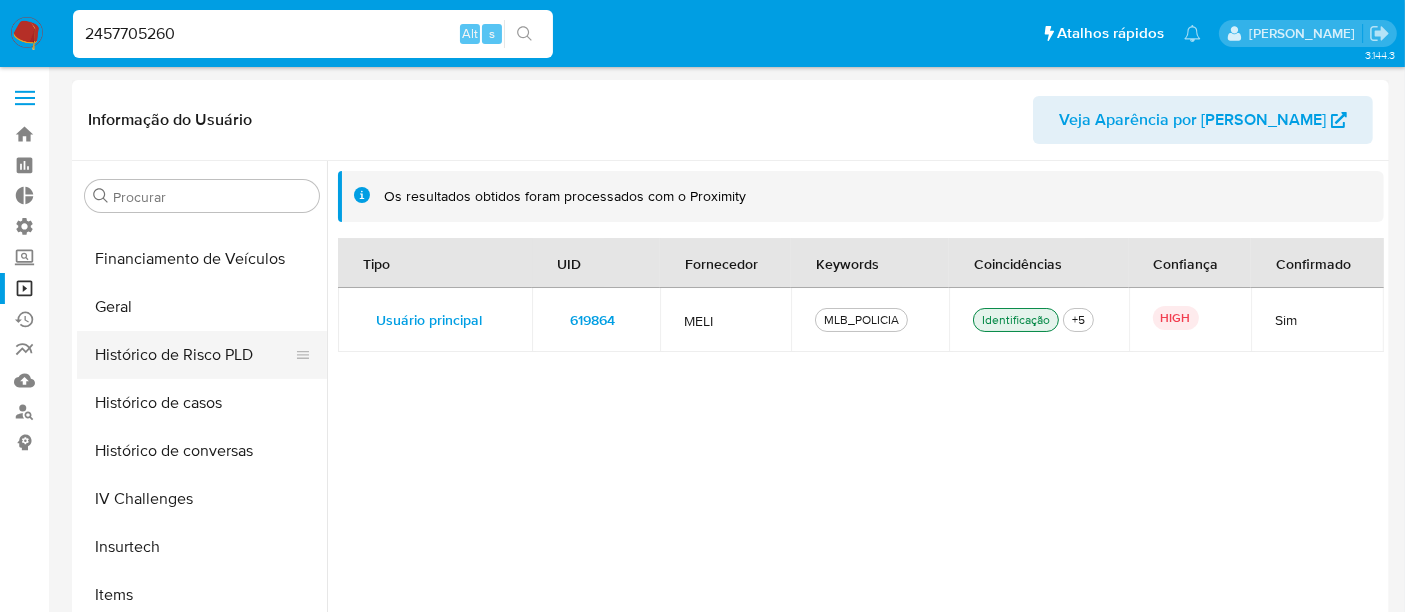 scroll, scrollTop: 511, scrollLeft: 0, axis: vertical 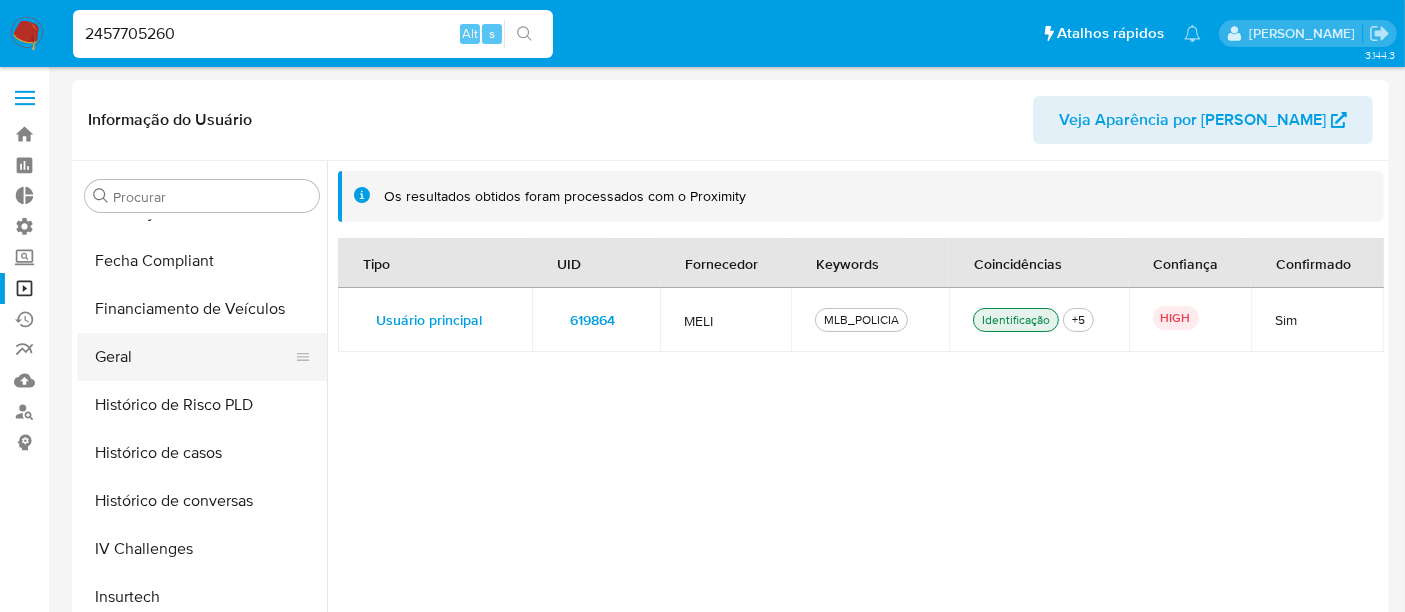 click on "Geral" at bounding box center [194, 357] 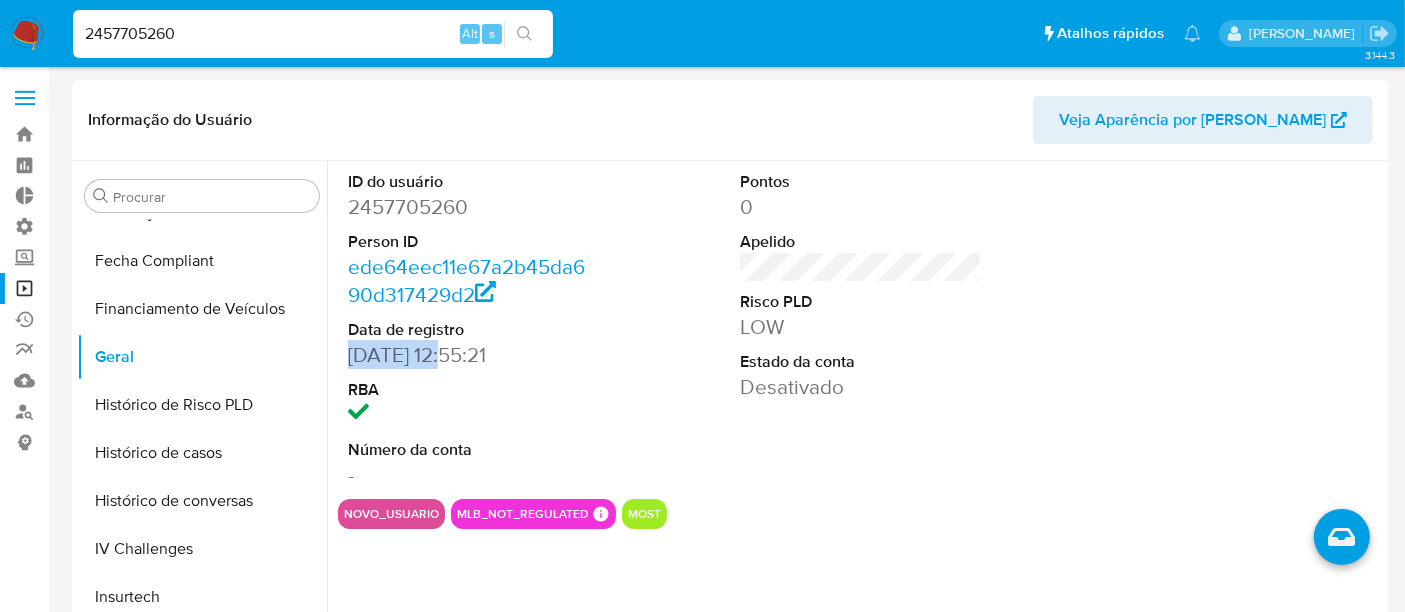 drag, startPoint x: 348, startPoint y: 359, endPoint x: 442, endPoint y: 359, distance: 94 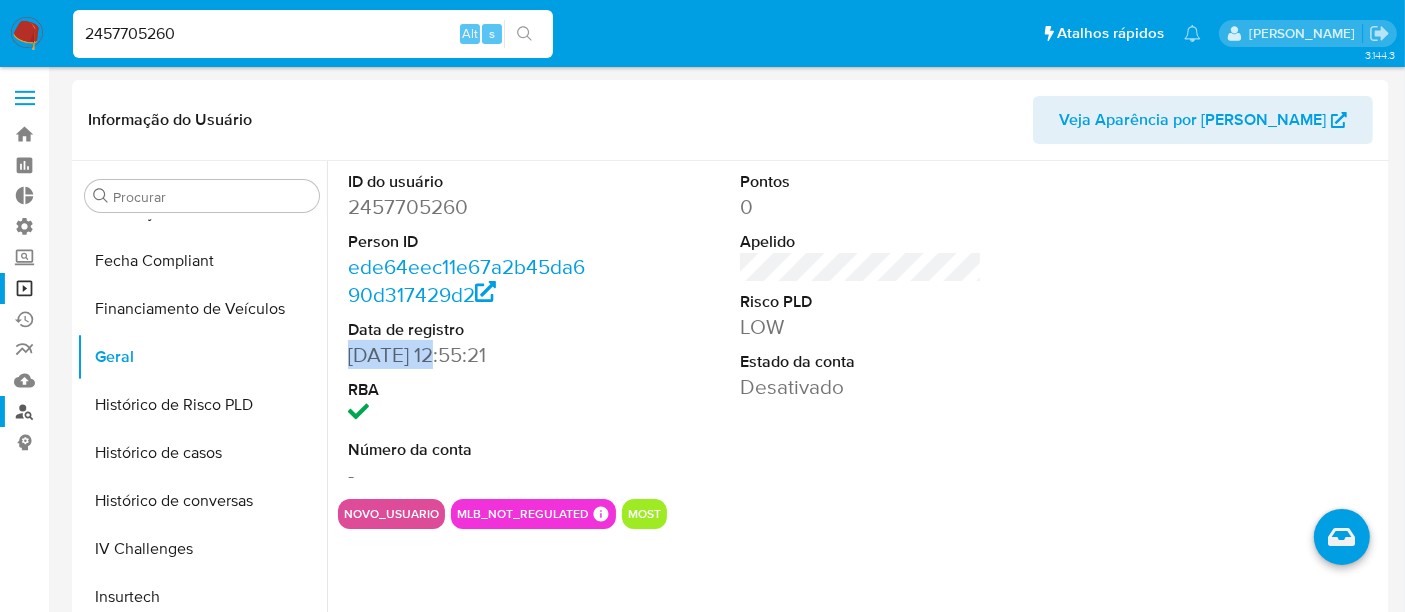 click on "Localizador de pessoas" at bounding box center (119, 411) 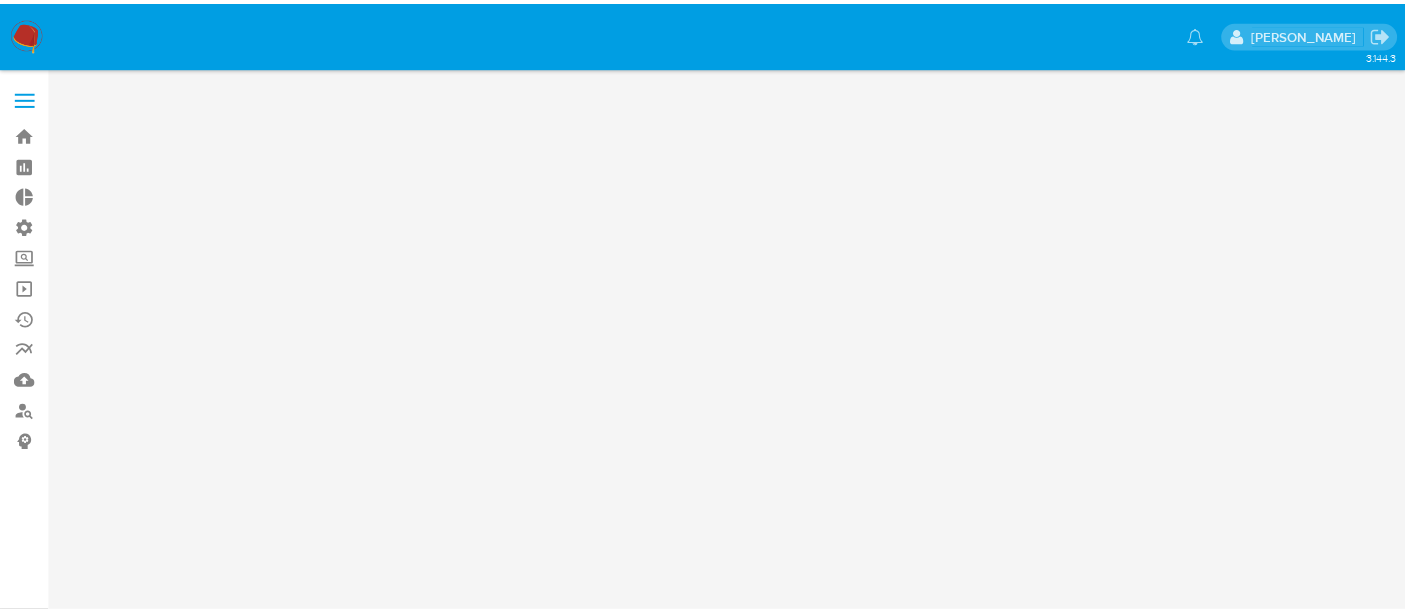 scroll, scrollTop: 0, scrollLeft: 0, axis: both 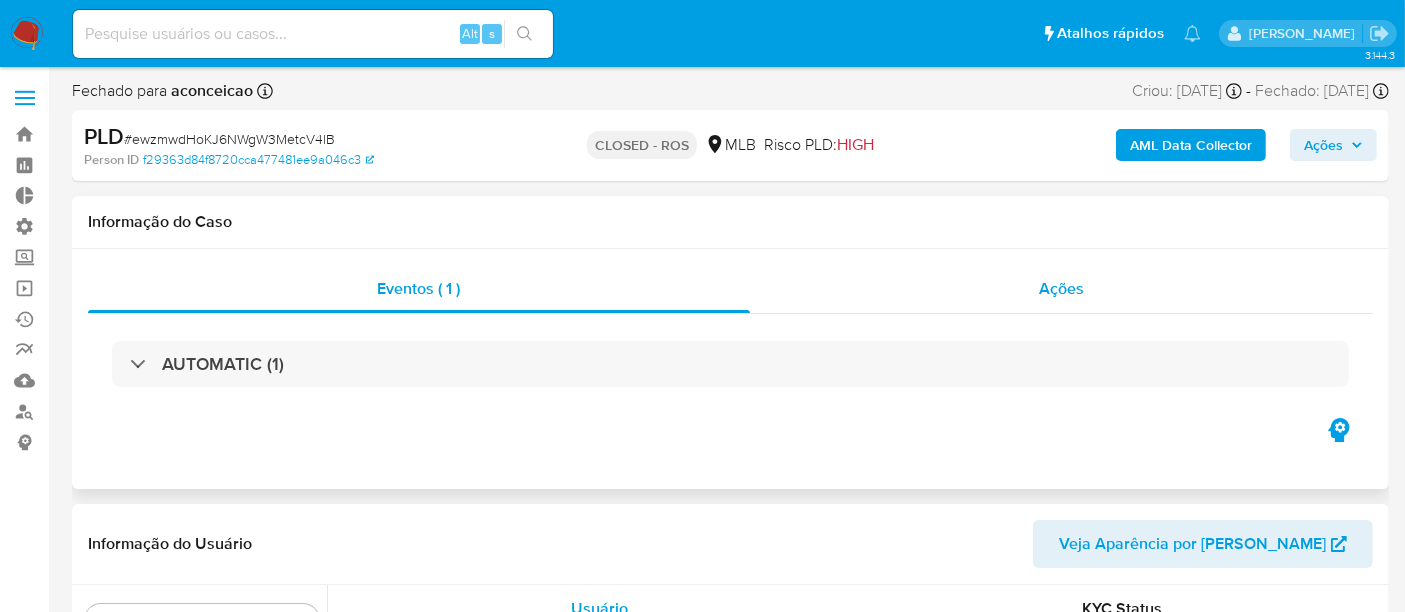 click on "Ações" at bounding box center [1061, 288] 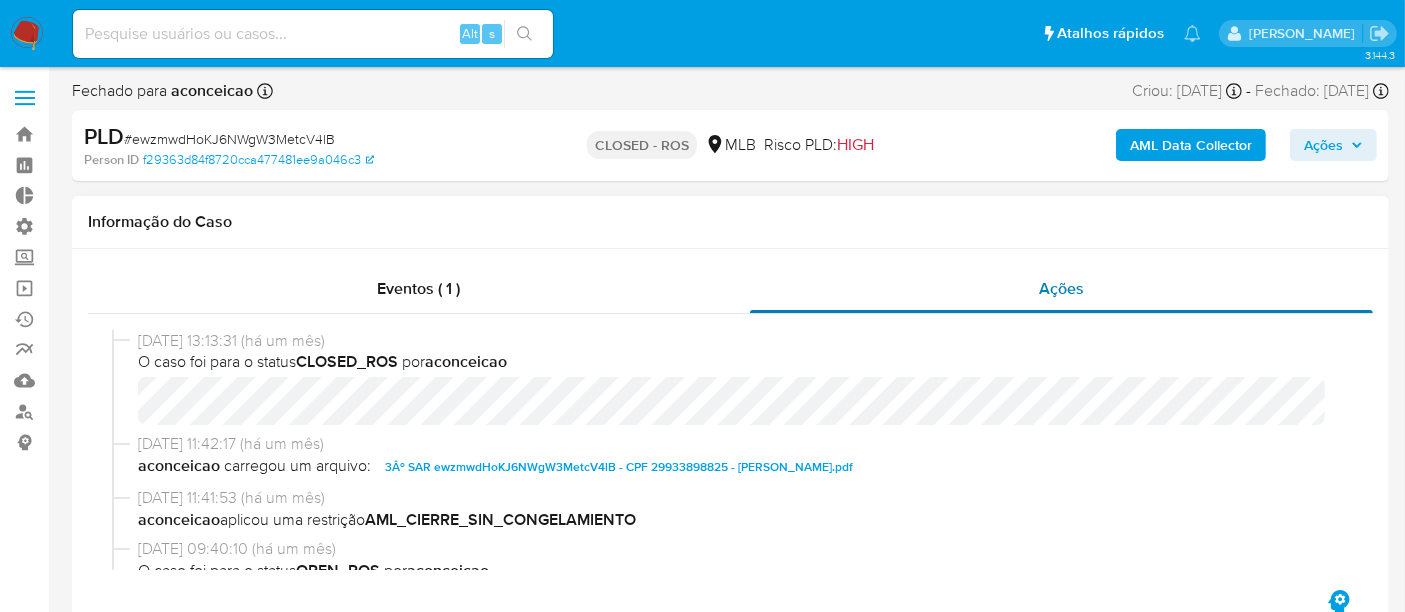 select on "10" 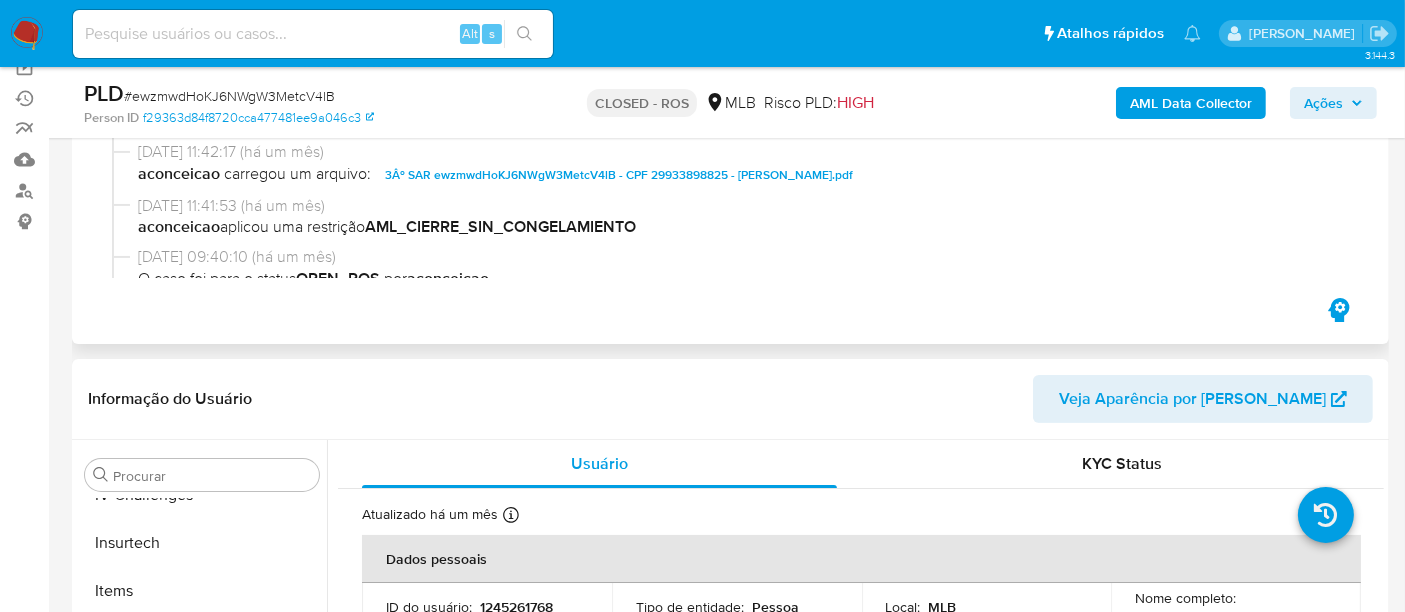 scroll, scrollTop: 222, scrollLeft: 0, axis: vertical 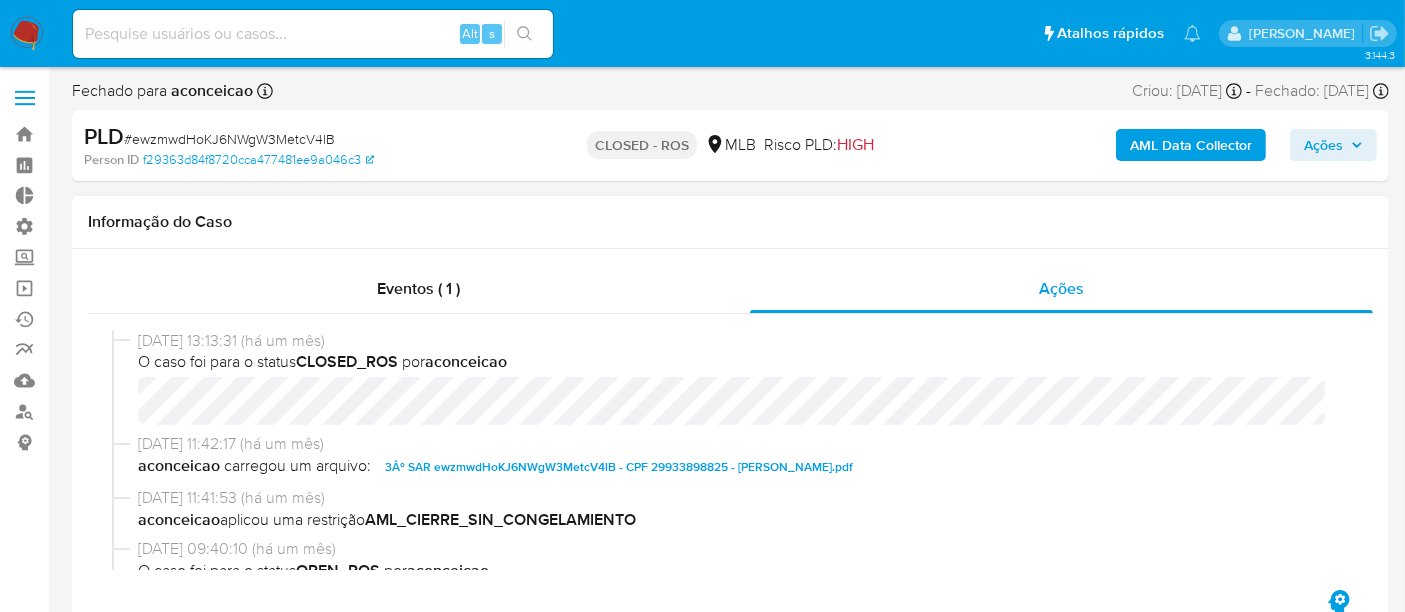 click on "3Âº SAR ewzmwdHoKJ6NWgW3MetcV4lB - CPF 29933898825 - FLAVIA SOARES DE OLIVEIRA.pdf" at bounding box center (619, 467) 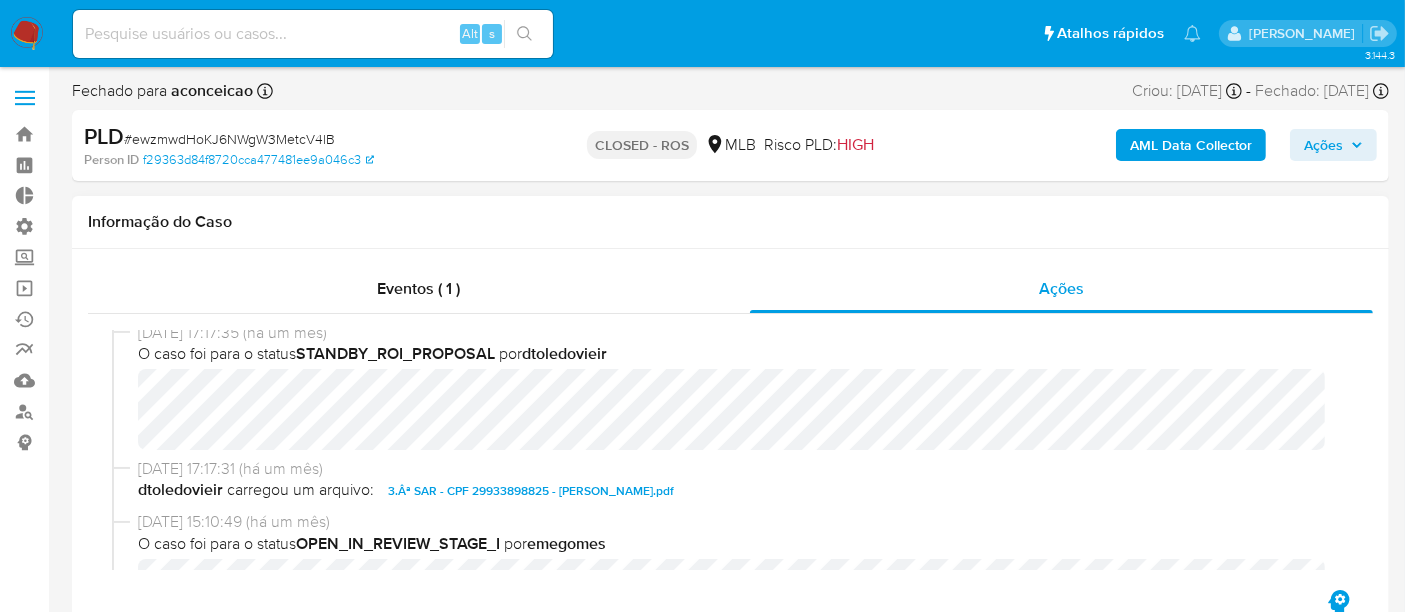 scroll, scrollTop: 1447, scrollLeft: 0, axis: vertical 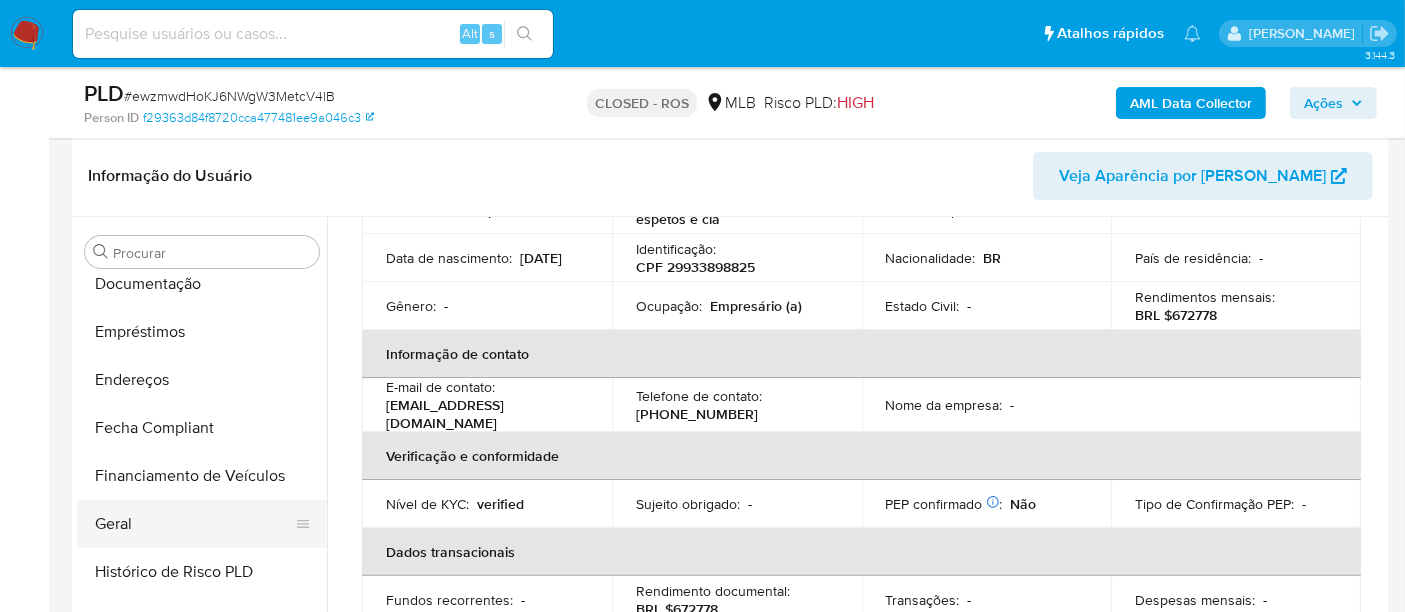 click on "Geral" at bounding box center [194, 524] 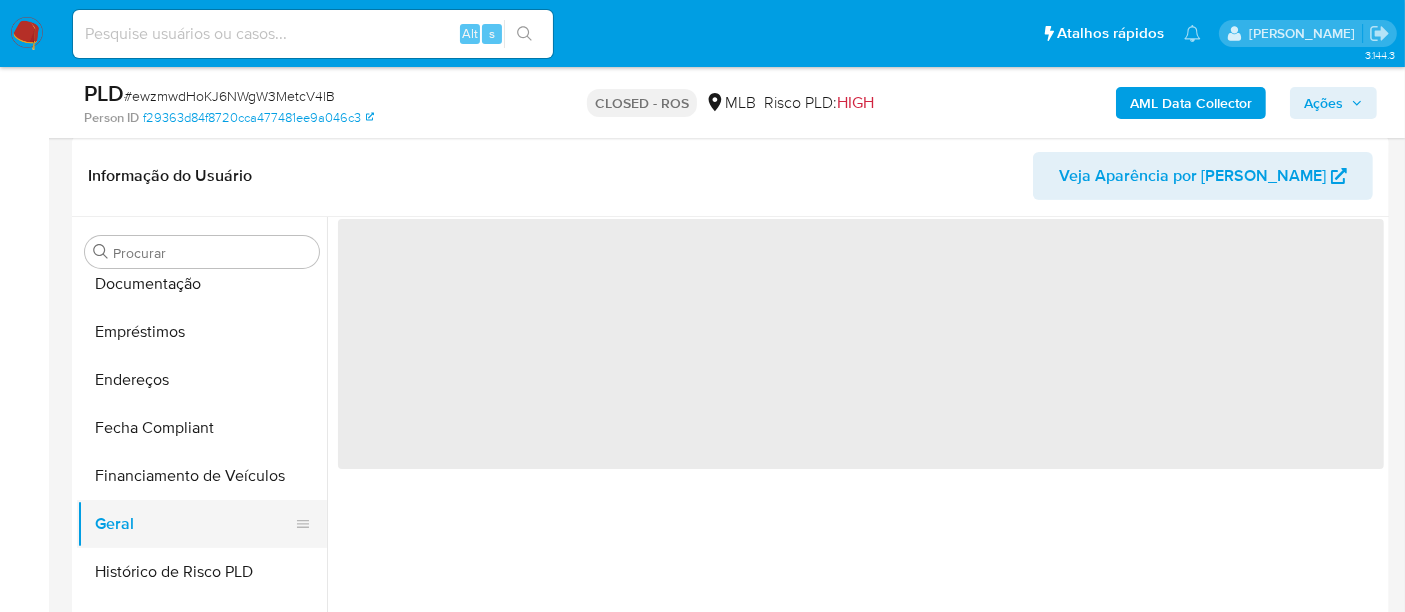 scroll, scrollTop: 0, scrollLeft: 0, axis: both 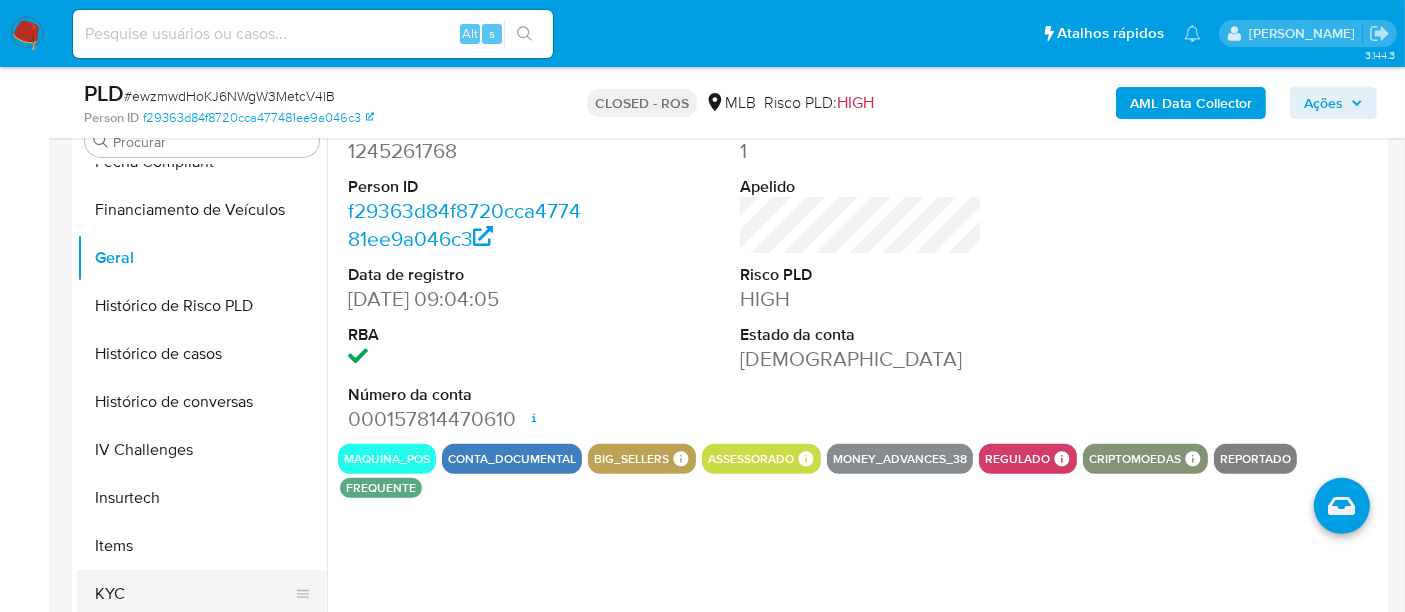 click on "KYC" at bounding box center [194, 594] 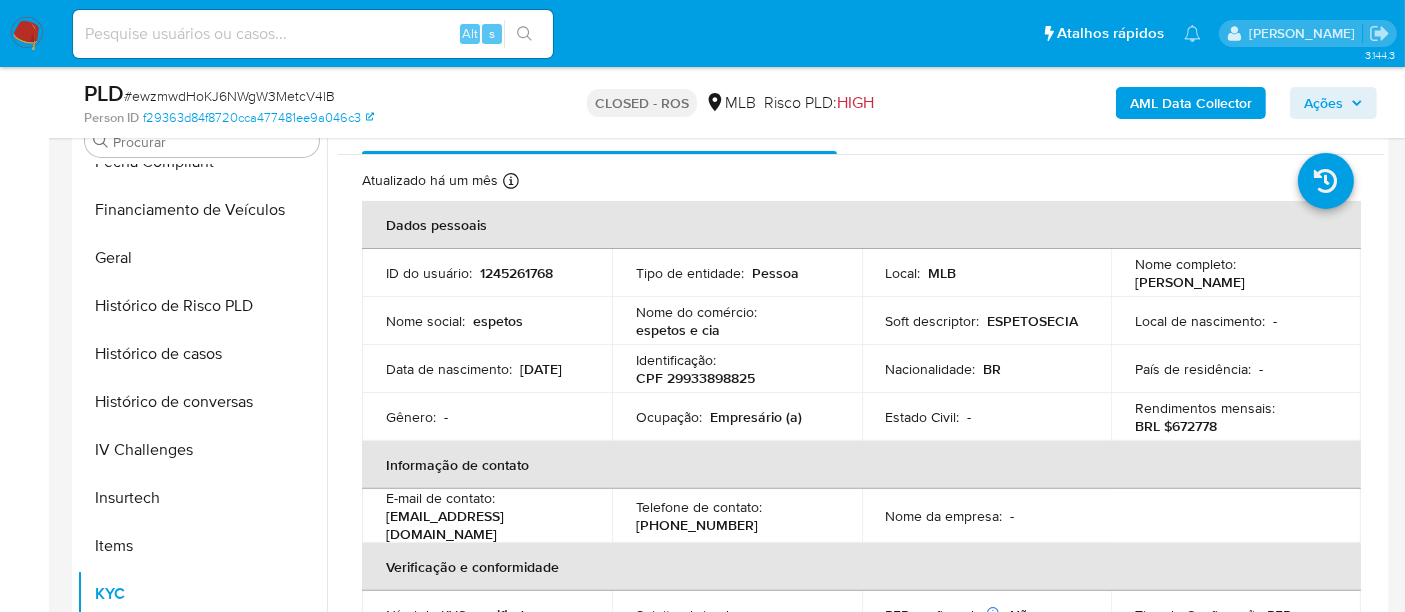 drag, startPoint x: 1125, startPoint y: 279, endPoint x: 1311, endPoint y: 283, distance: 186.043 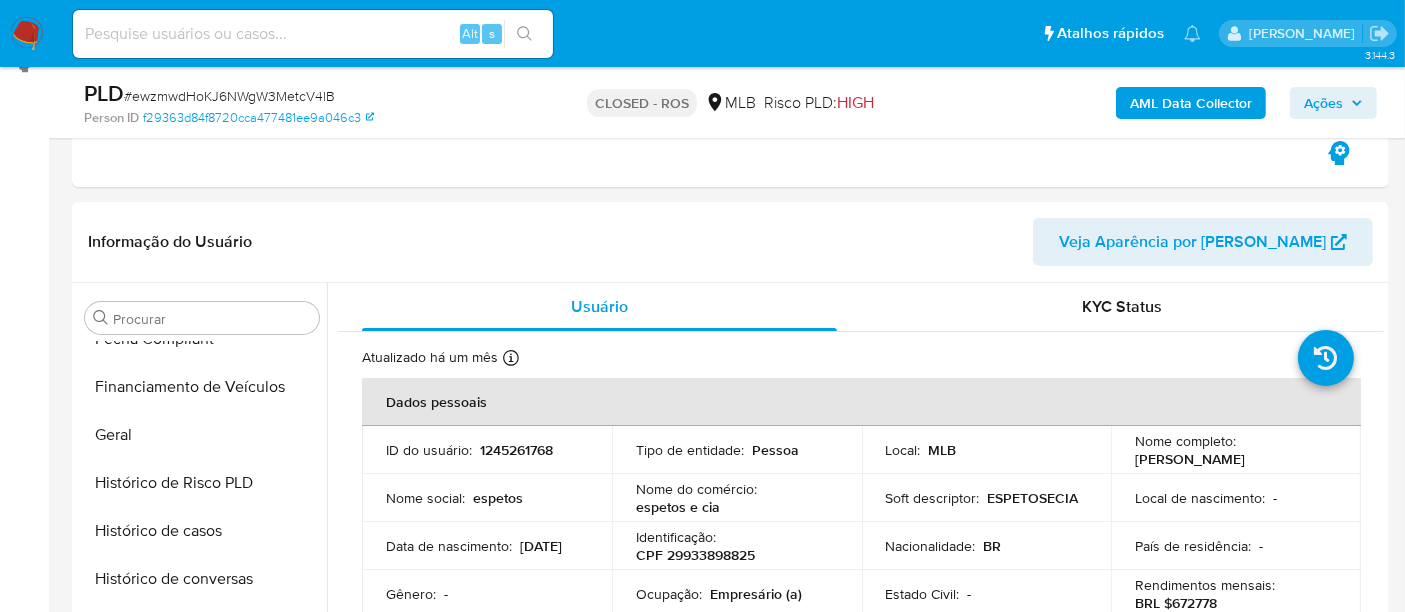 scroll, scrollTop: 222, scrollLeft: 0, axis: vertical 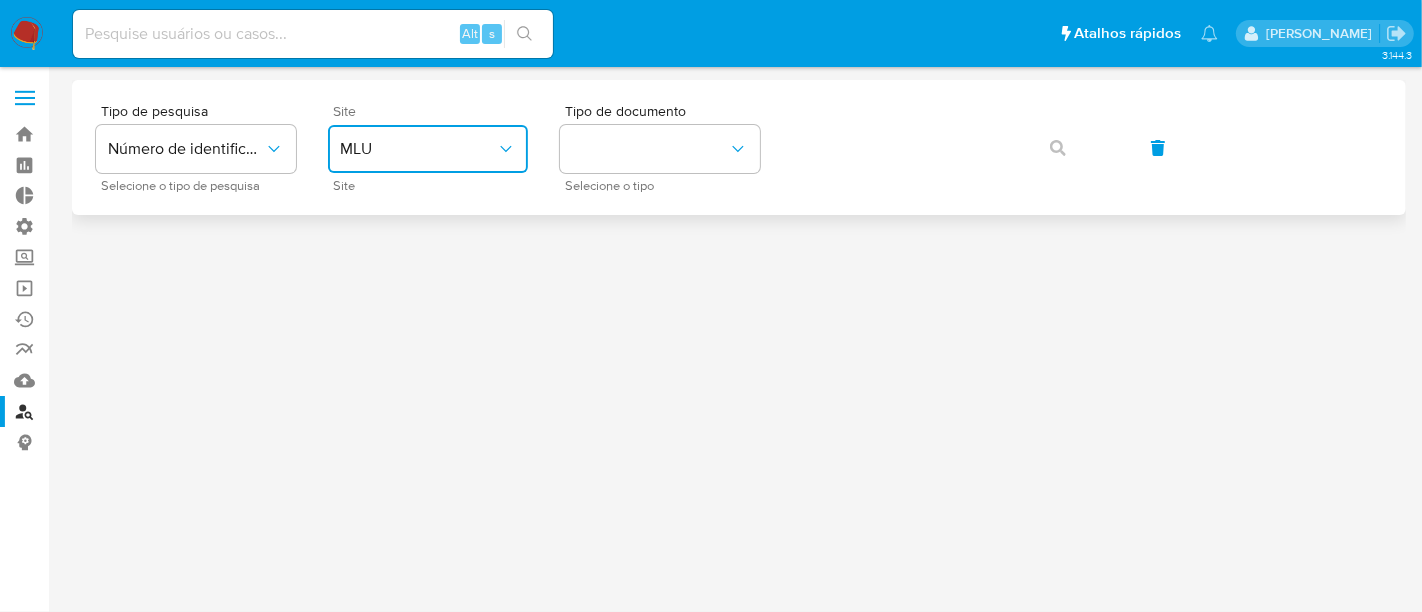 click on "MLU" at bounding box center [418, 149] 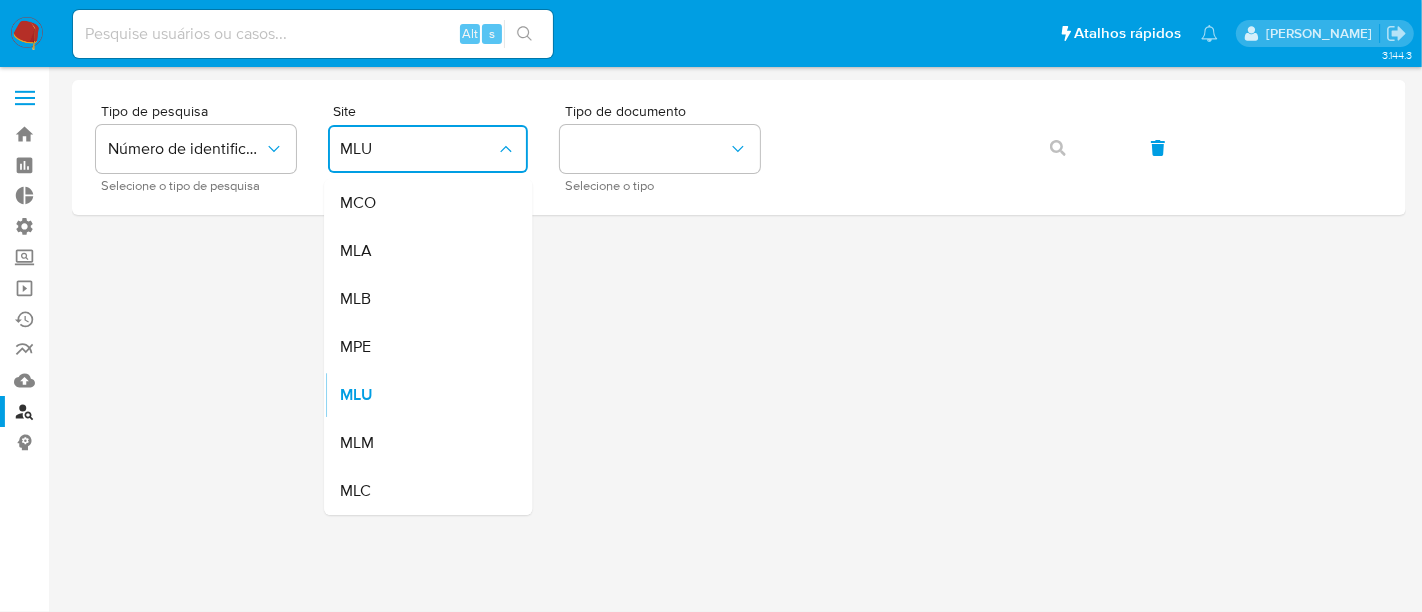 drag, startPoint x: 393, startPoint y: 299, endPoint x: 464, endPoint y: 282, distance: 73.00685 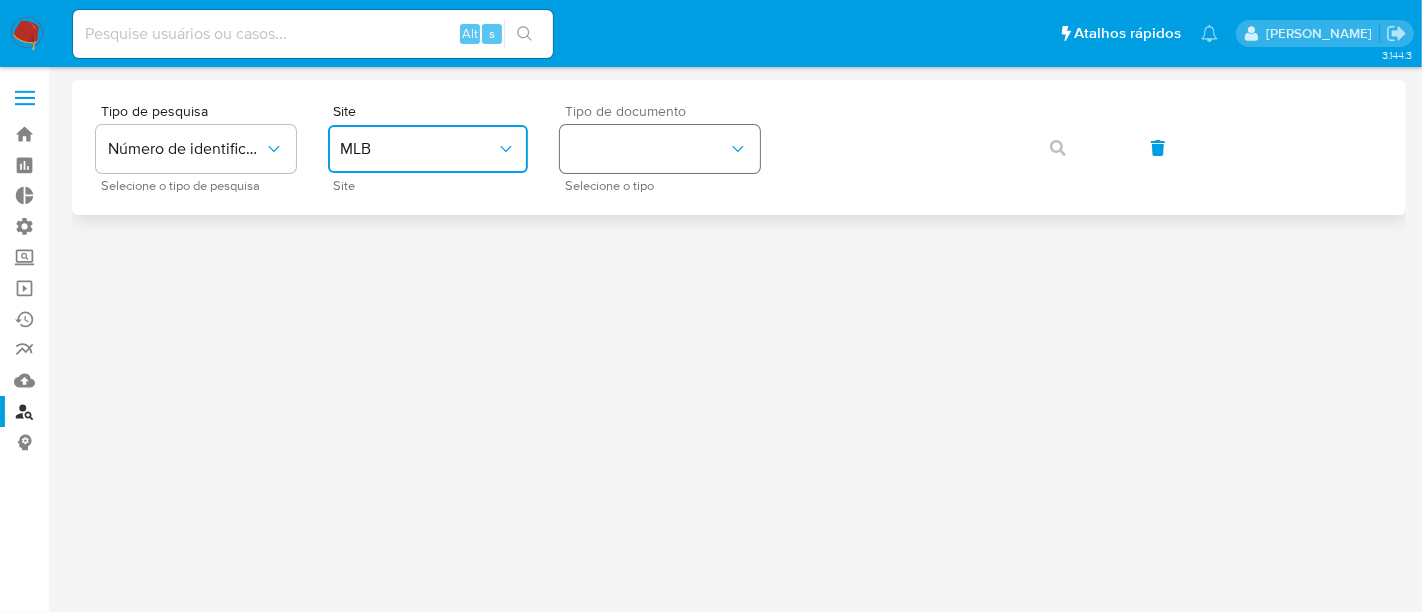 click at bounding box center [660, 149] 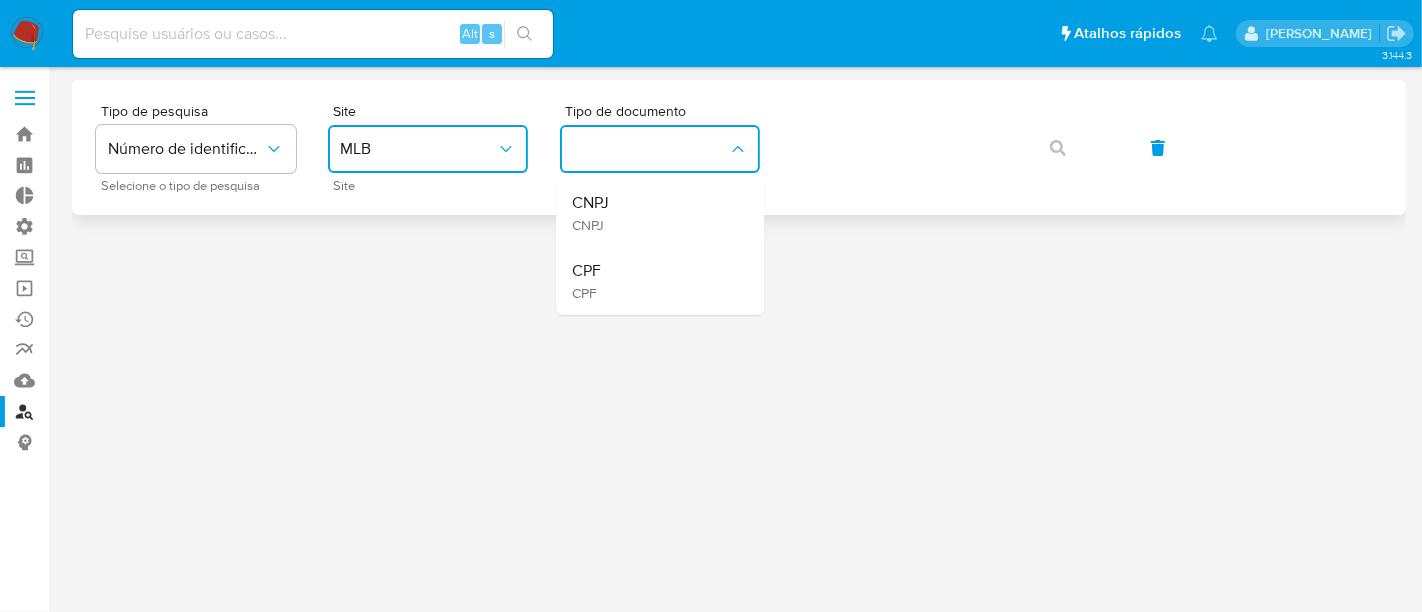 drag, startPoint x: 616, startPoint y: 265, endPoint x: 858, endPoint y: 183, distance: 255.51517 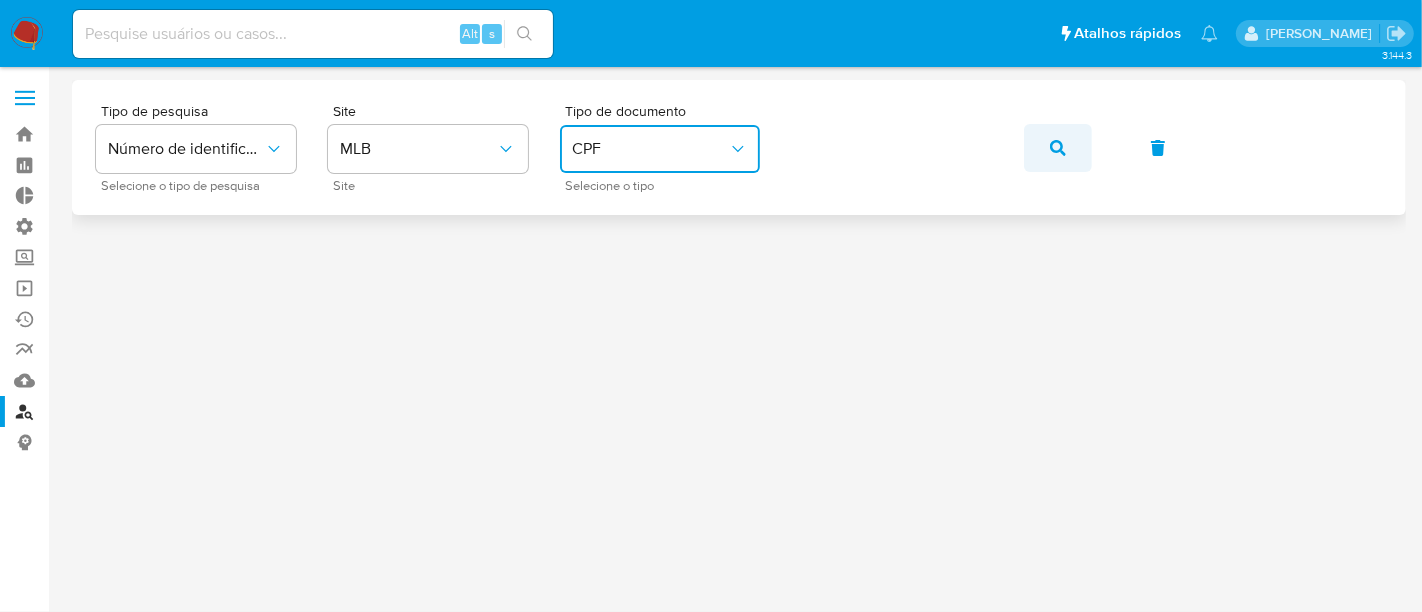 click 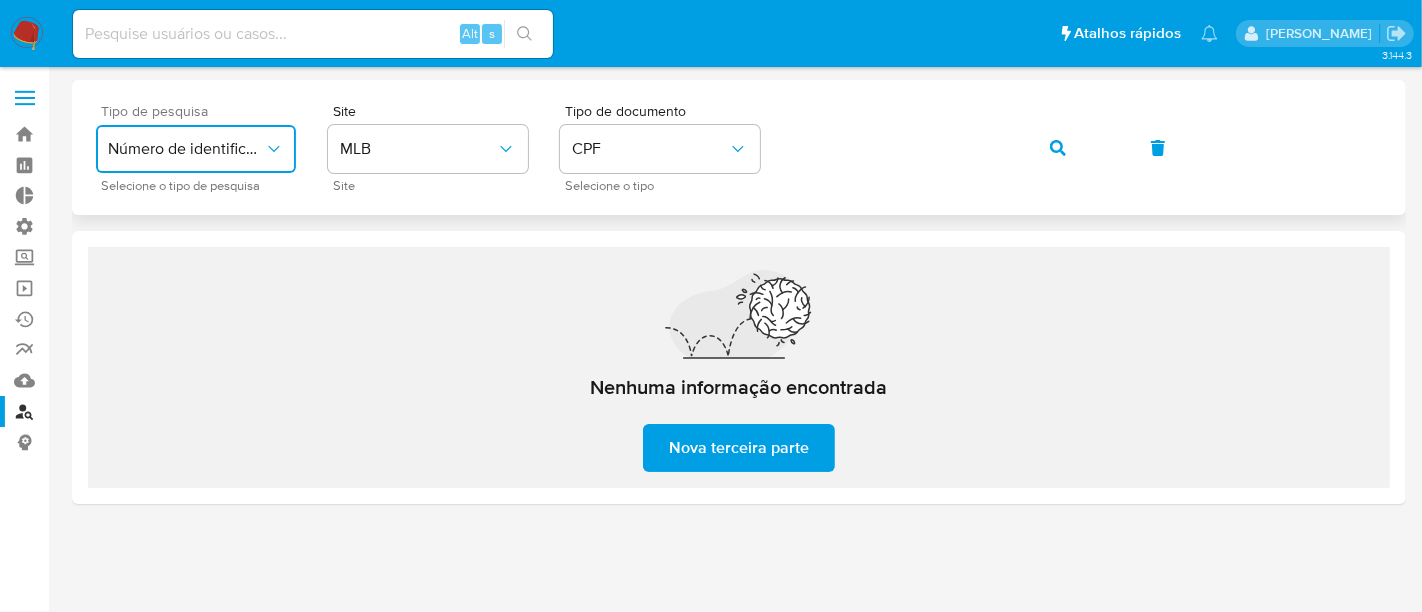 click 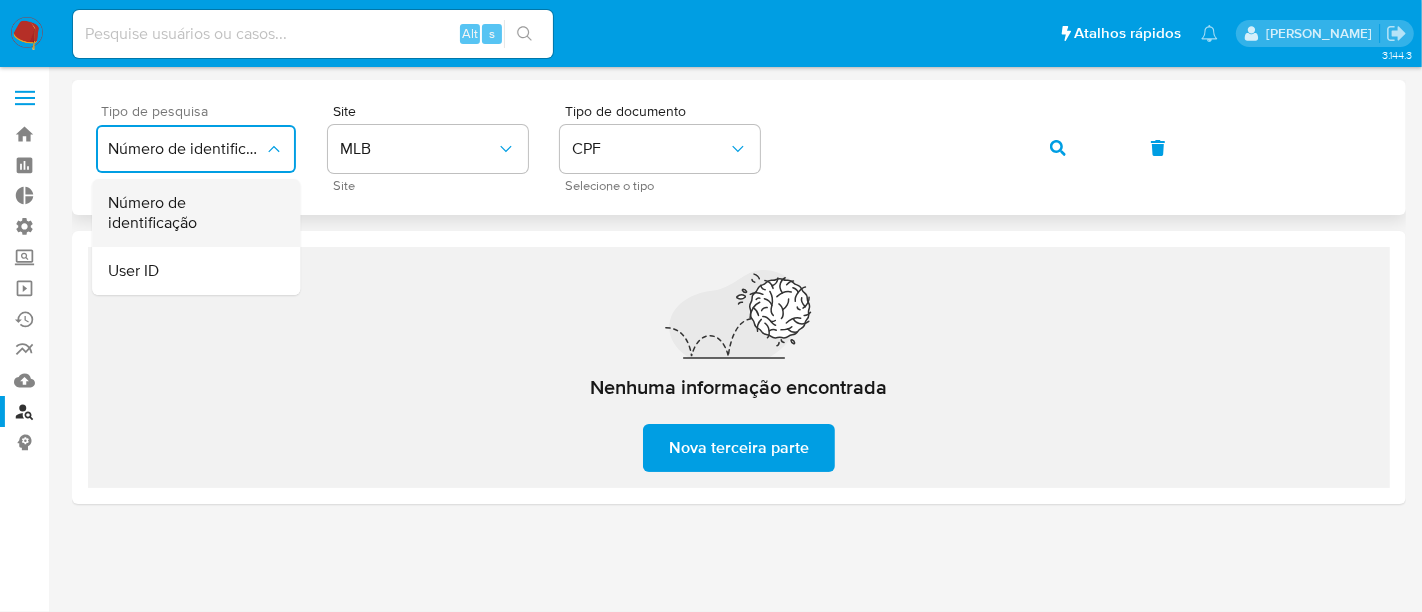 click on "Número de identificação" at bounding box center (190, 213) 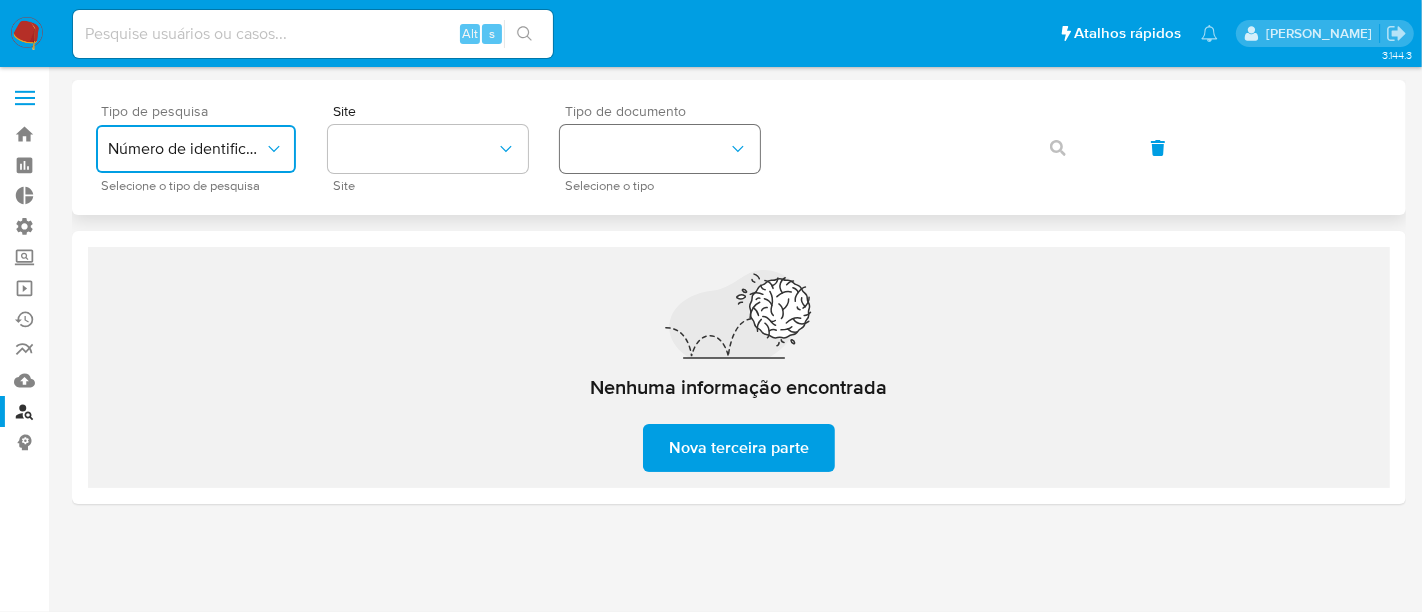 click at bounding box center (660, 149) 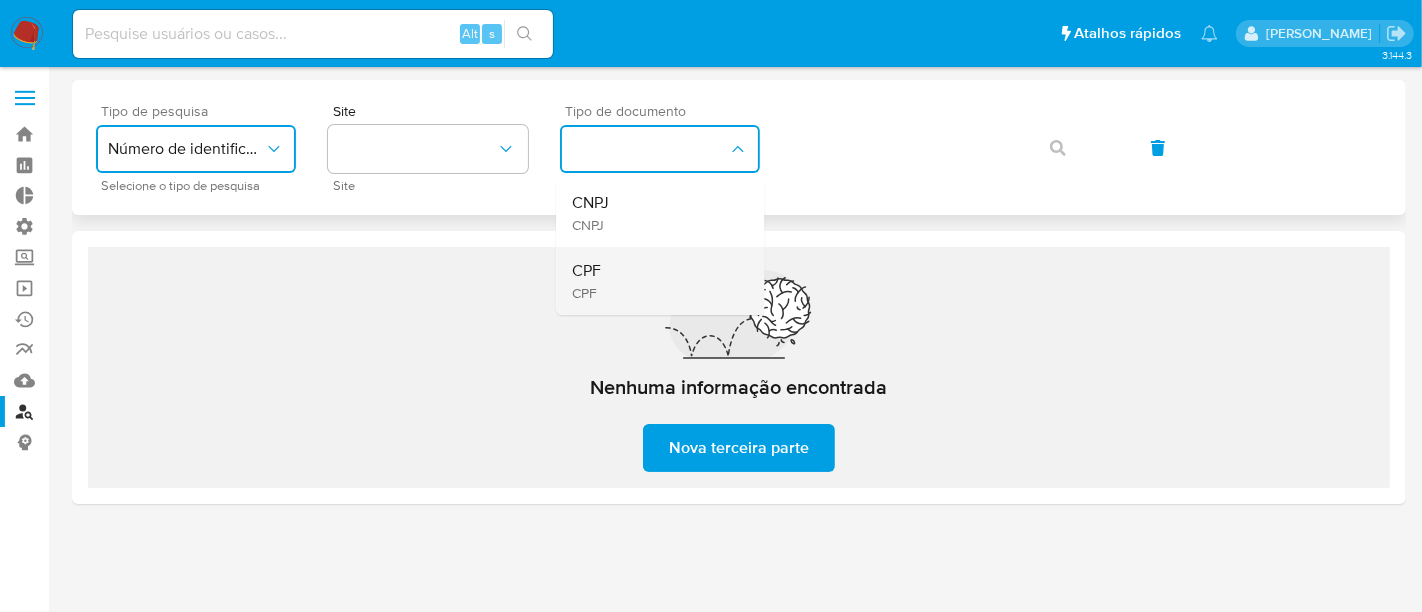 click on "CPF CPF" at bounding box center [654, 281] 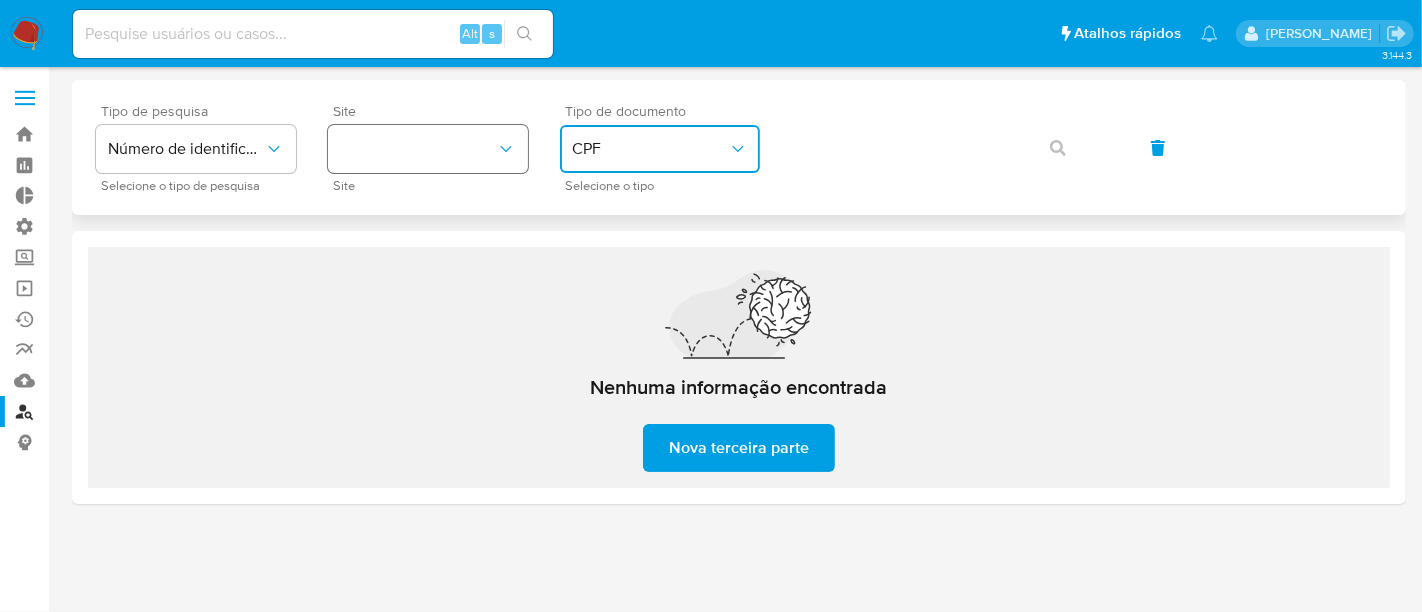click at bounding box center (428, 149) 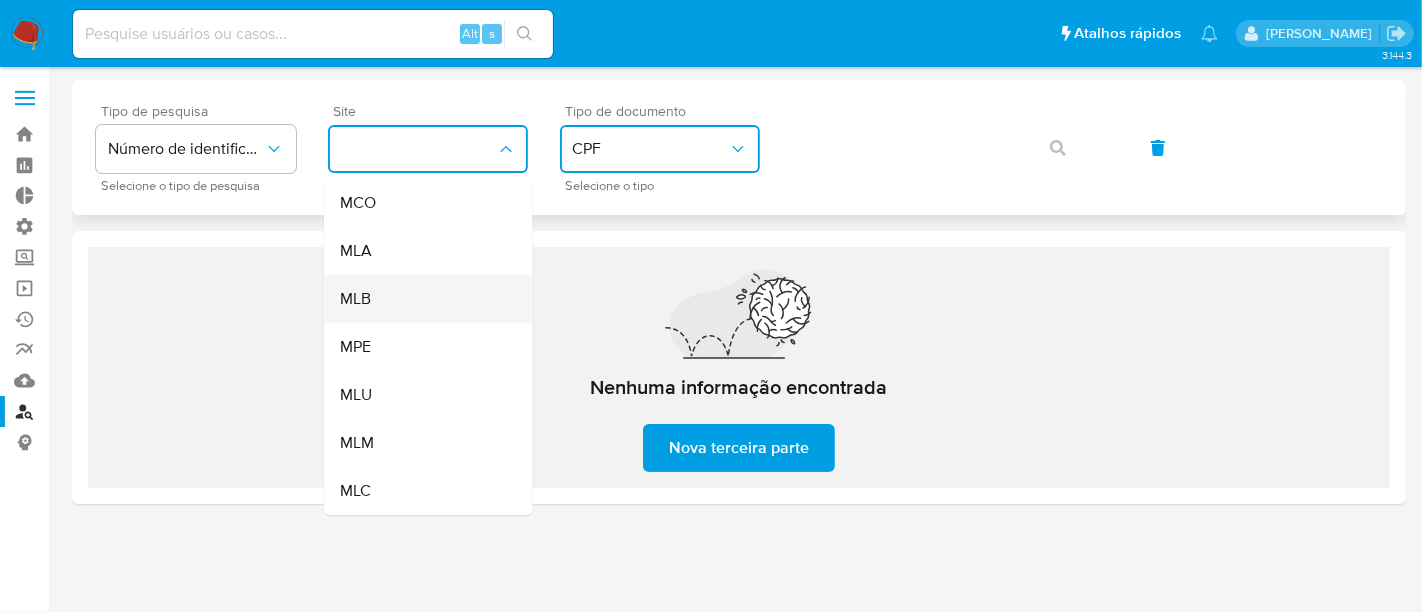 click on "MLB" at bounding box center (422, 299) 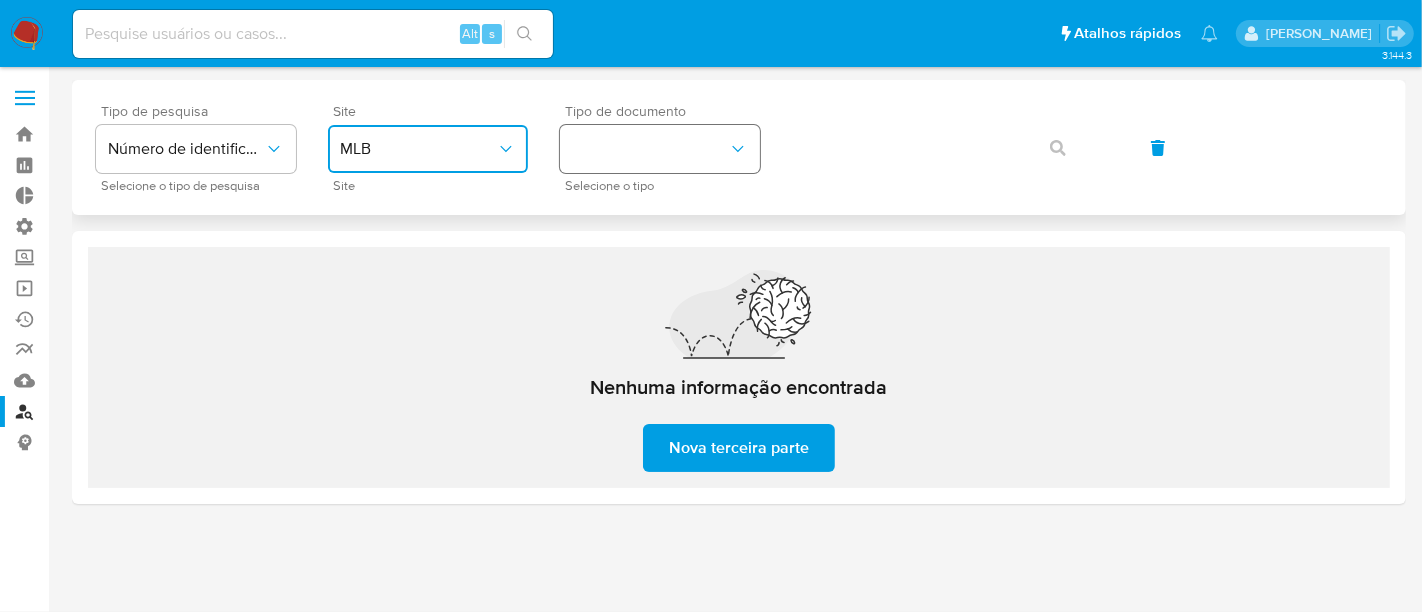 click at bounding box center [660, 149] 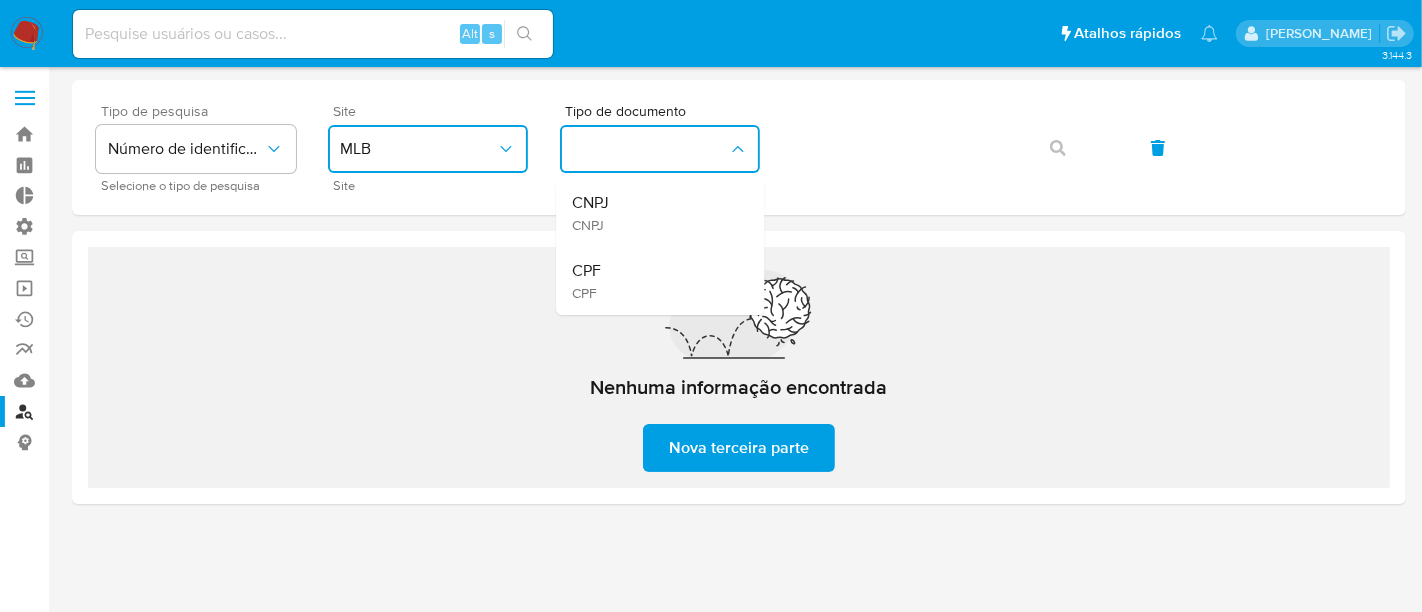 click on "CPF CPF" at bounding box center (654, 281) 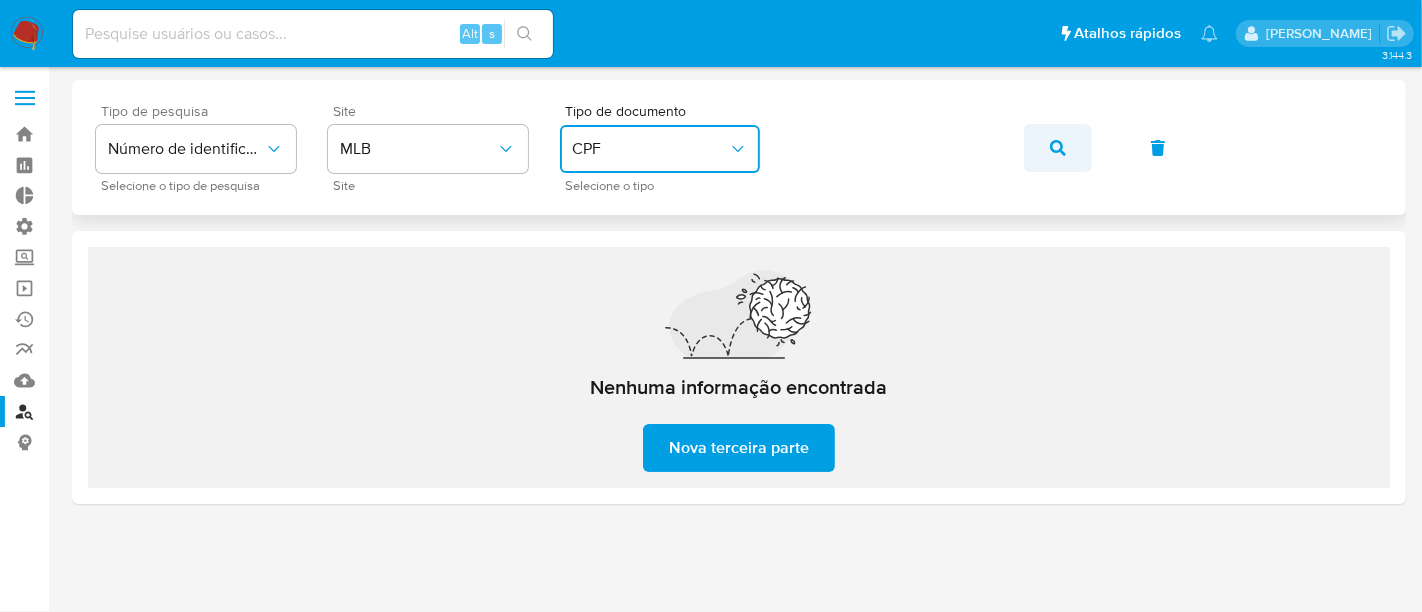 click at bounding box center (1058, 148) 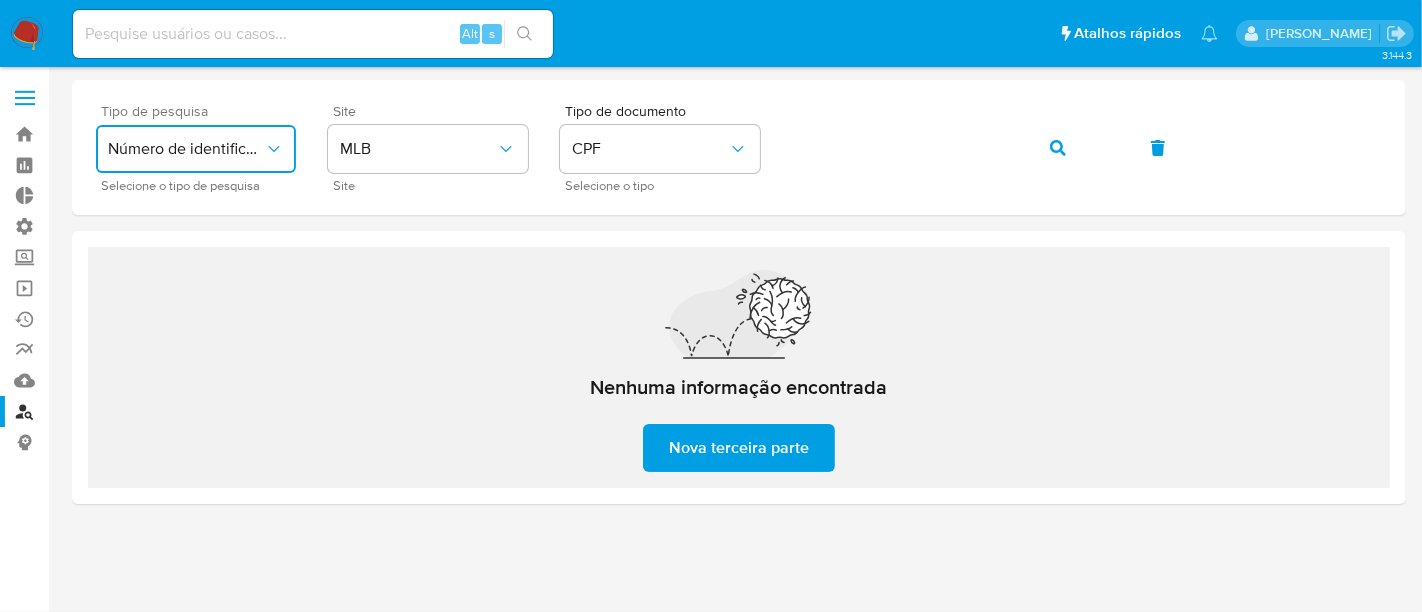 click on "Número de identificação" at bounding box center (186, 149) 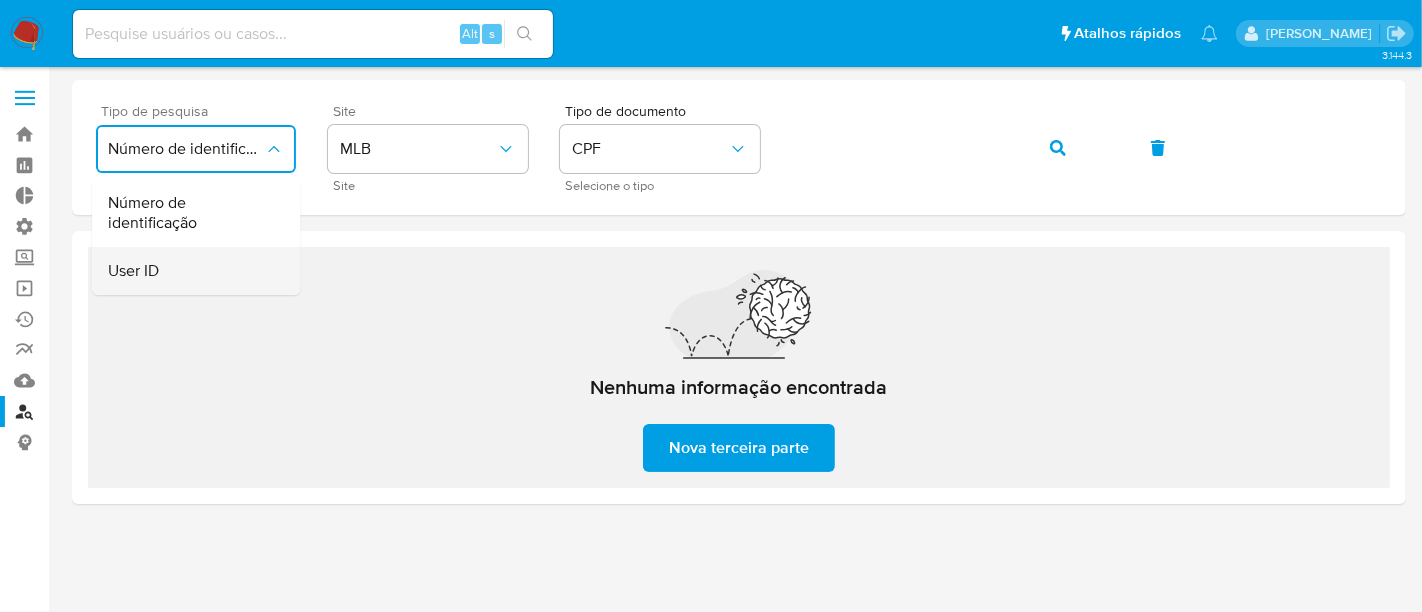 click on "User ID" at bounding box center (190, 271) 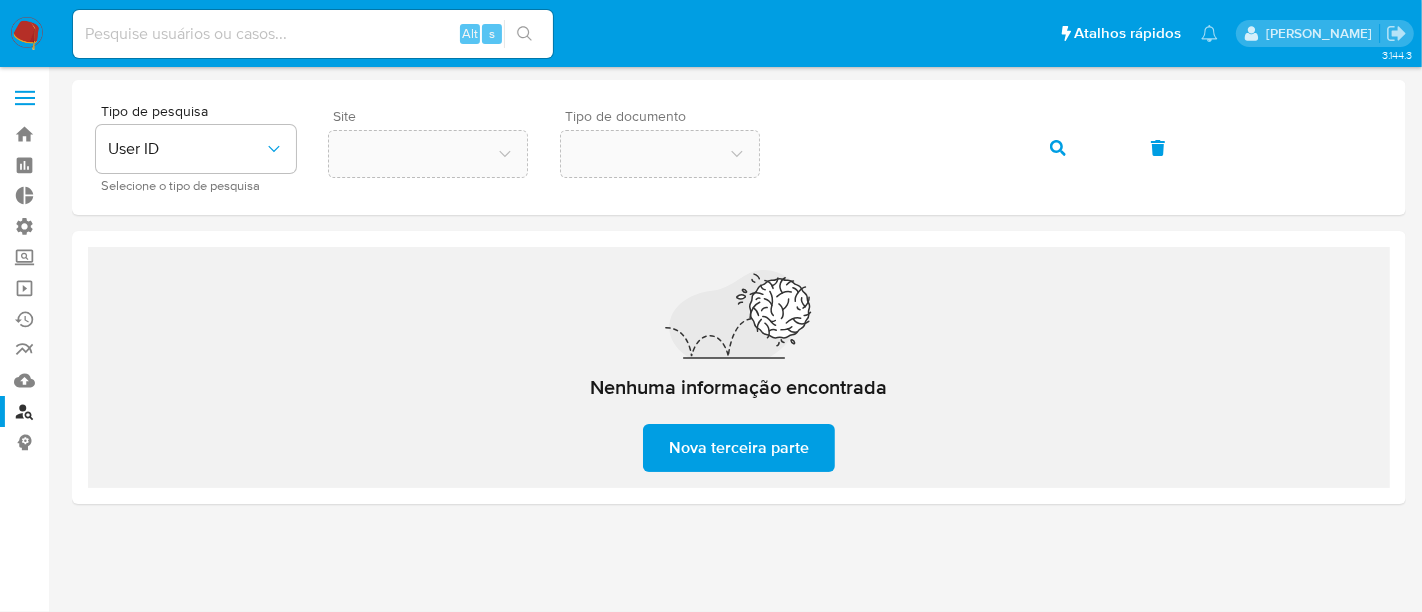 click on "Tipo de pesquisa User ID Selecione o tipo de pesquisa Site Tipo de documento" at bounding box center (739, 147) 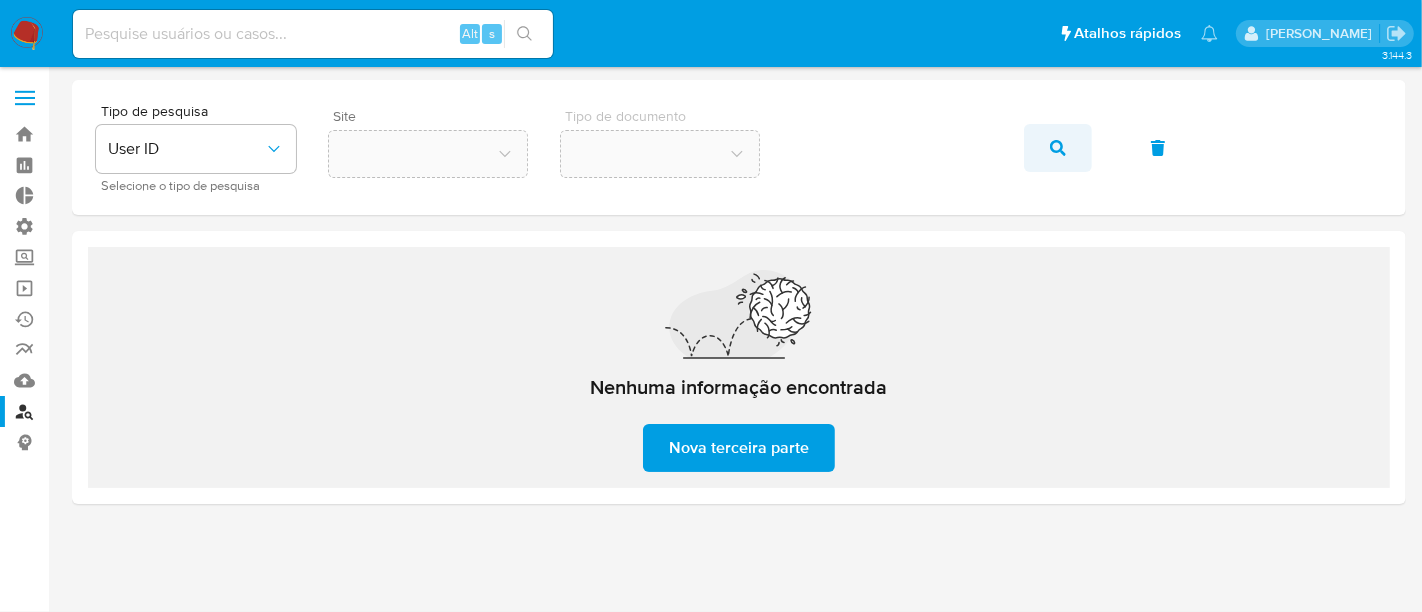 click 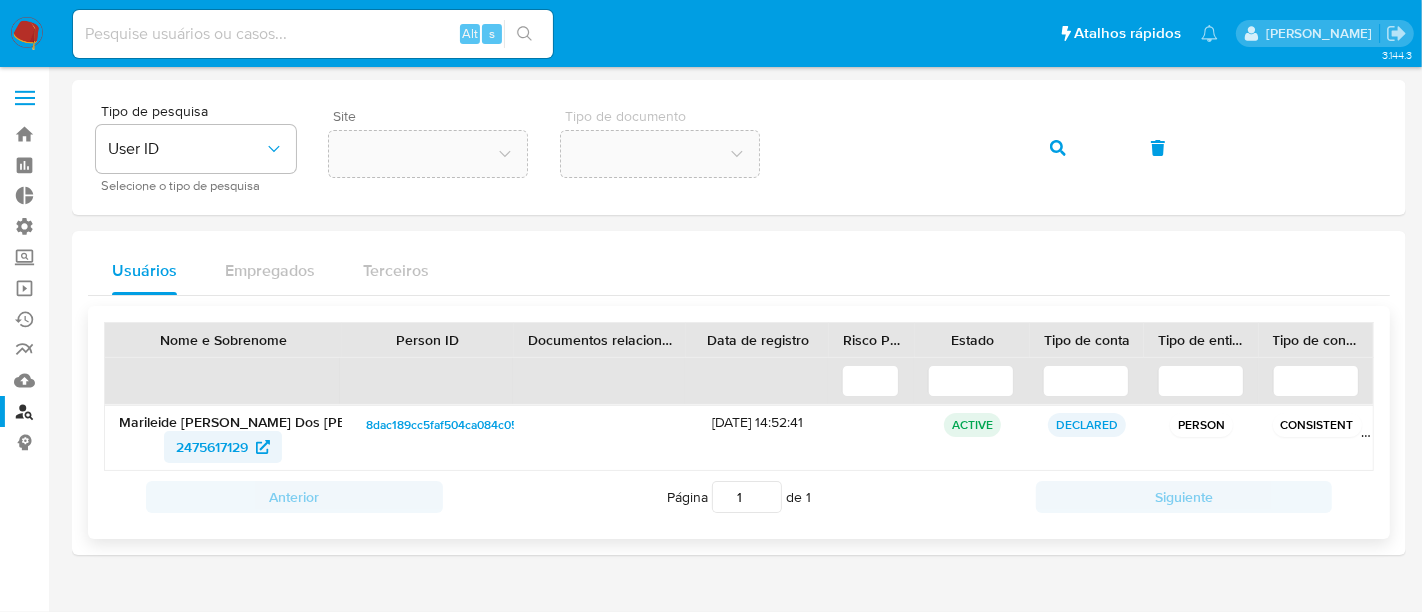 click on "2475617129" at bounding box center [212, 447] 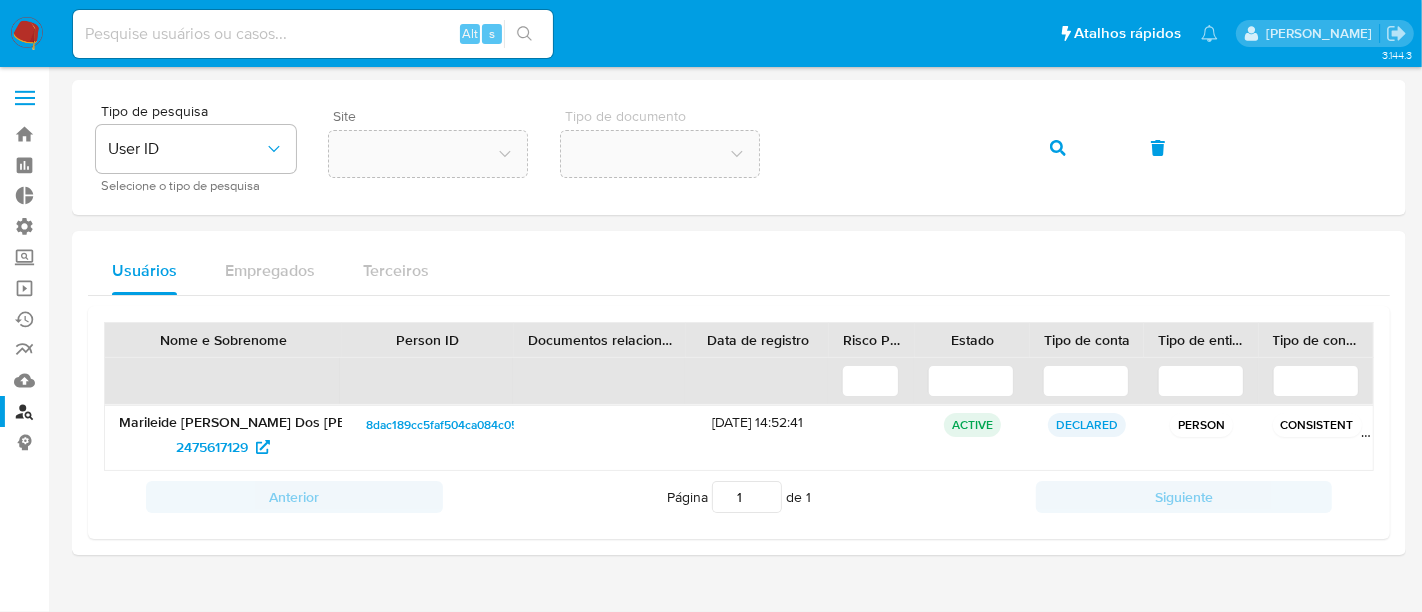 click on "Alt s" at bounding box center [313, 34] 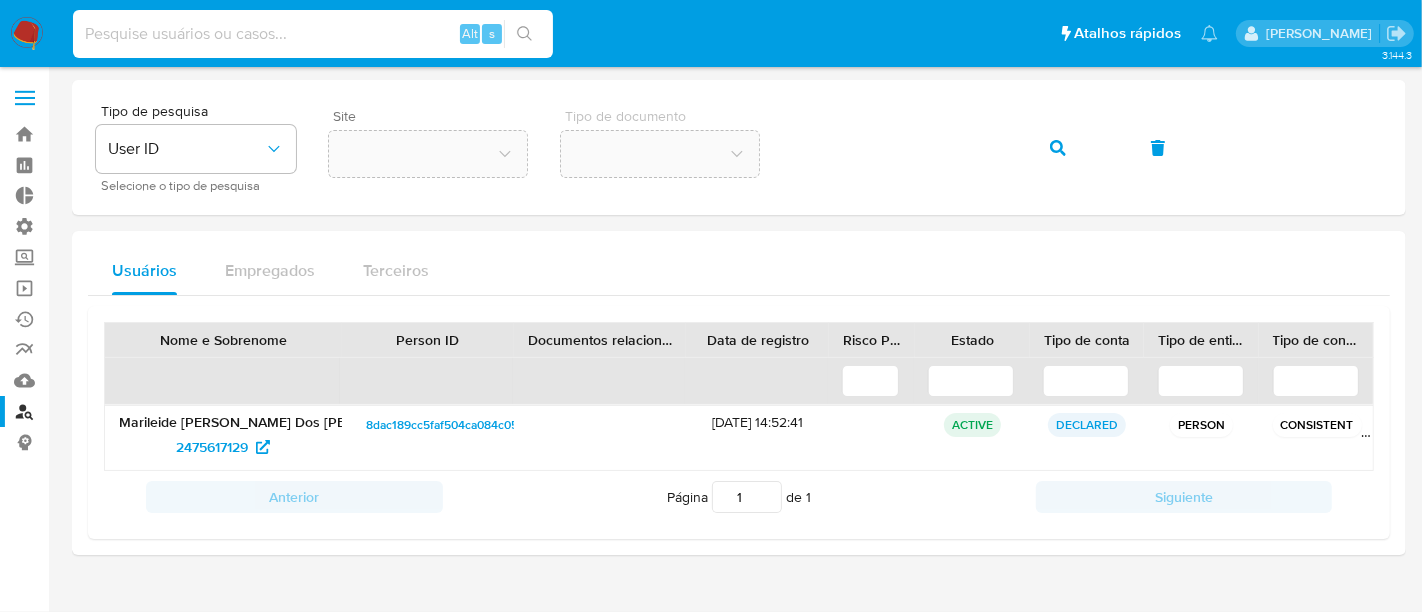 click at bounding box center (313, 34) 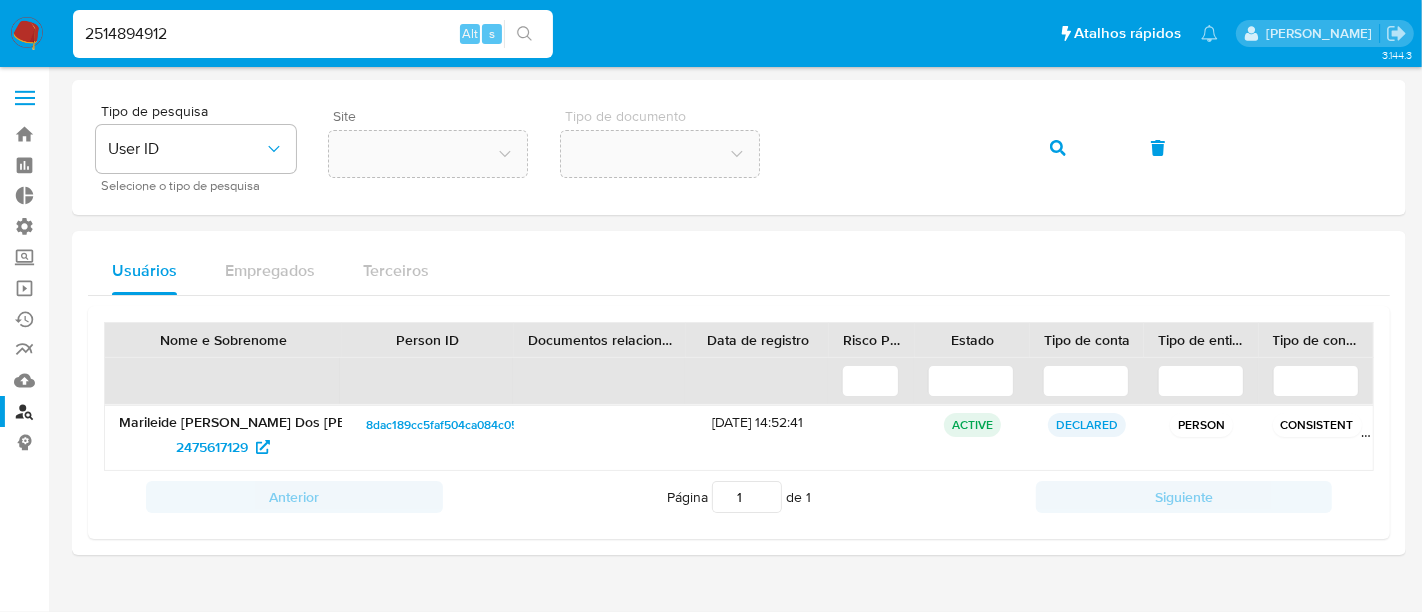 type on "2514894912" 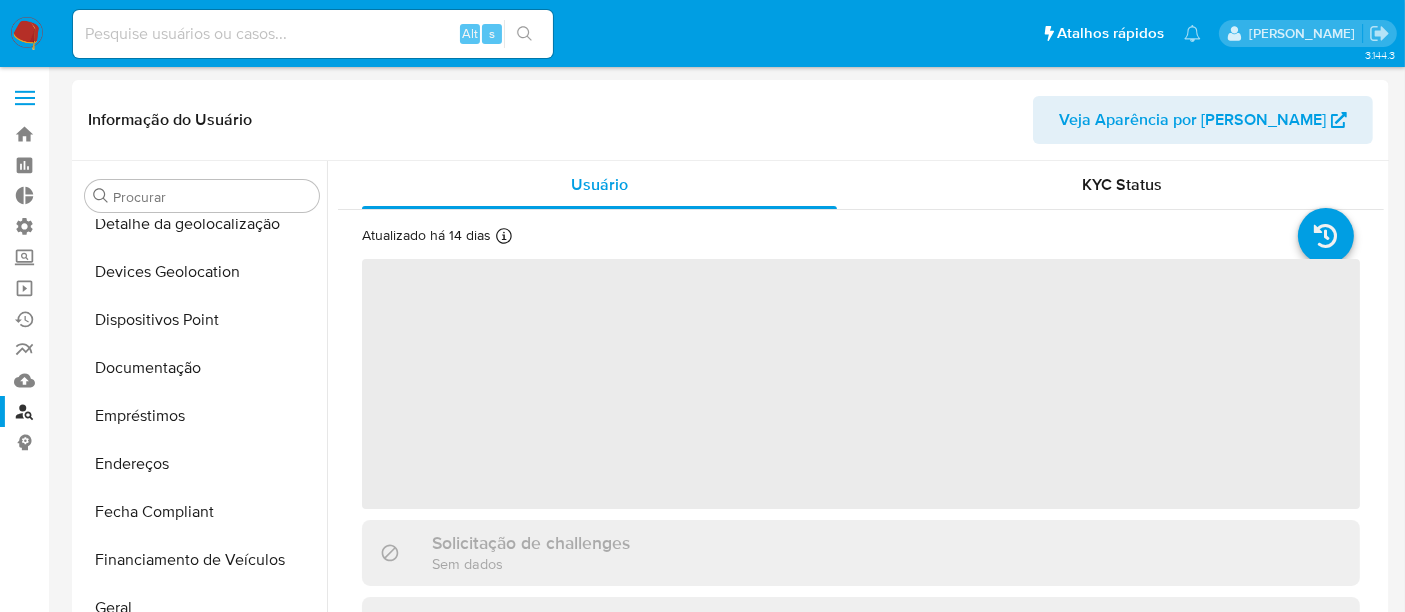 scroll, scrollTop: 844, scrollLeft: 0, axis: vertical 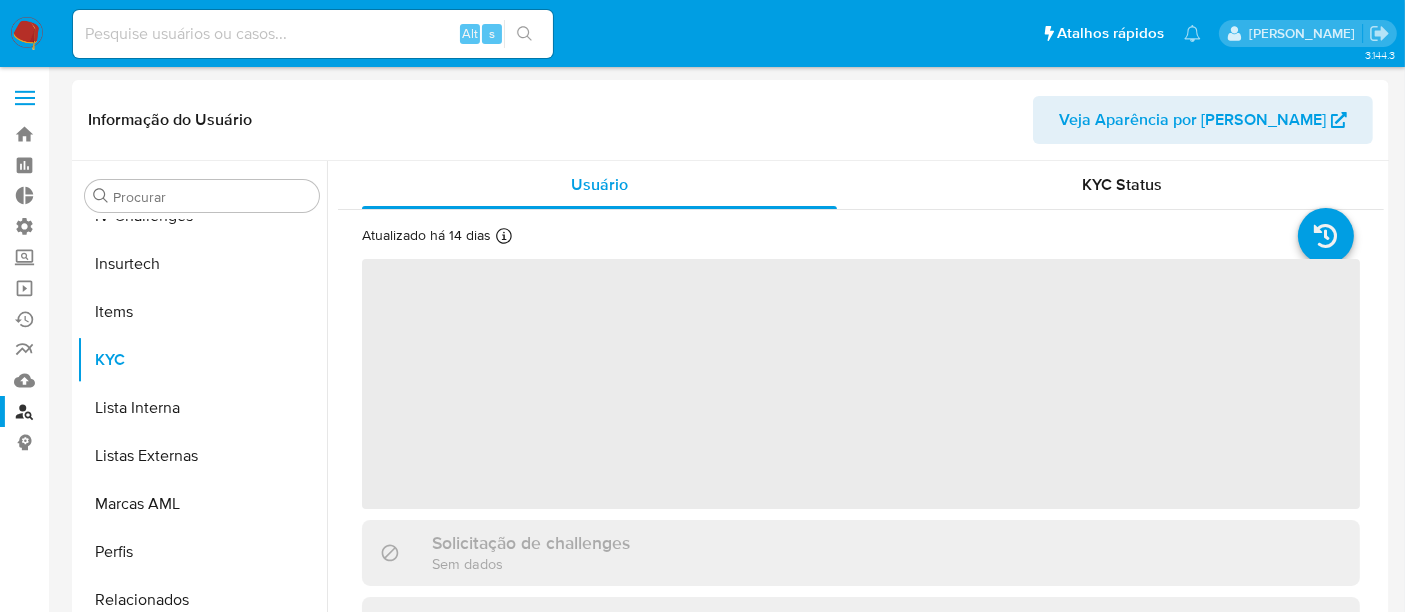 select on "10" 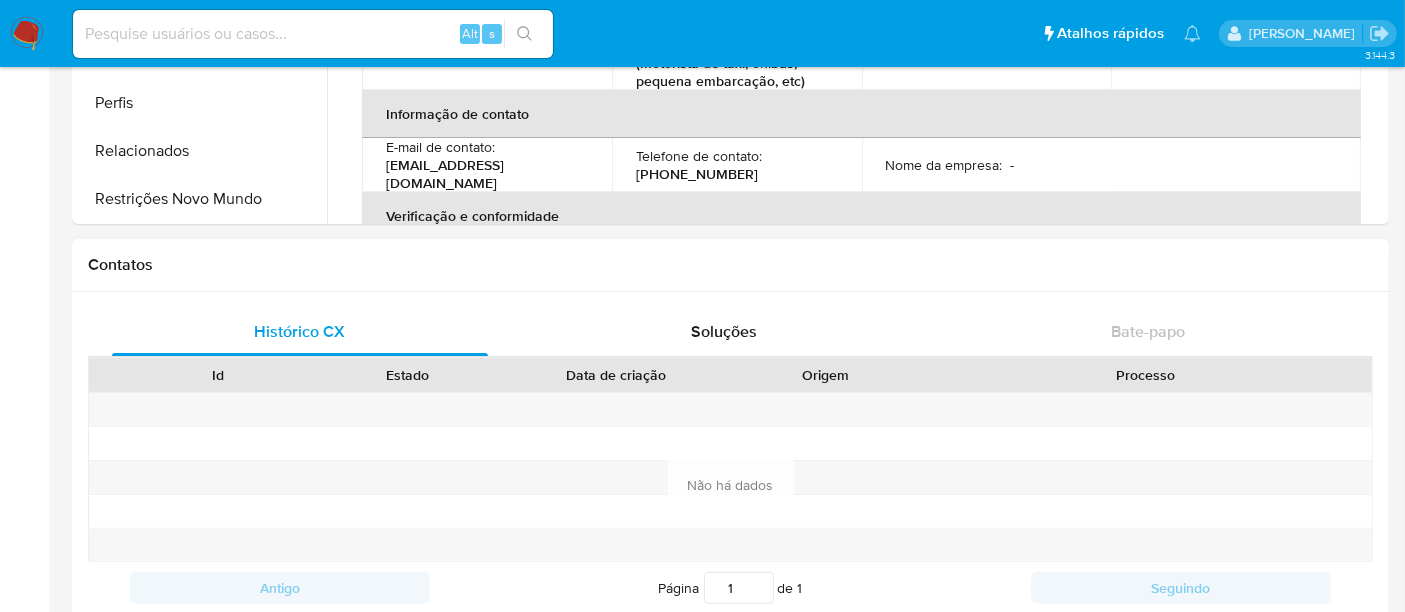 scroll, scrollTop: 555, scrollLeft: 0, axis: vertical 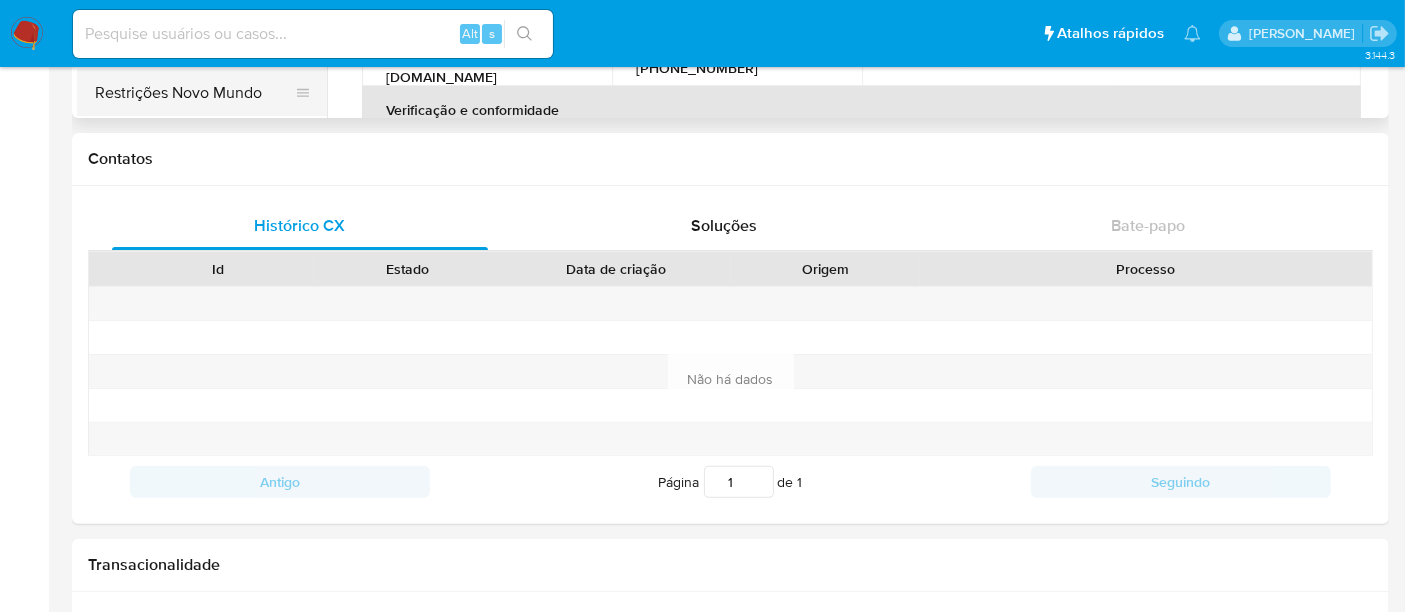 click on "Restrições Novo Mundo" at bounding box center [194, 93] 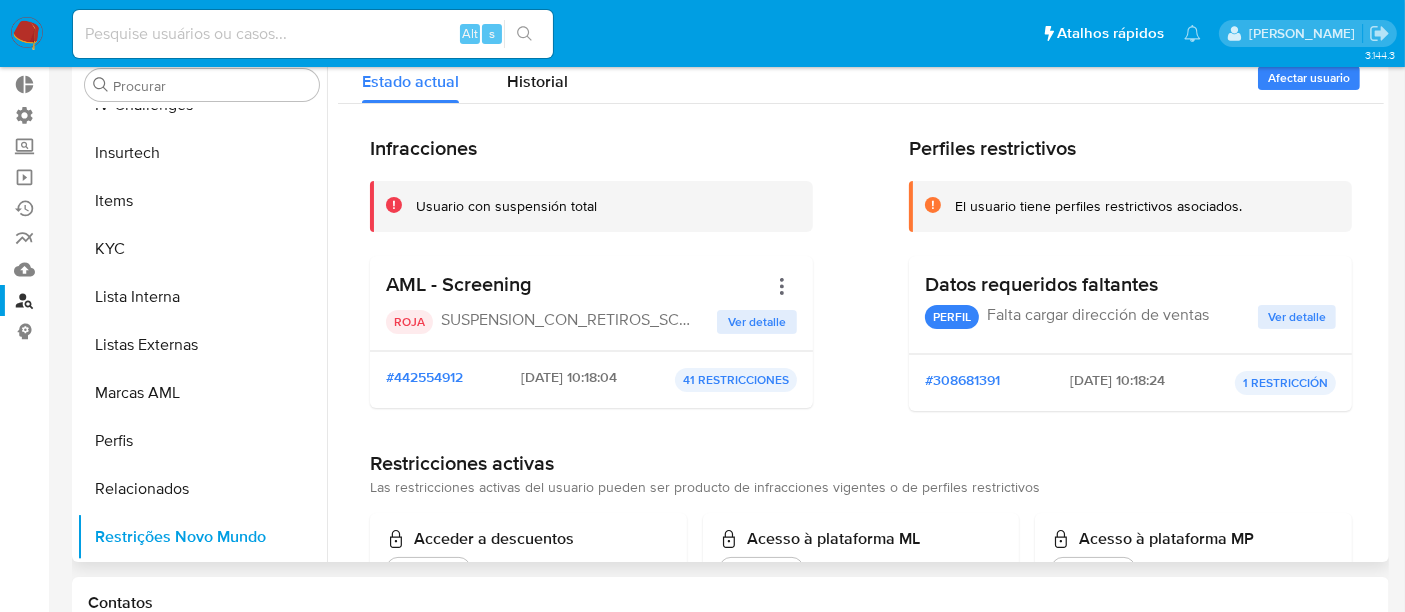 scroll, scrollTop: 0, scrollLeft: 0, axis: both 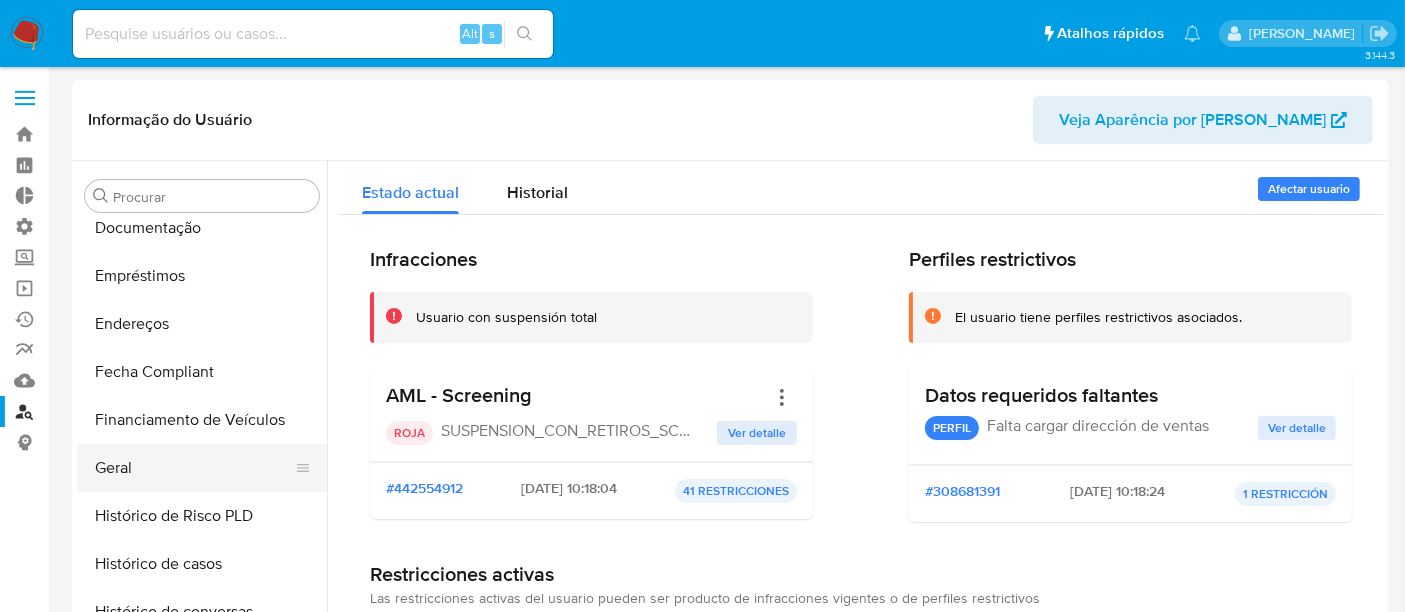 click on "Geral" at bounding box center (194, 468) 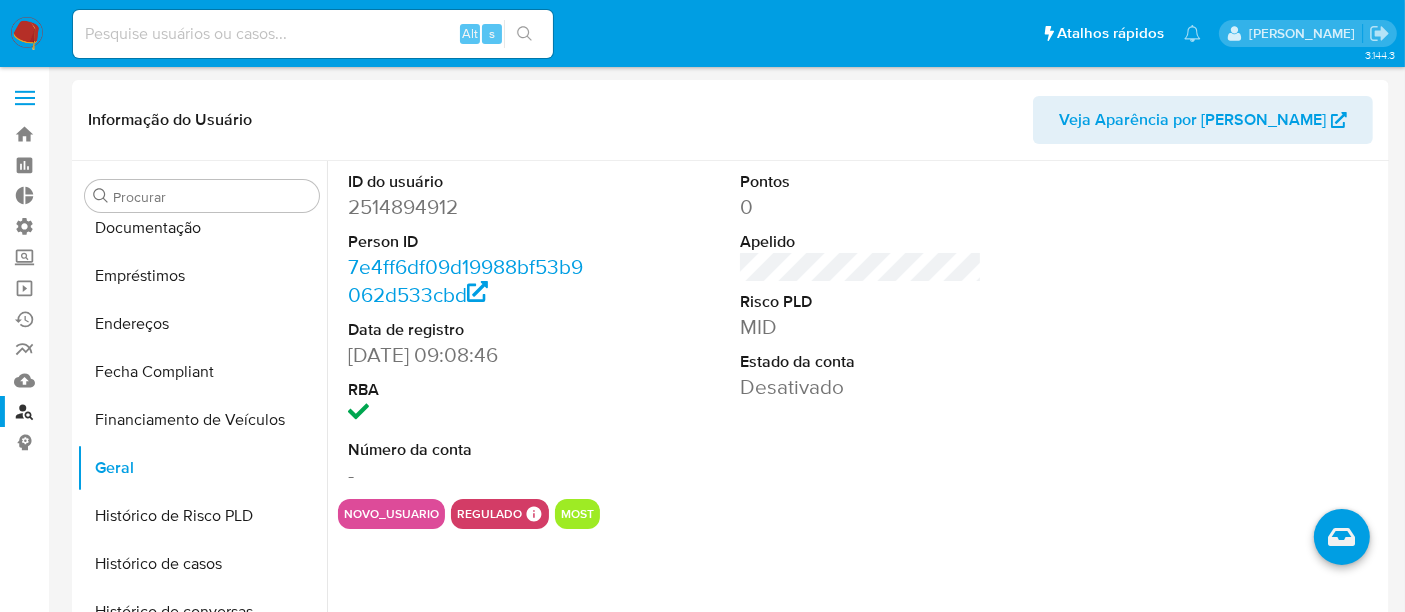 click at bounding box center (313, 34) 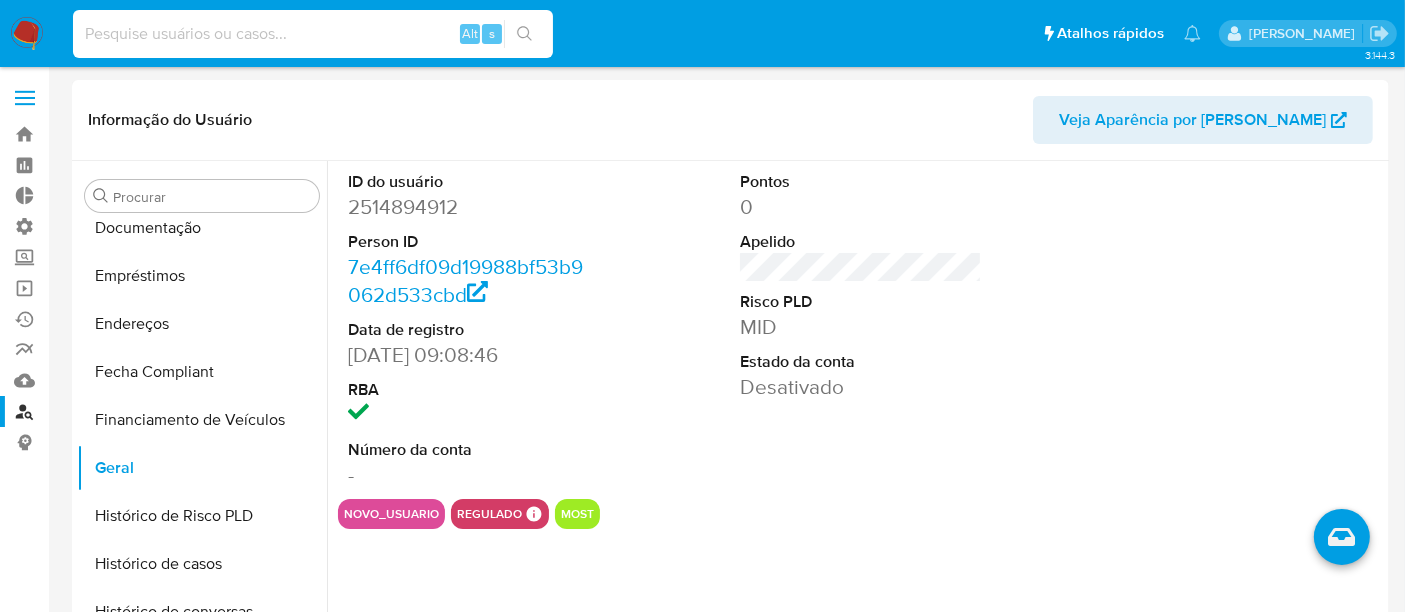 paste on "1109125424" 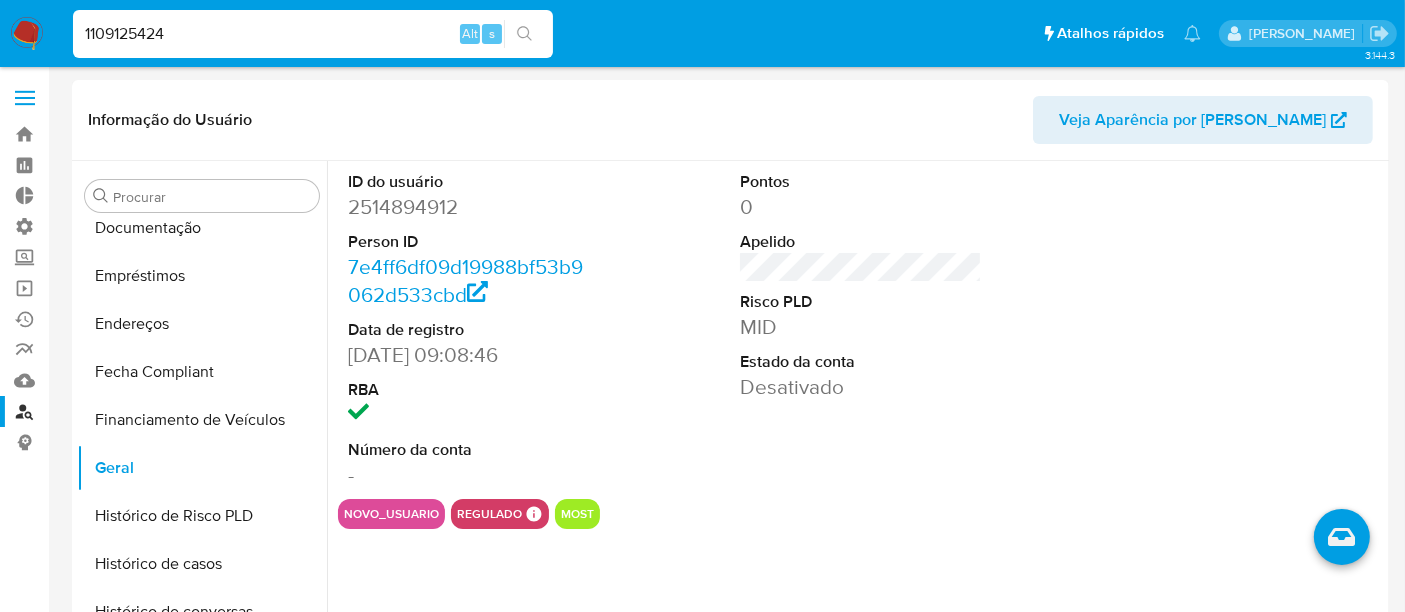 type on "1109125424" 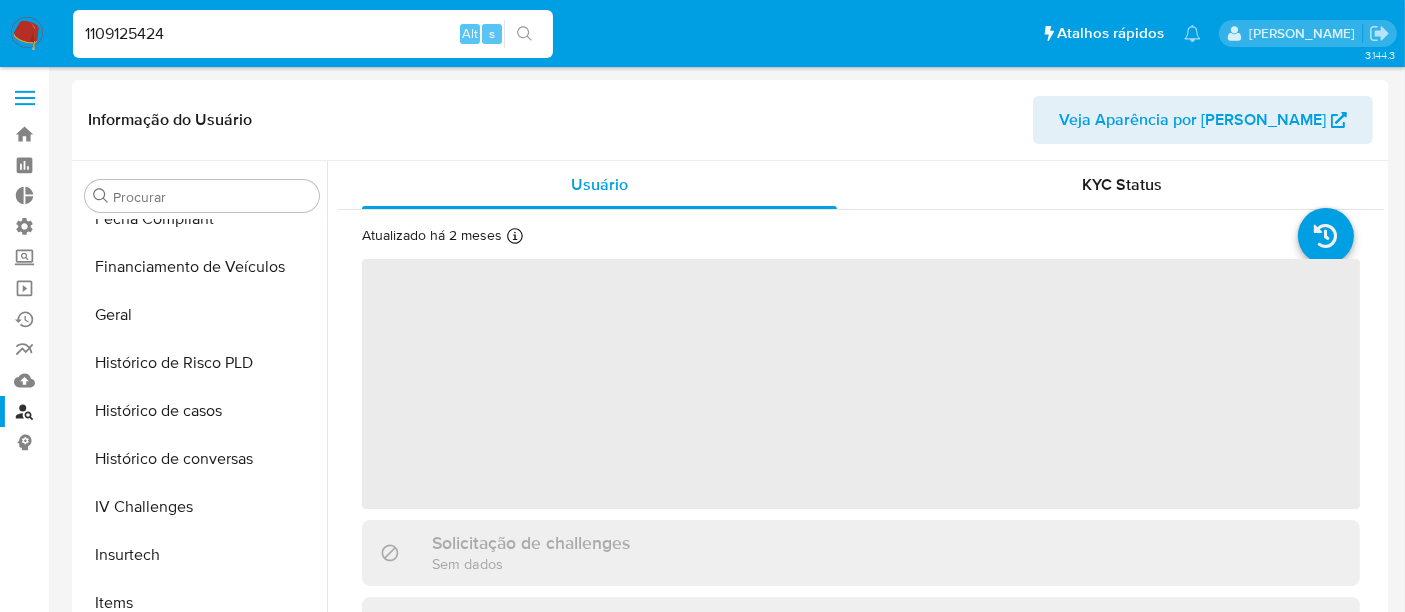 scroll, scrollTop: 844, scrollLeft: 0, axis: vertical 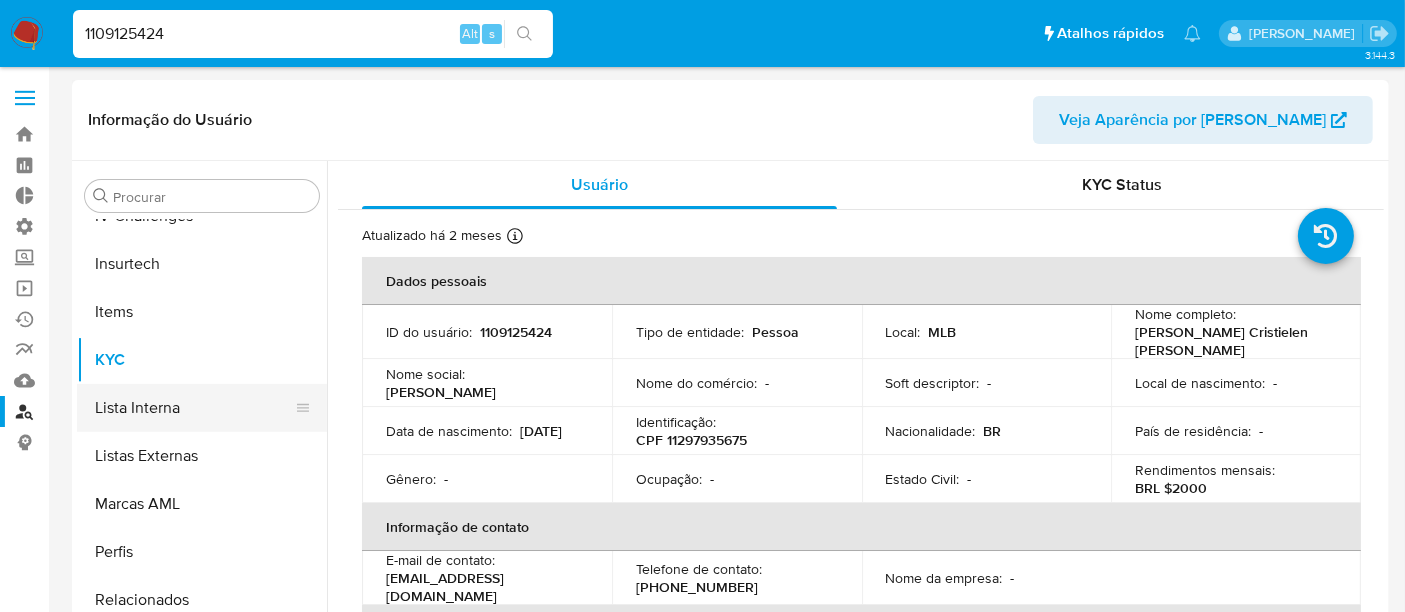 select on "10" 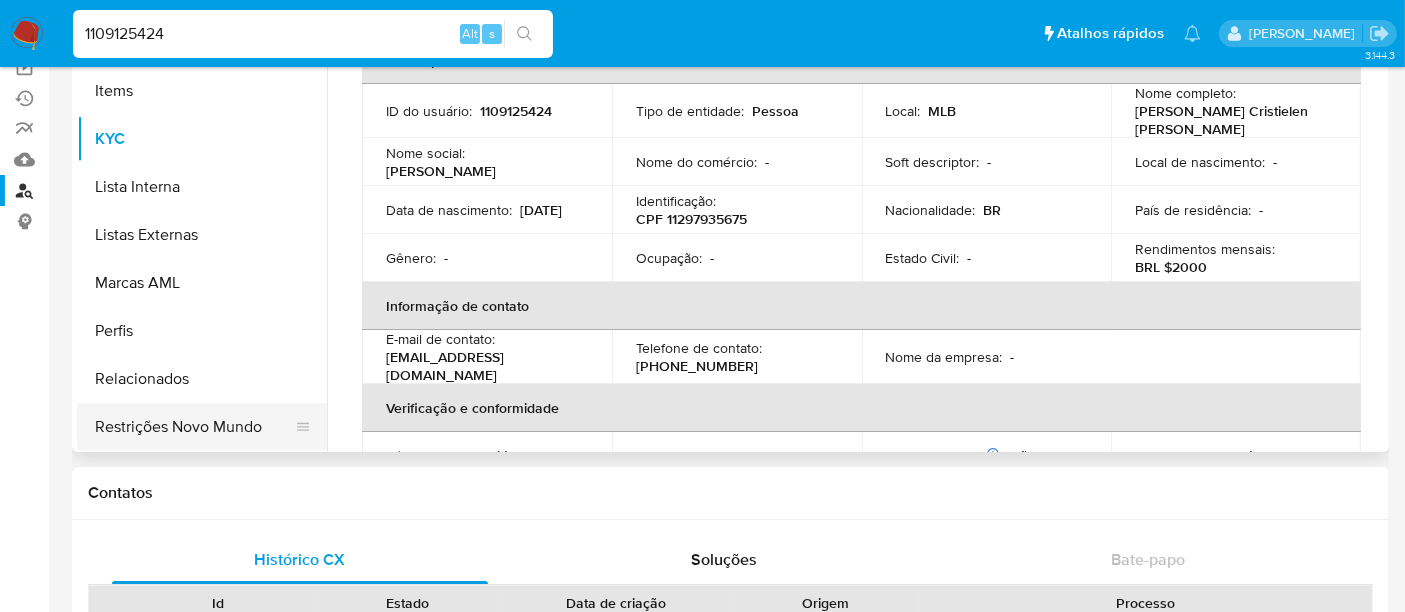 scroll, scrollTop: 222, scrollLeft: 0, axis: vertical 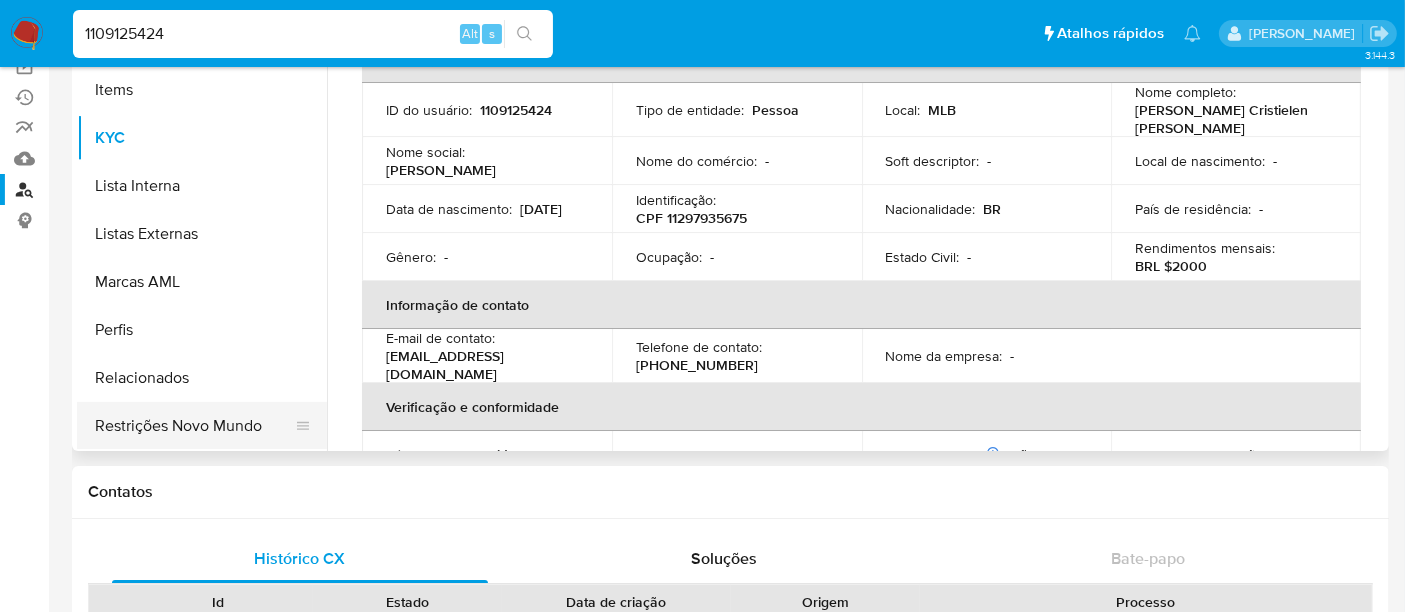click on "Restrições Novo Mundo" at bounding box center (194, 426) 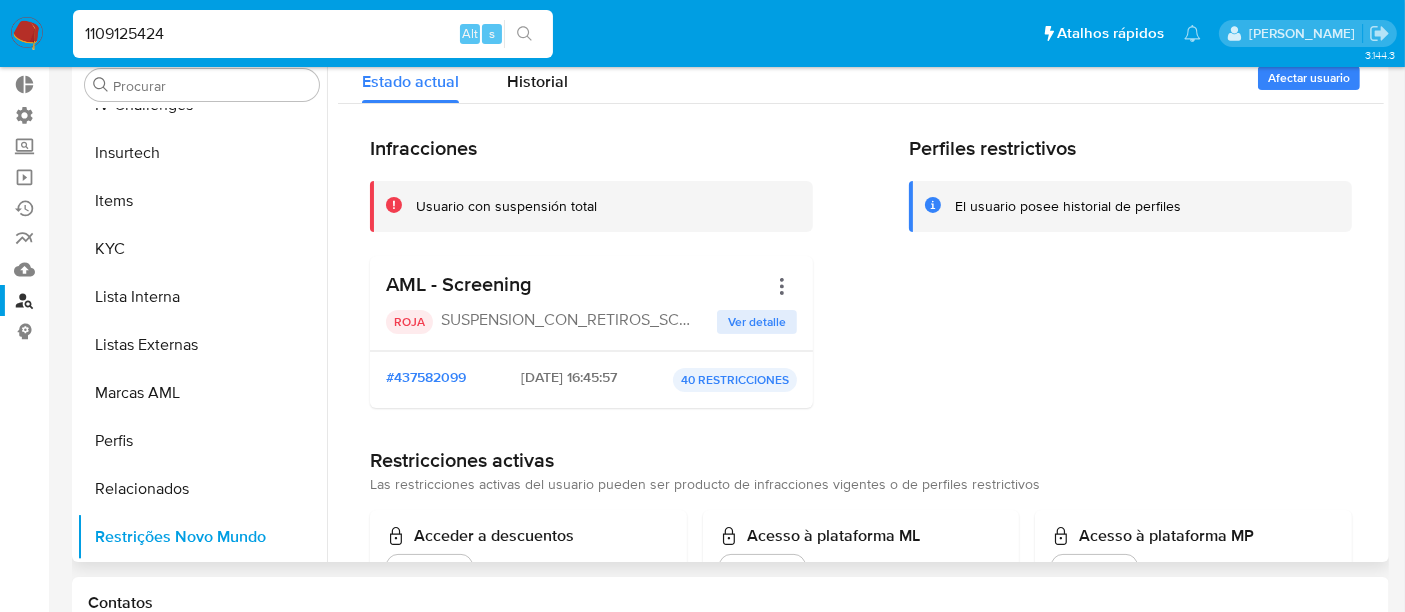 scroll, scrollTop: 0, scrollLeft: 0, axis: both 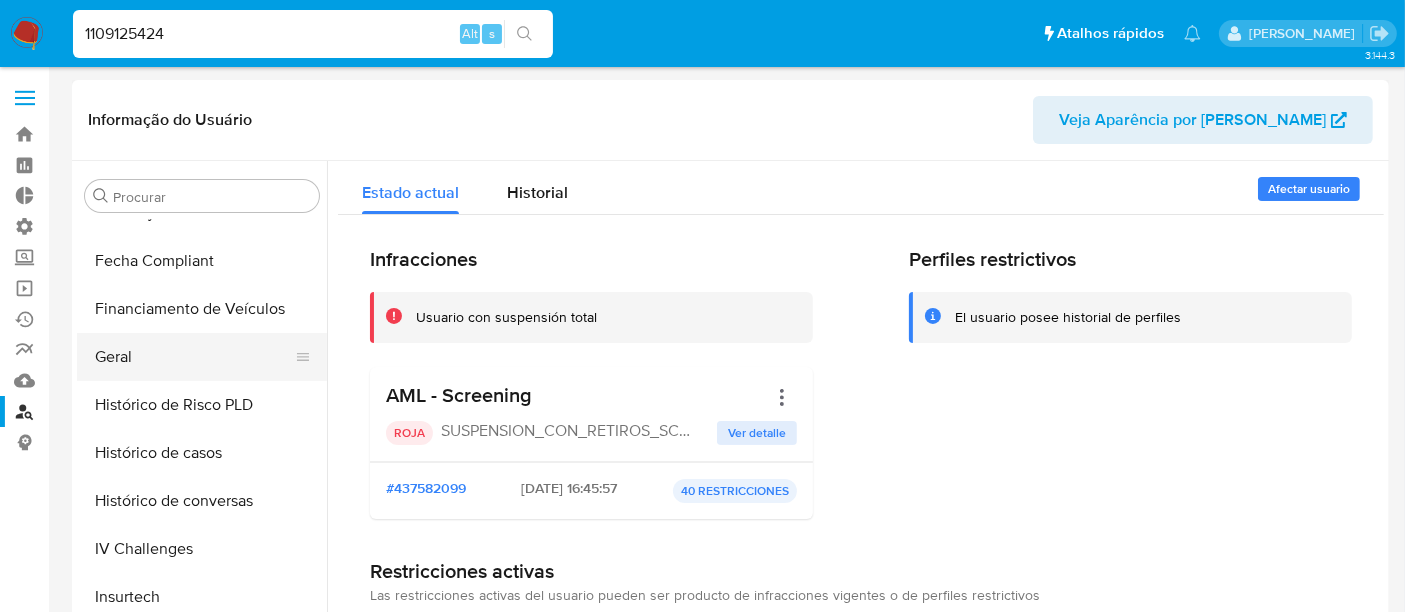 click on "Geral" at bounding box center [194, 357] 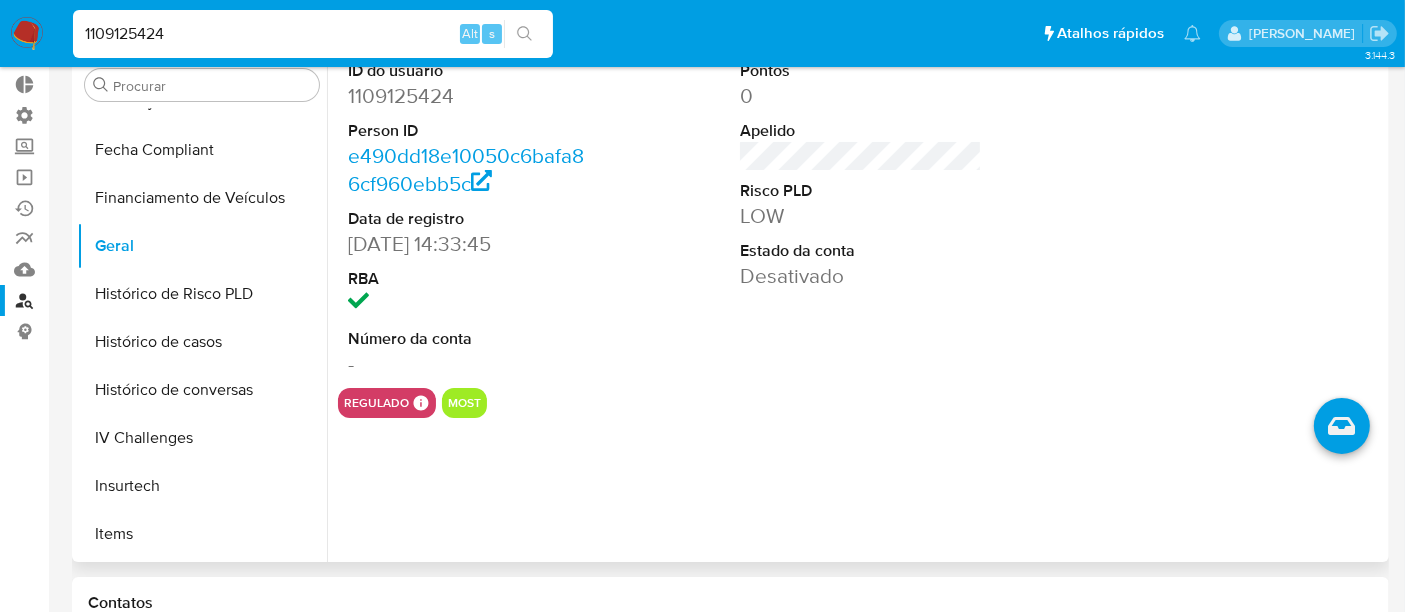 scroll, scrollTop: 222, scrollLeft: 0, axis: vertical 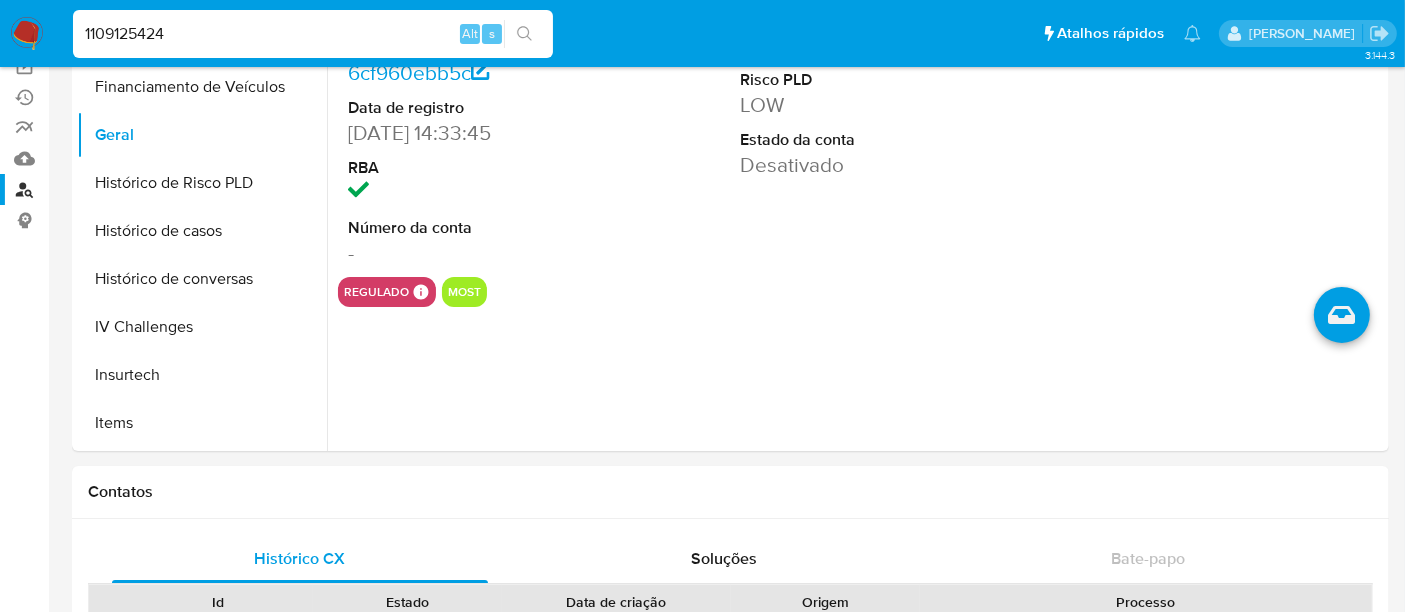 drag, startPoint x: 192, startPoint y: 27, endPoint x: 18, endPoint y: 30, distance: 174.02586 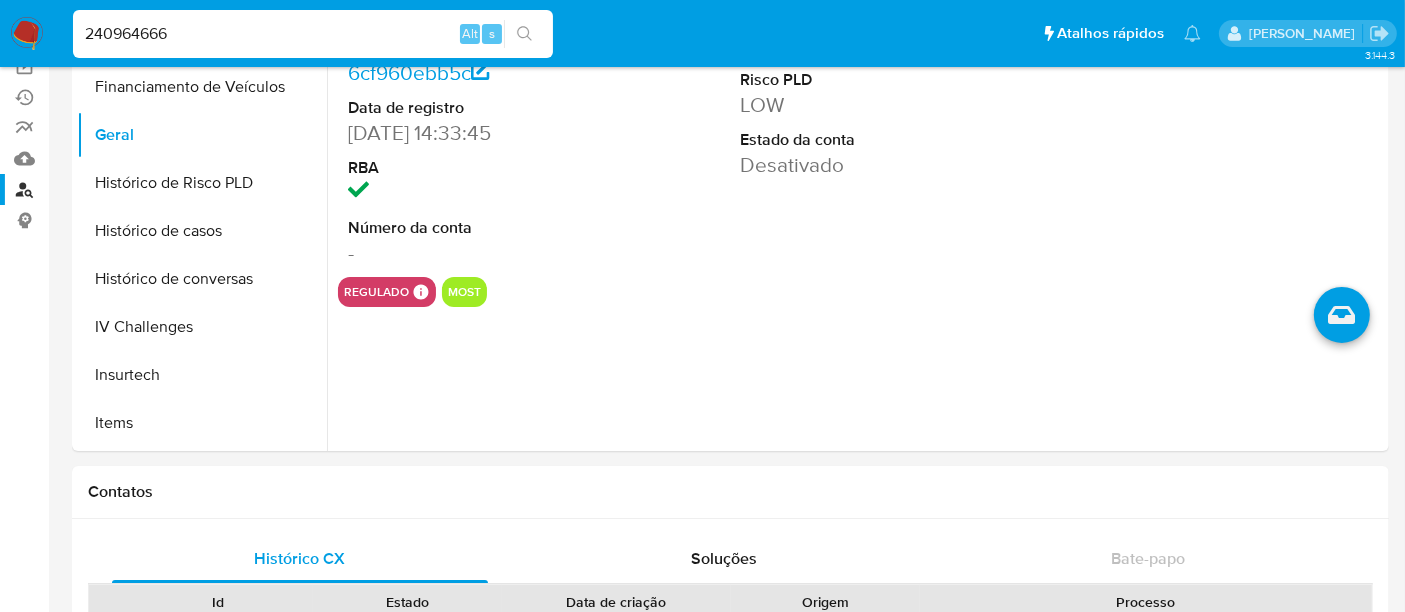 type on "240964666" 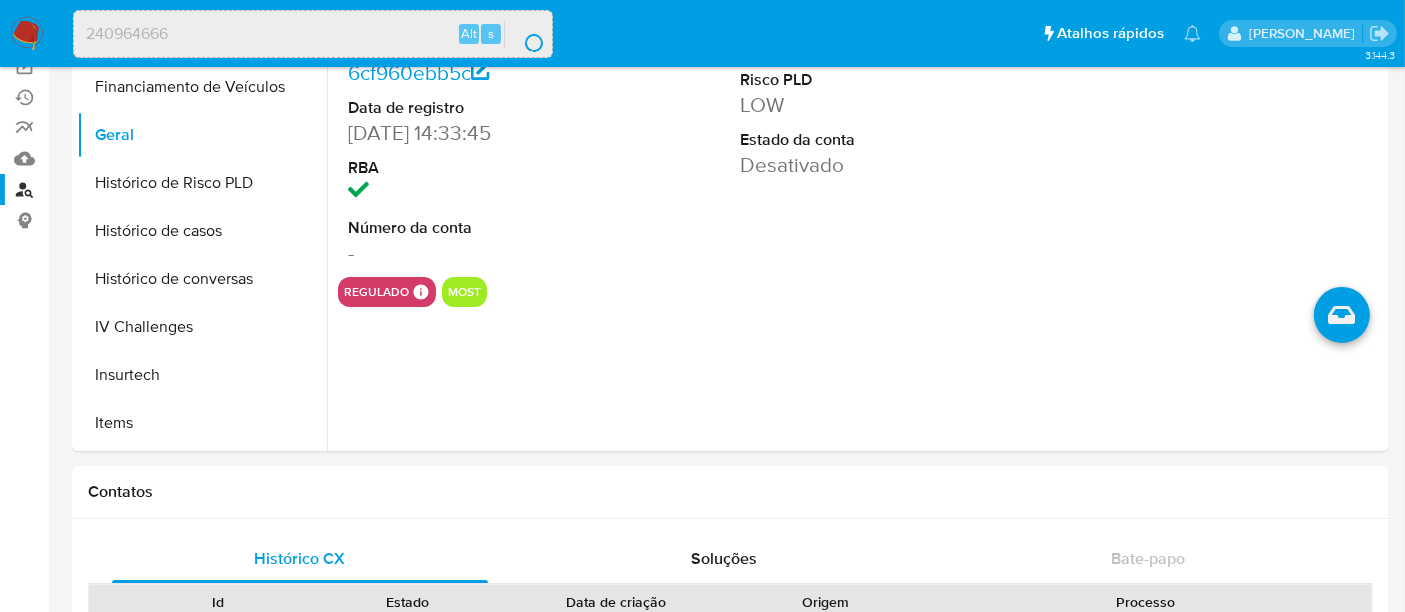 scroll, scrollTop: 0, scrollLeft: 0, axis: both 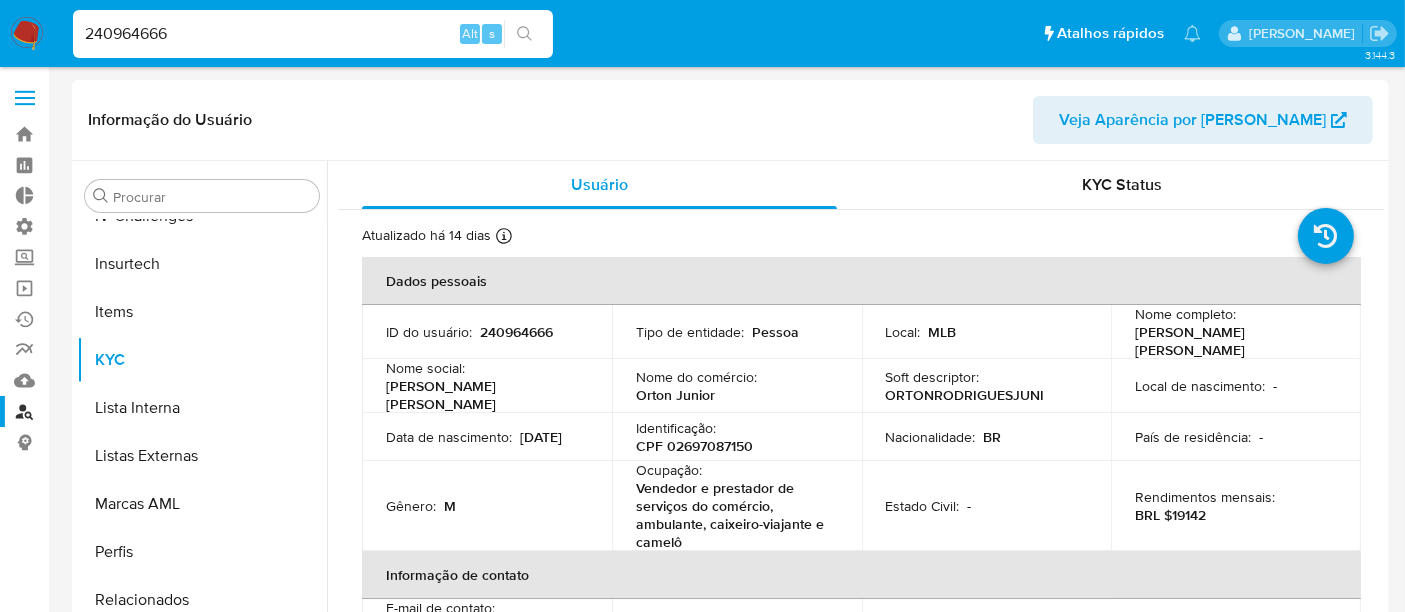 select on "10" 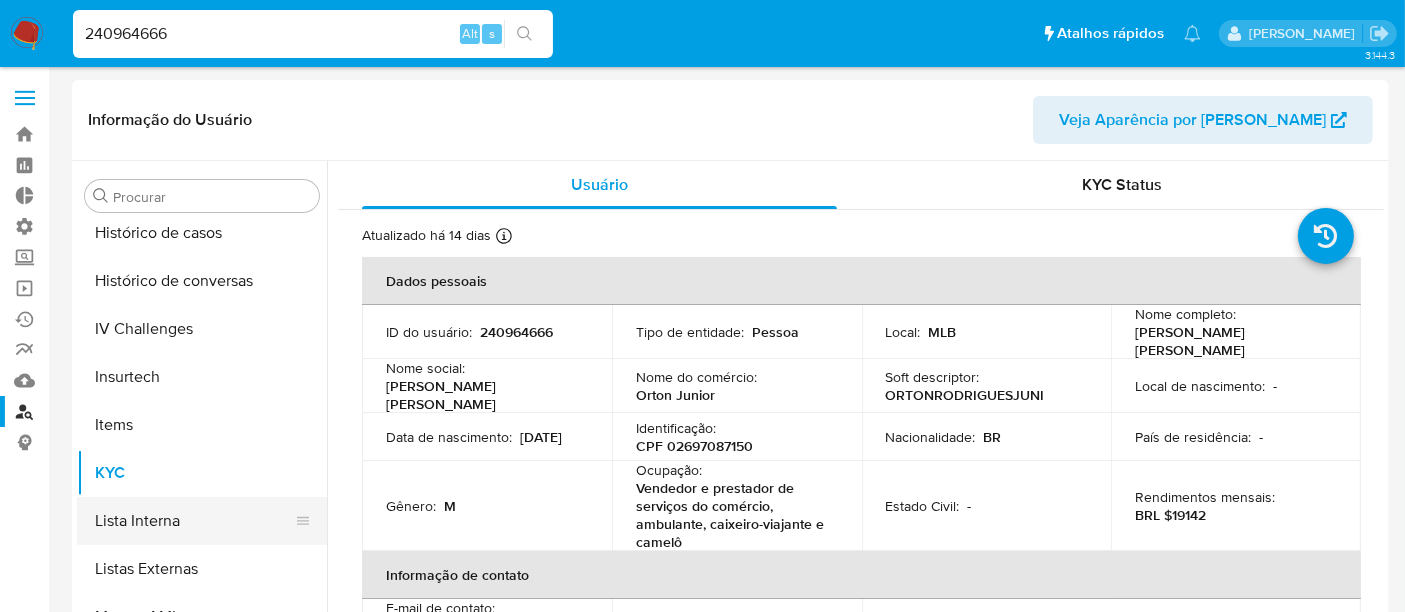 scroll, scrollTop: 622, scrollLeft: 0, axis: vertical 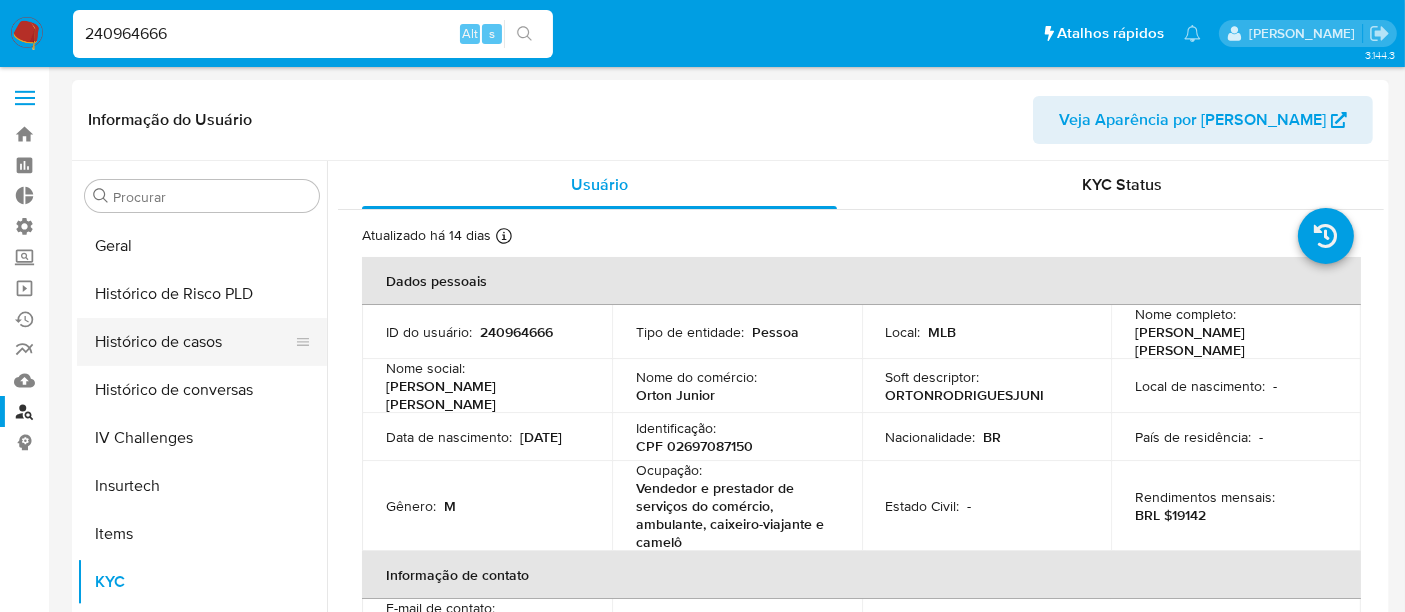 click on "Histórico de casos" at bounding box center [194, 342] 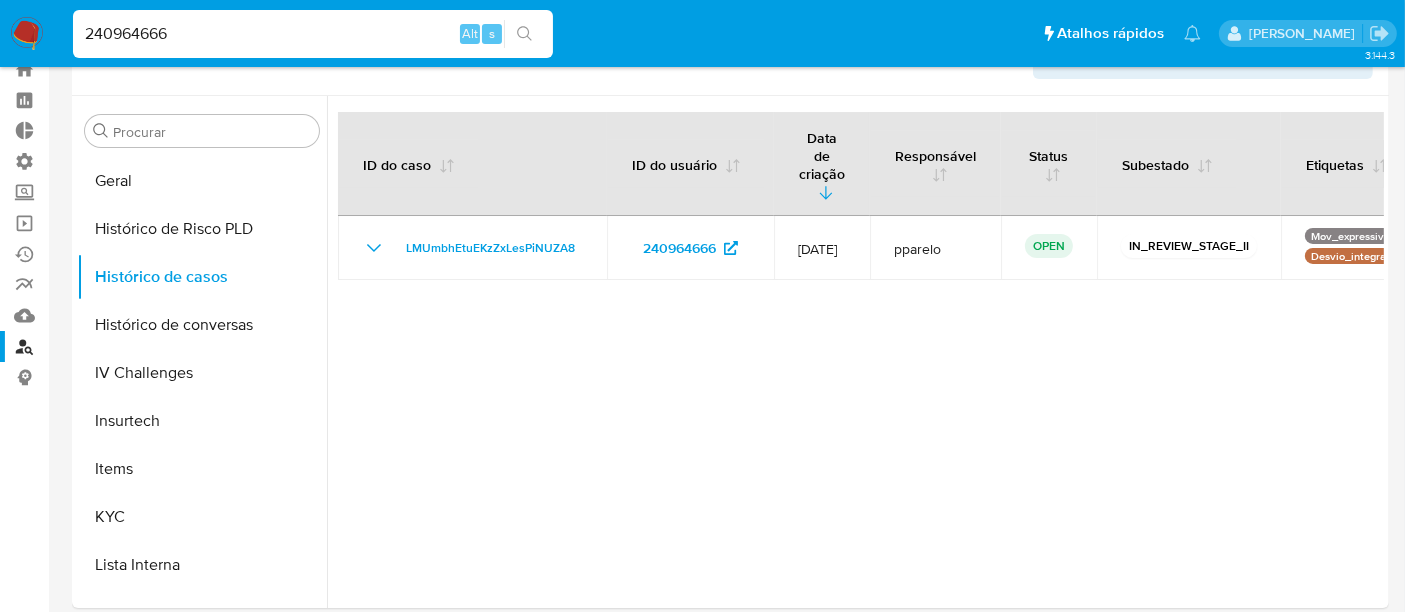 scroll, scrollTop: 111, scrollLeft: 0, axis: vertical 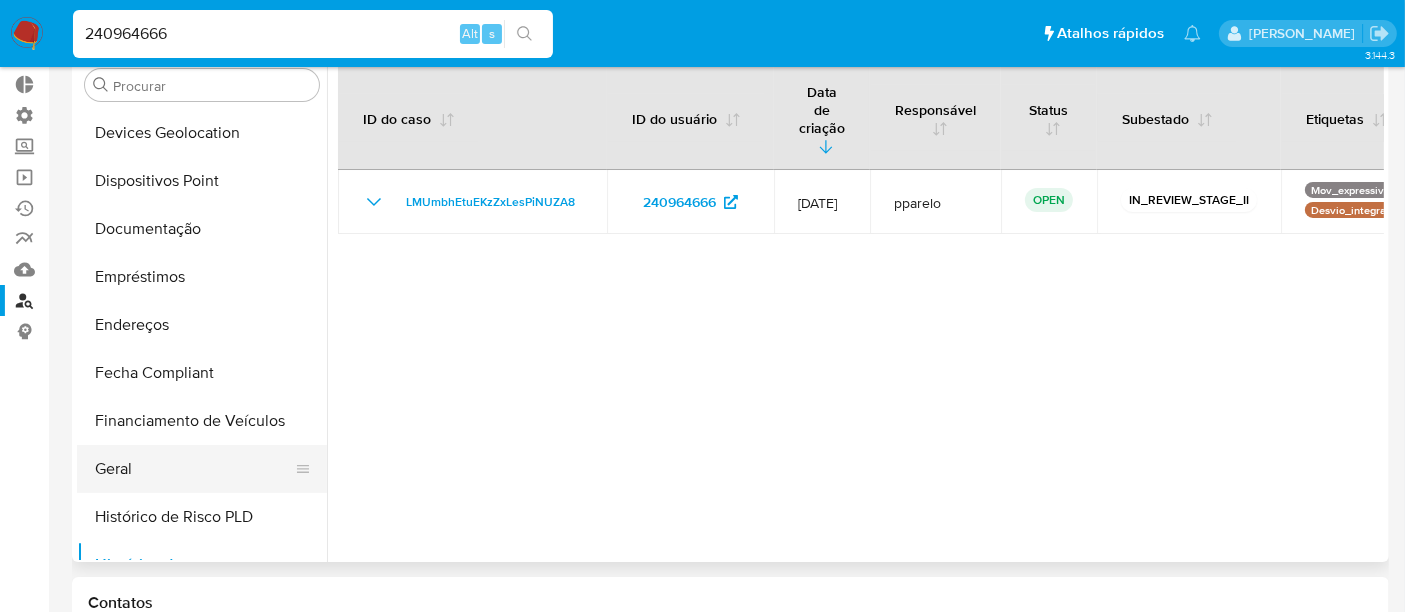 click on "Geral" at bounding box center [194, 469] 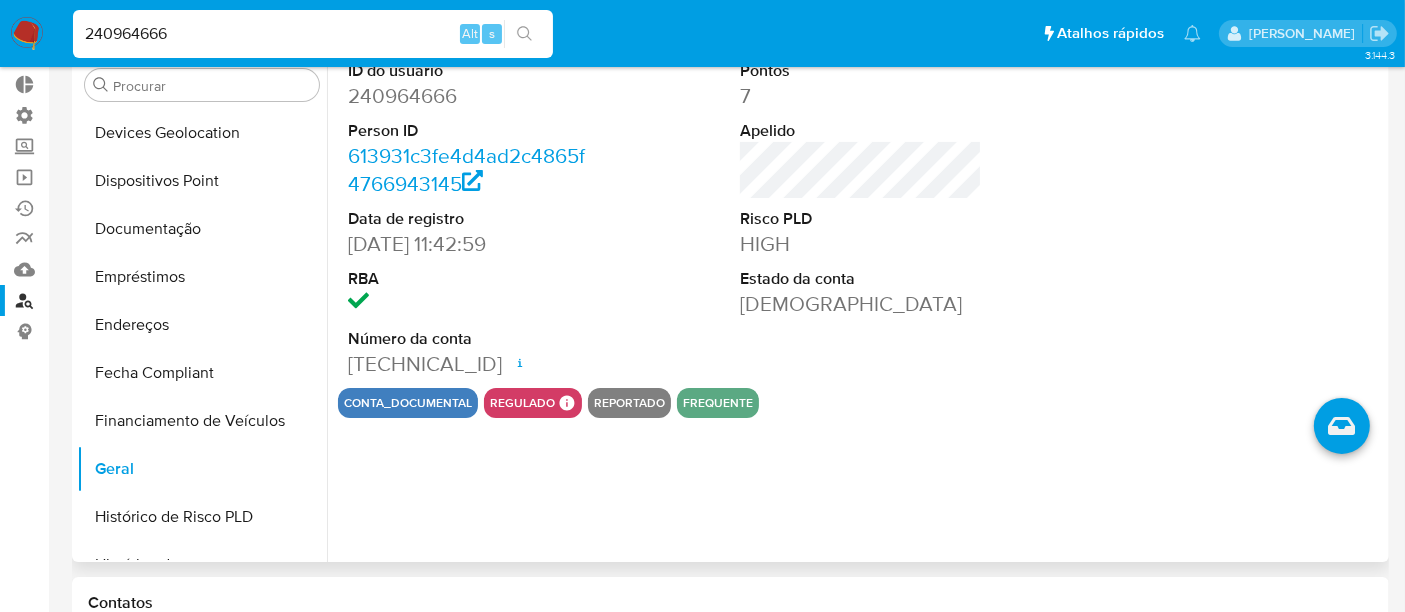 scroll, scrollTop: 0, scrollLeft: 0, axis: both 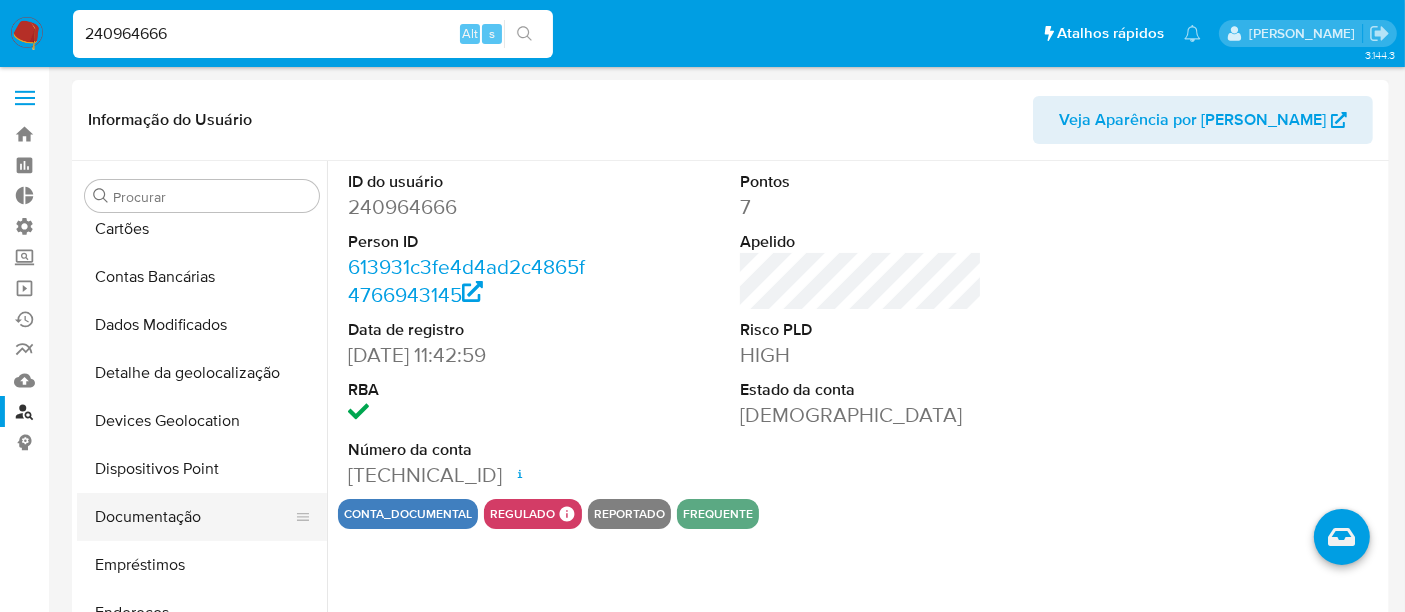 click on "Documentação" at bounding box center (194, 517) 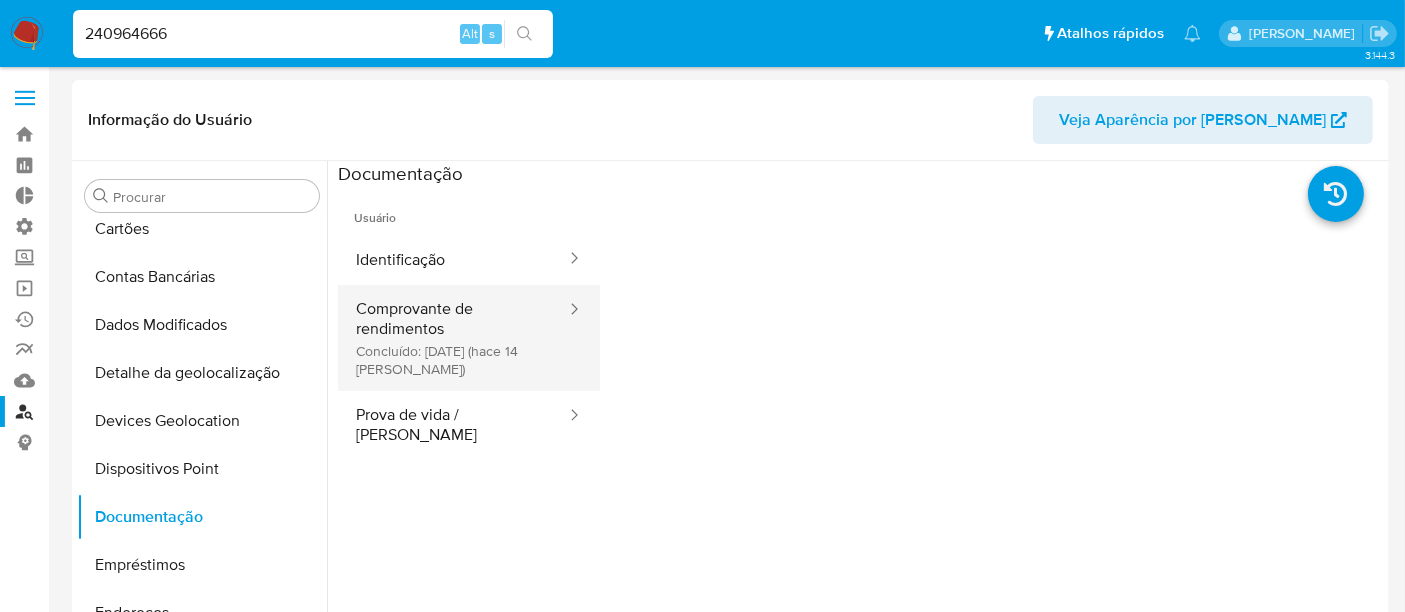 click on "Comprovante de rendimentos Concluído: 23/06/2025 (hace 14 días)" at bounding box center [453, 338] 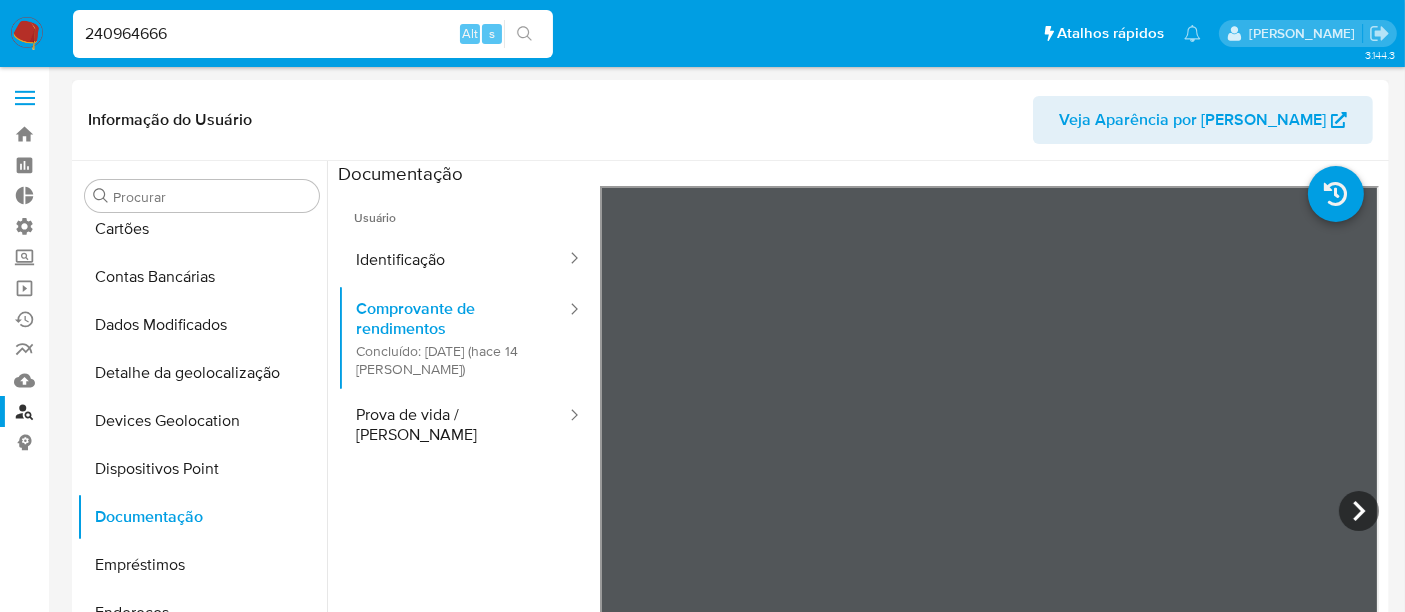 scroll, scrollTop: 333, scrollLeft: 0, axis: vertical 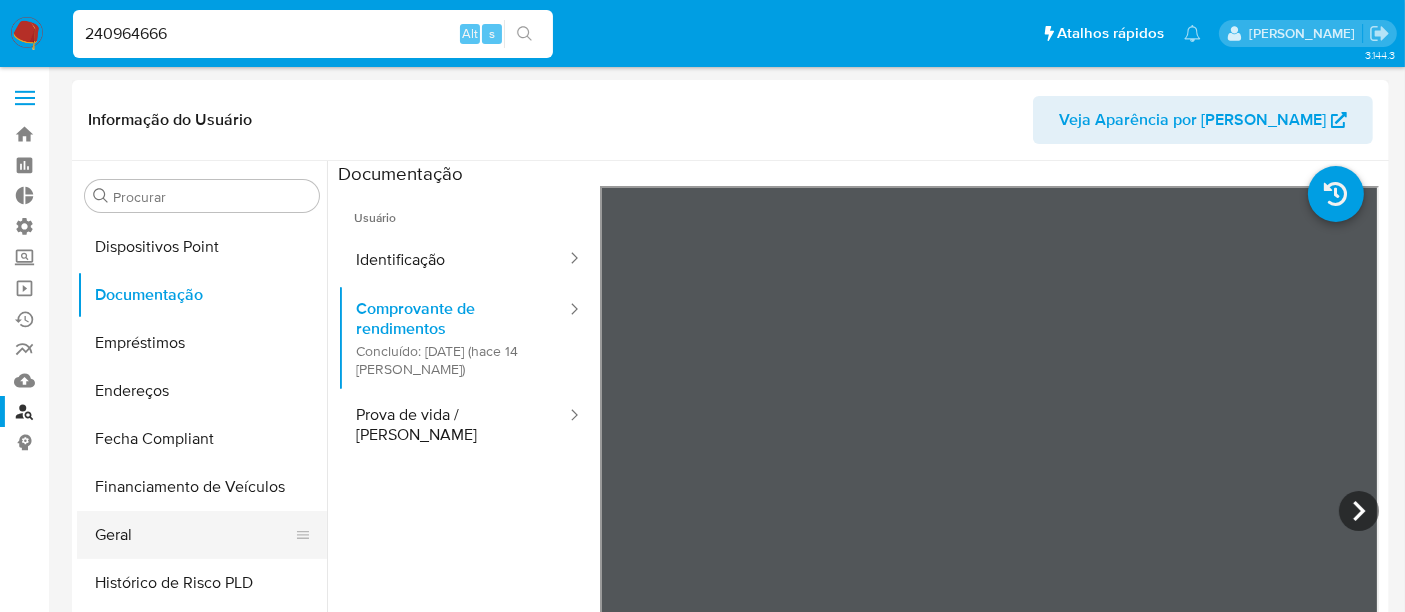 click on "Geral" at bounding box center (194, 535) 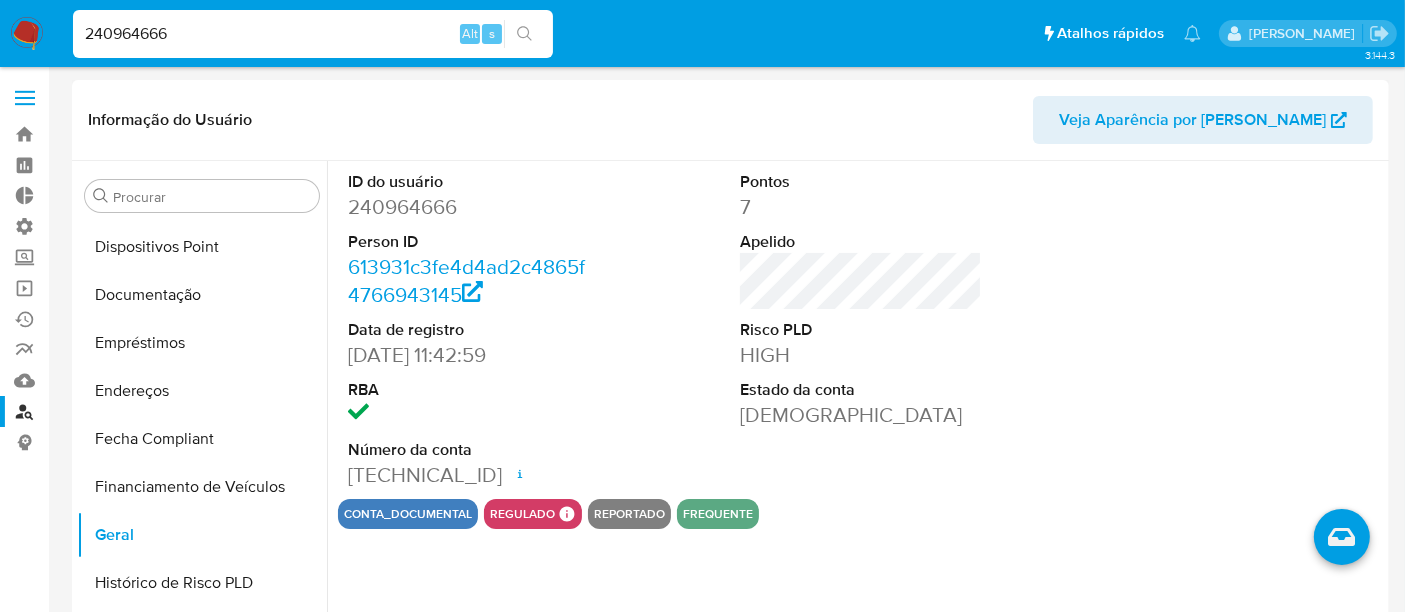 type 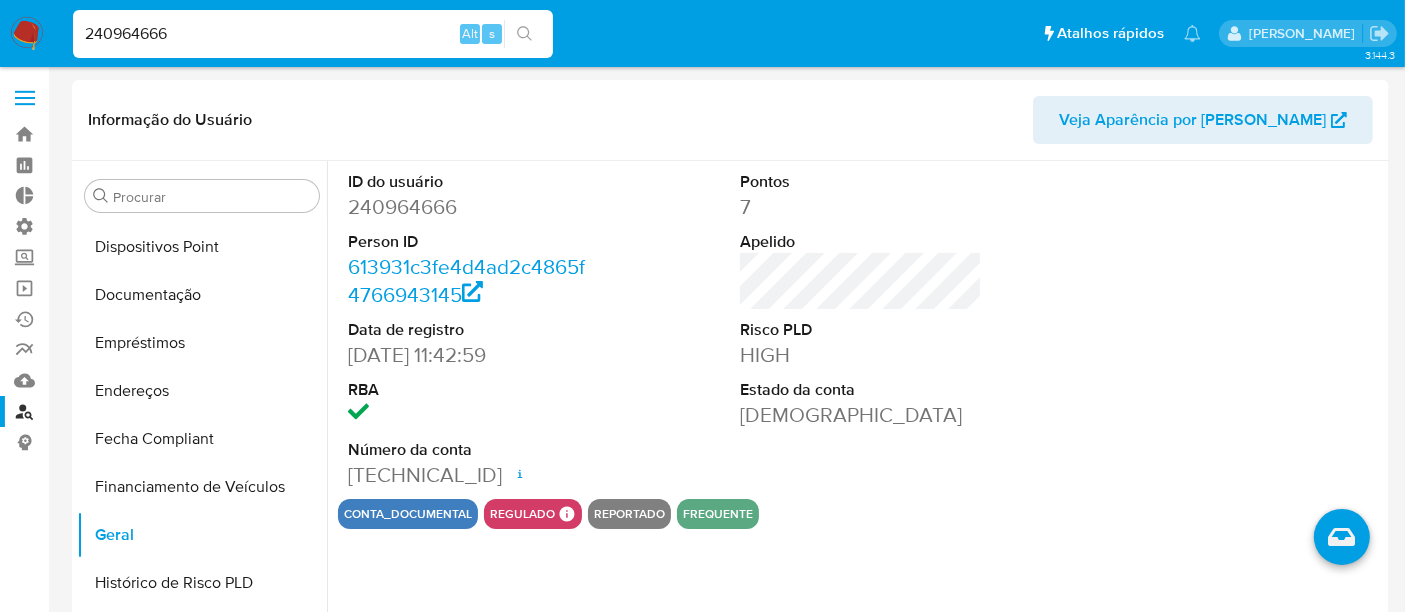 drag, startPoint x: 211, startPoint y: 36, endPoint x: 1, endPoint y: 22, distance: 210.46616 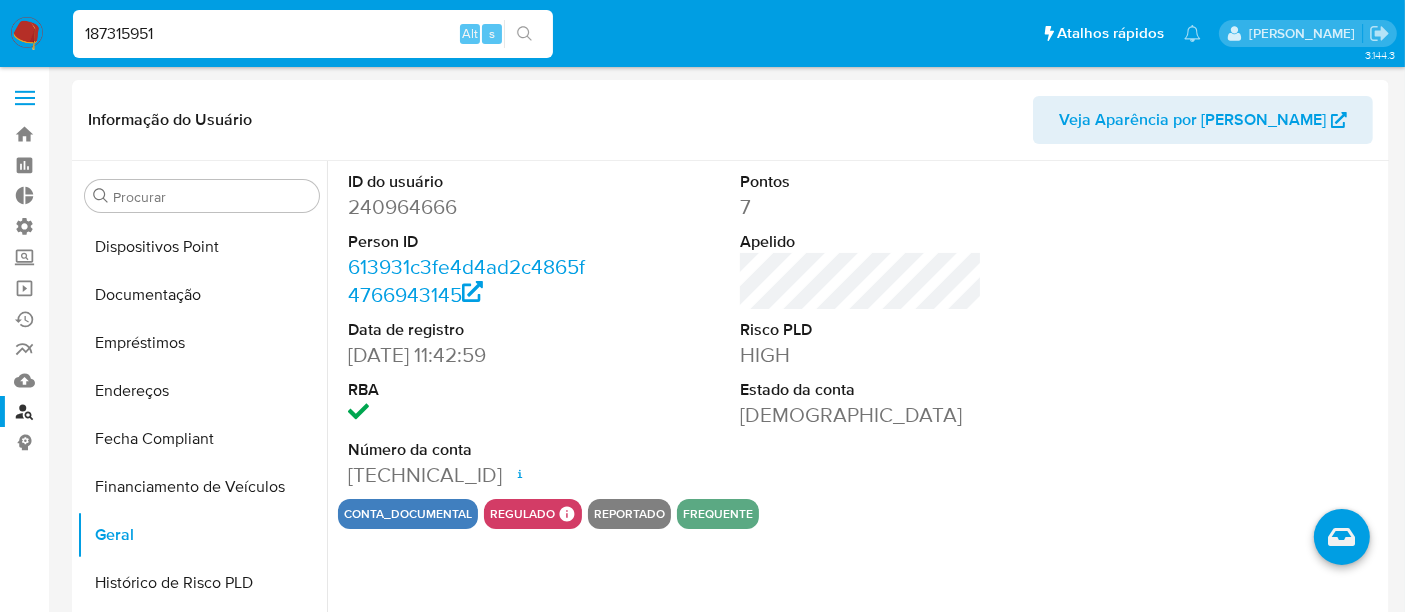 type on "187315951" 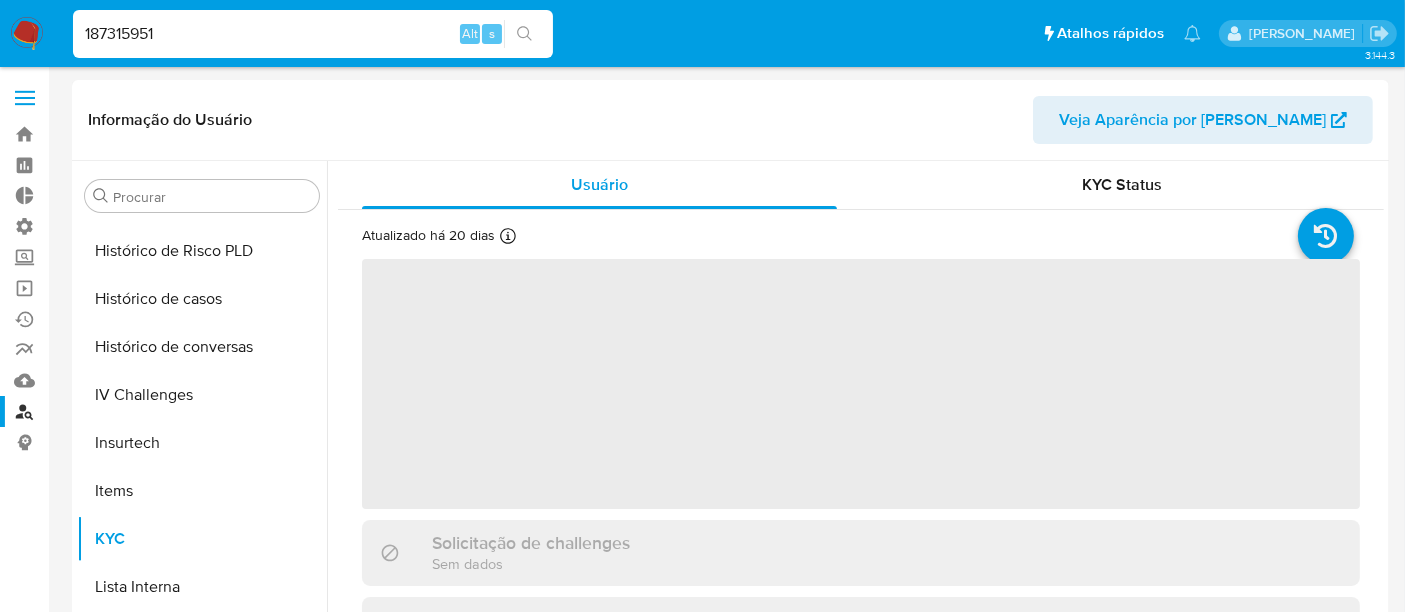 scroll, scrollTop: 844, scrollLeft: 0, axis: vertical 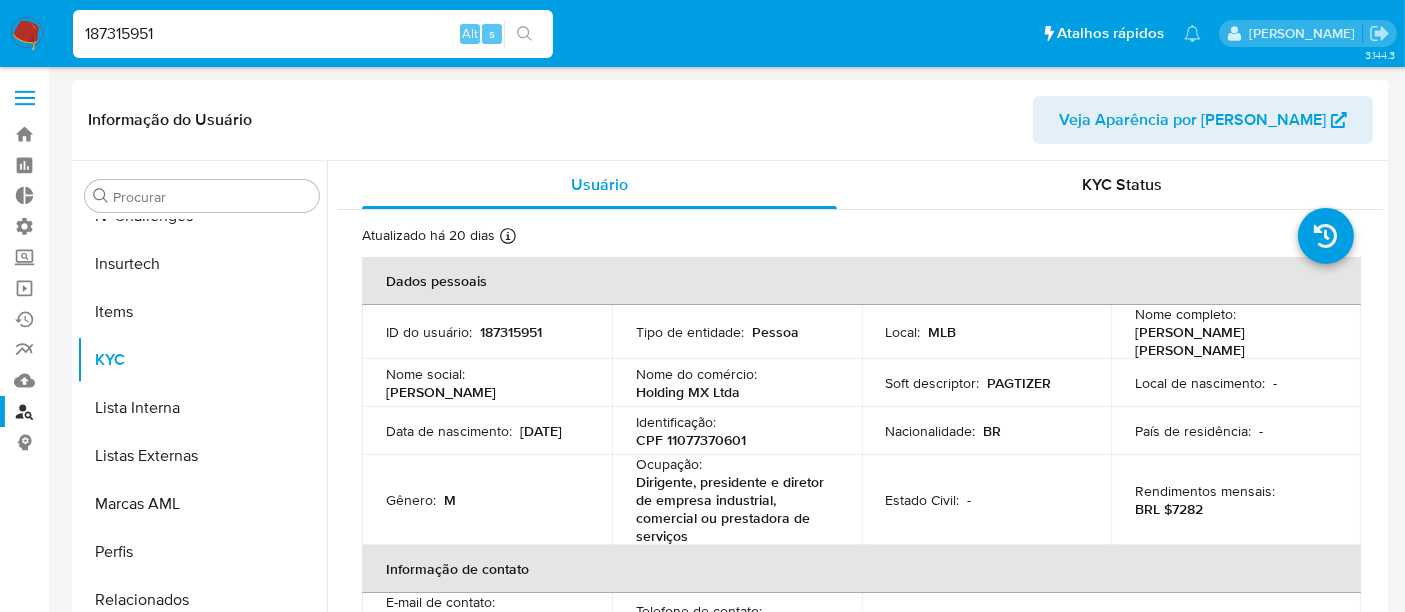 select on "10" 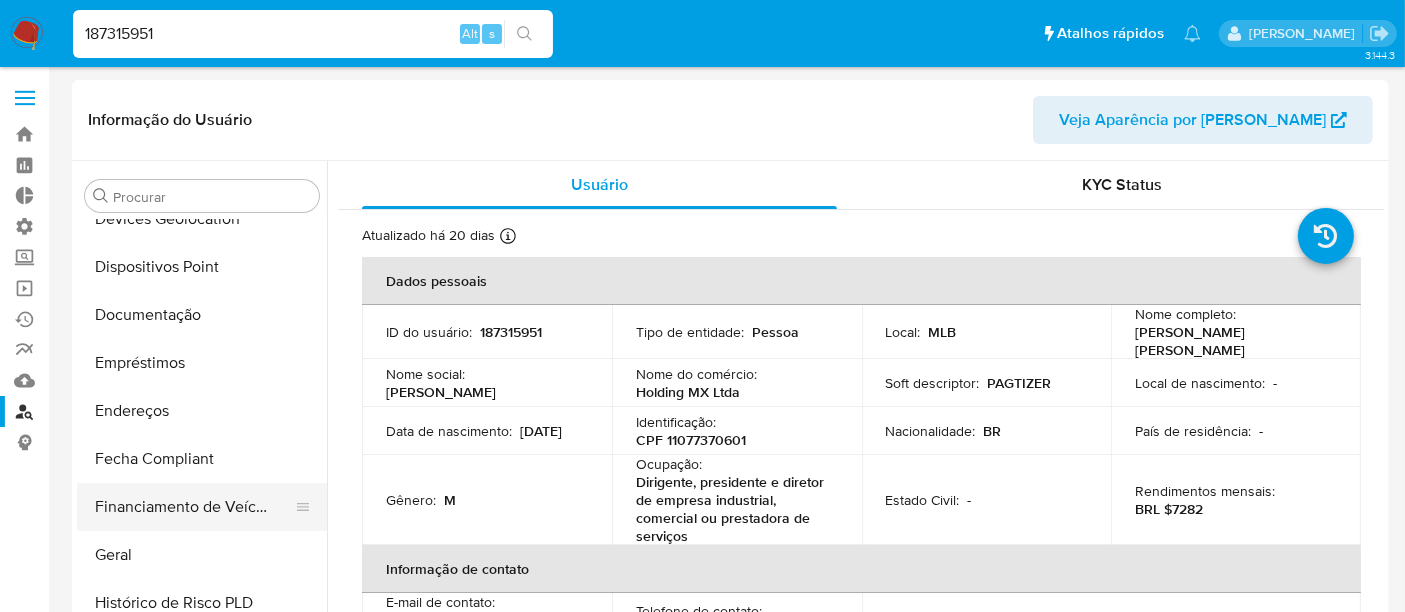 scroll, scrollTop: 177, scrollLeft: 0, axis: vertical 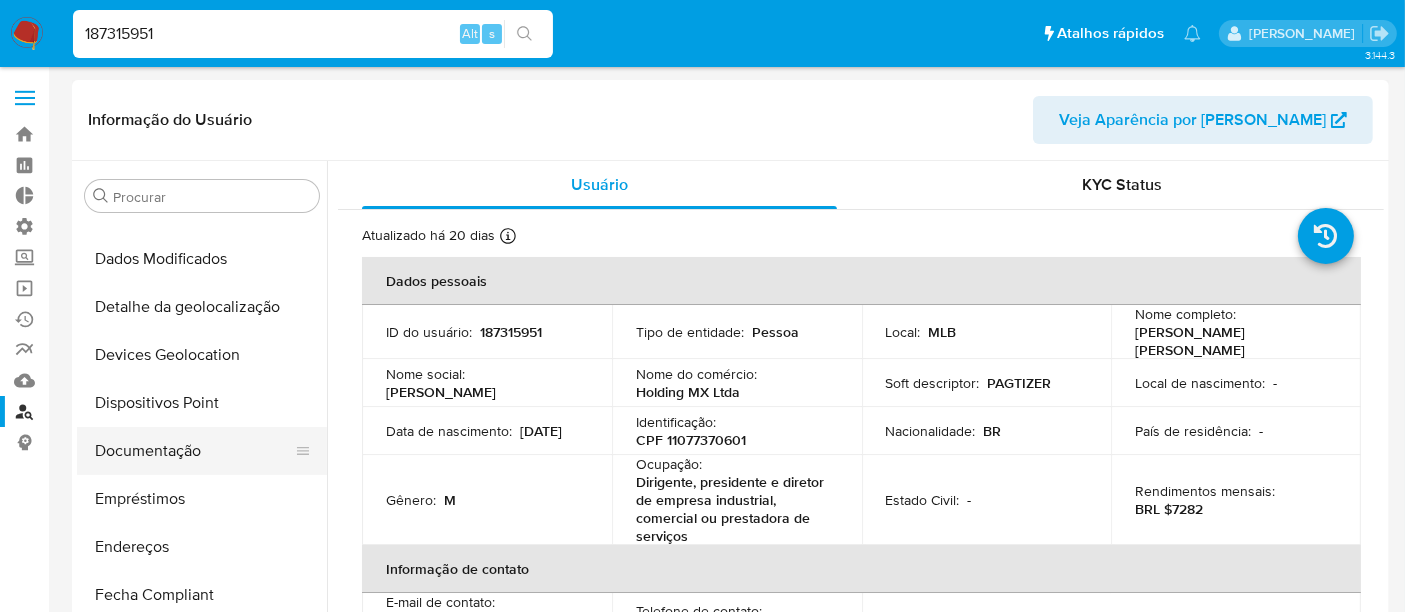 click on "Documentação" at bounding box center [194, 451] 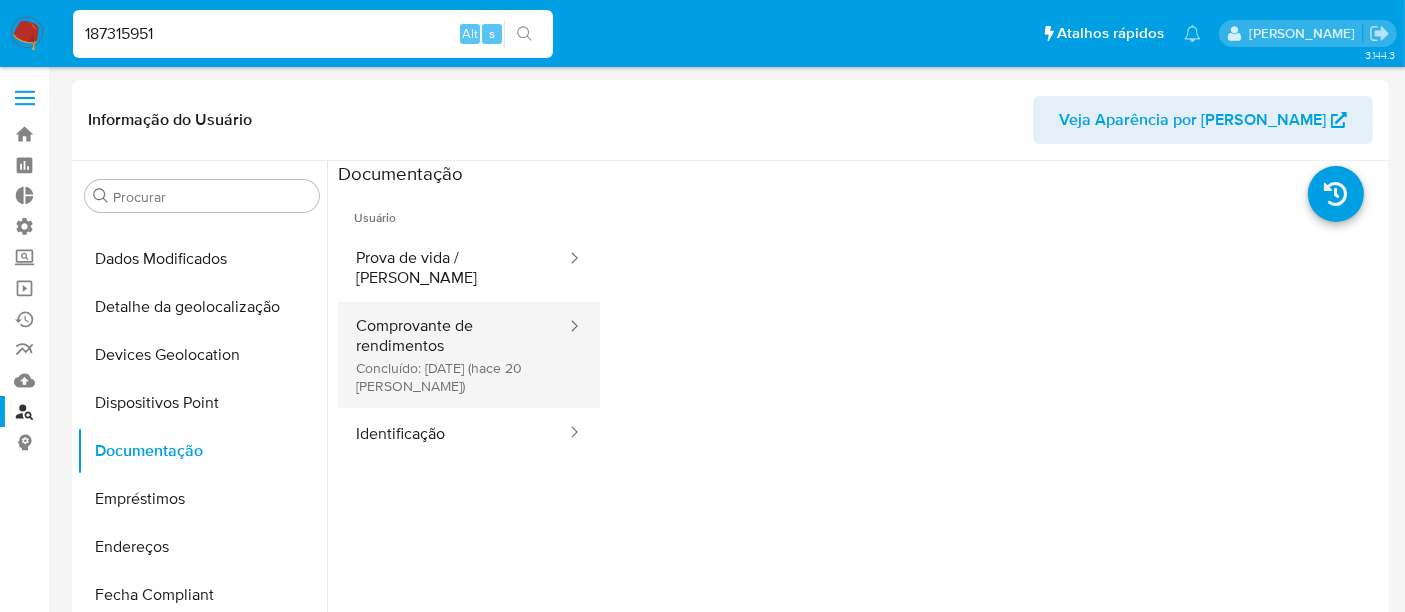 click on "Comprovante de rendimentos Concluído: 17/06/2025 (hace 20 días)" at bounding box center (453, 355) 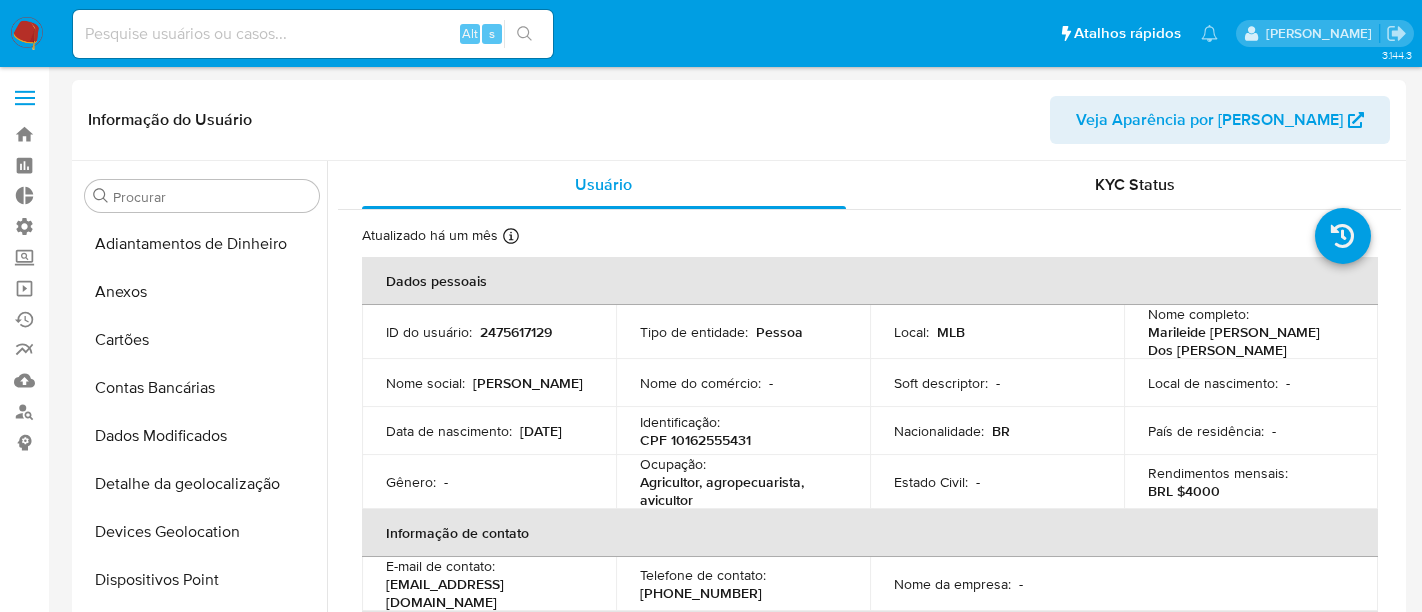 select on "10" 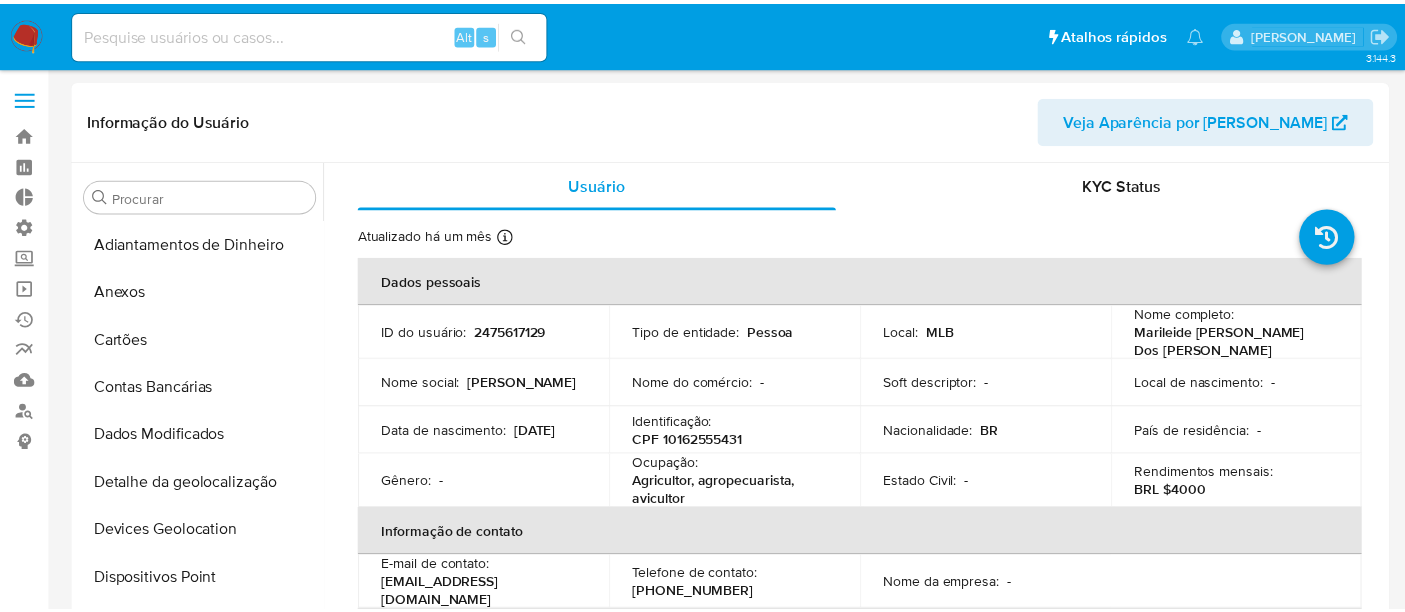 scroll, scrollTop: 0, scrollLeft: 0, axis: both 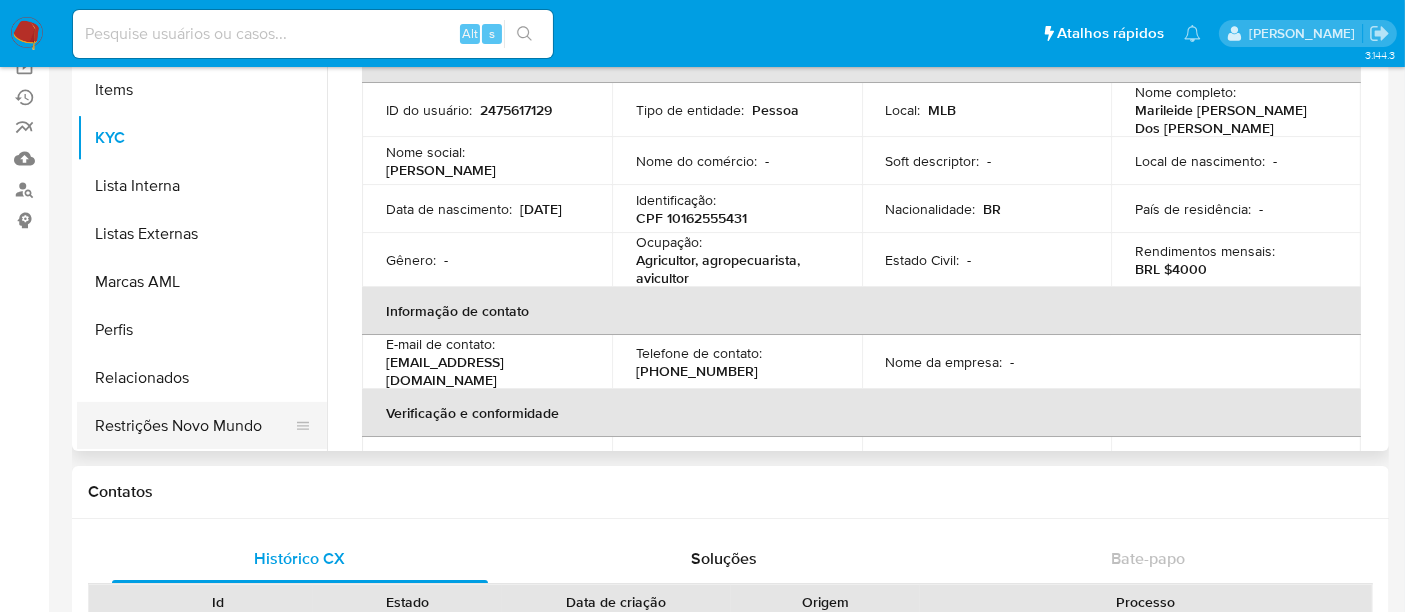 click on "Restrições Novo Mundo" at bounding box center [194, 426] 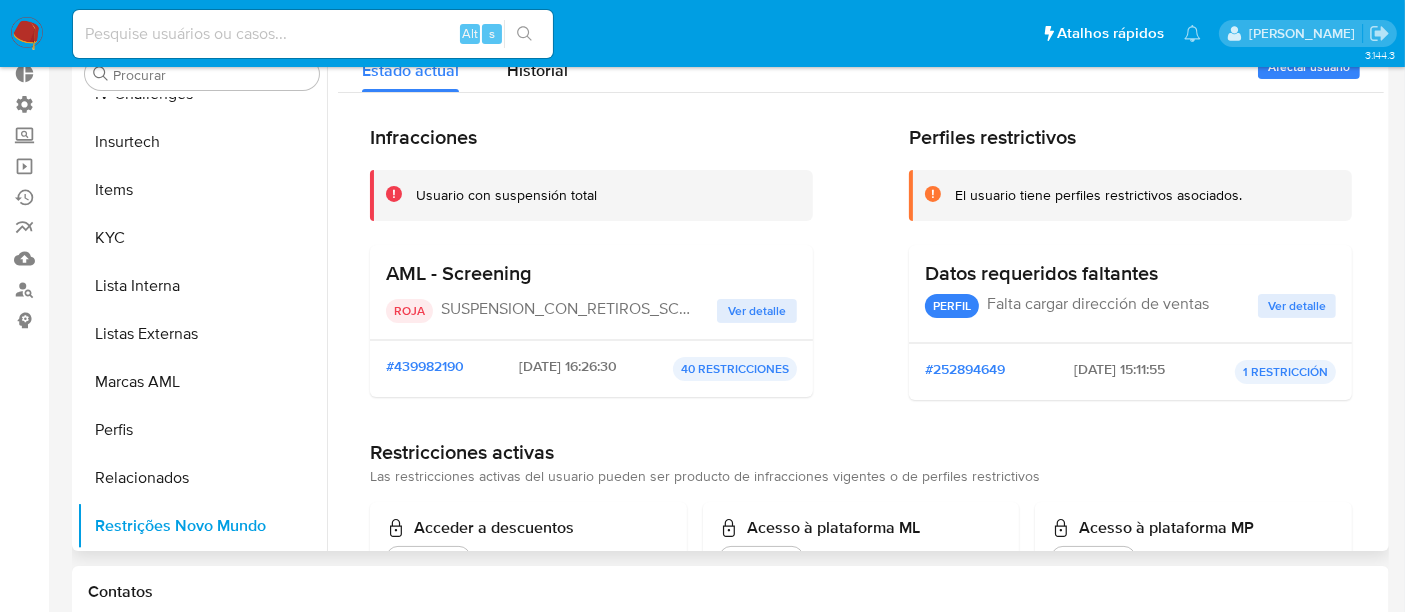 scroll, scrollTop: 0, scrollLeft: 0, axis: both 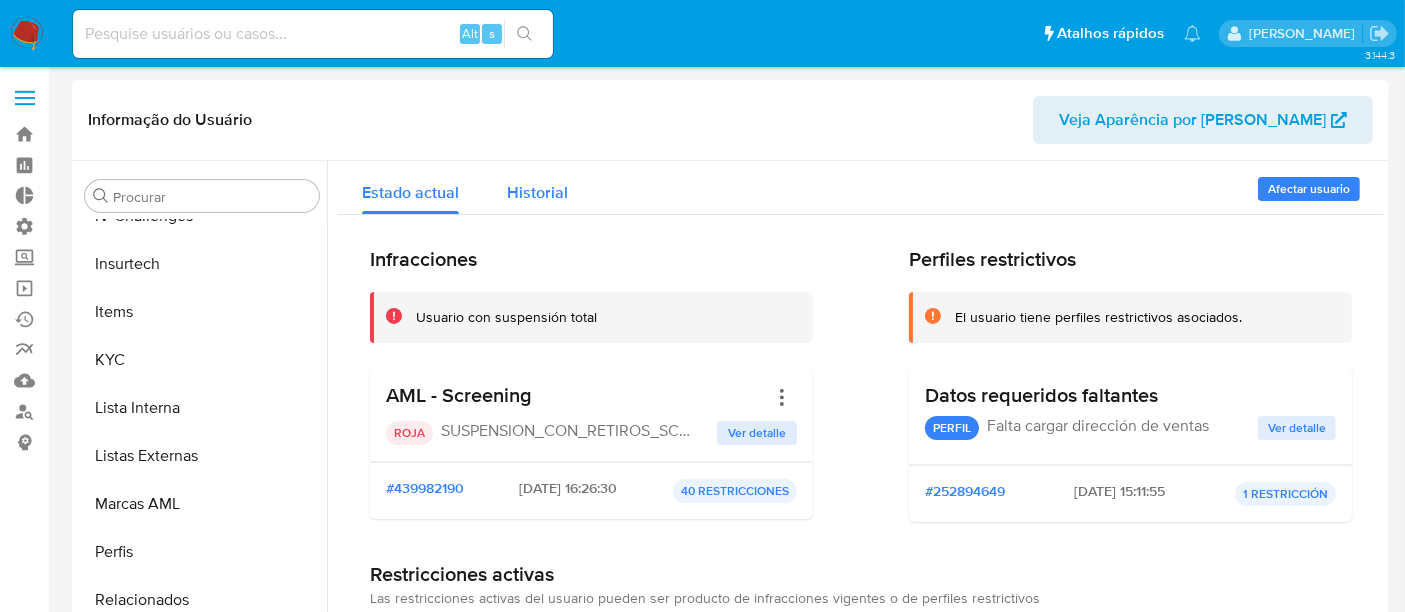 click on "Historial" at bounding box center (537, 192) 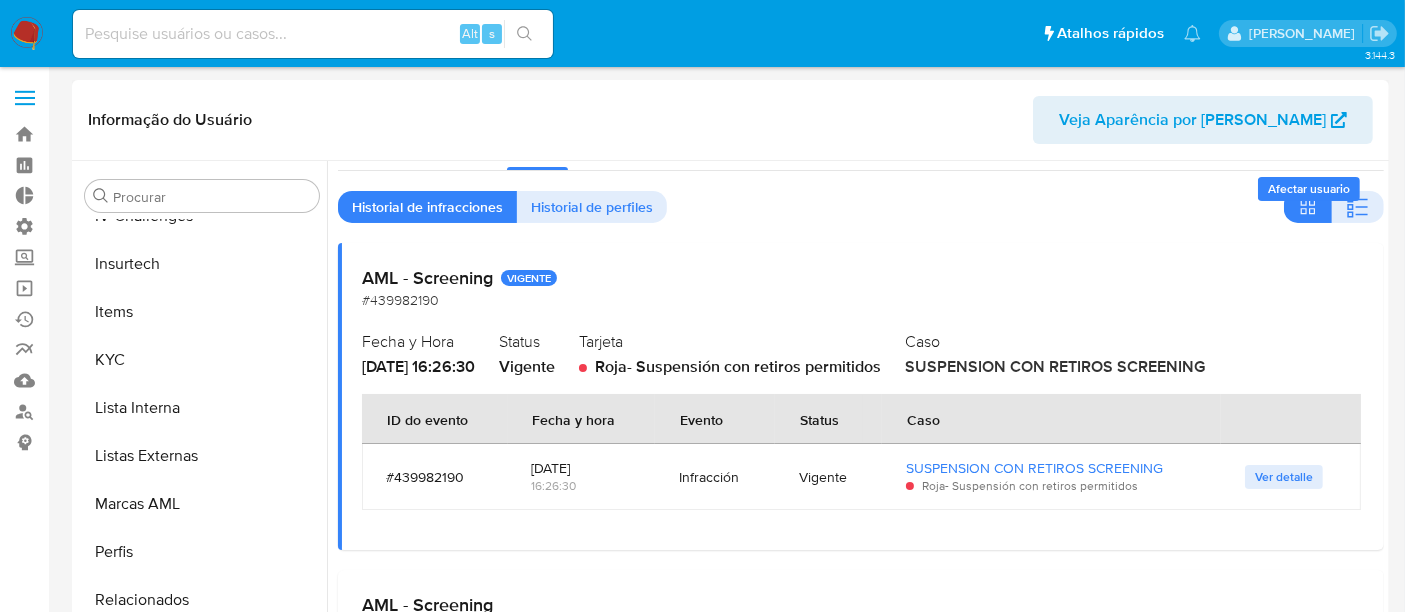 scroll, scrollTop: 0, scrollLeft: 0, axis: both 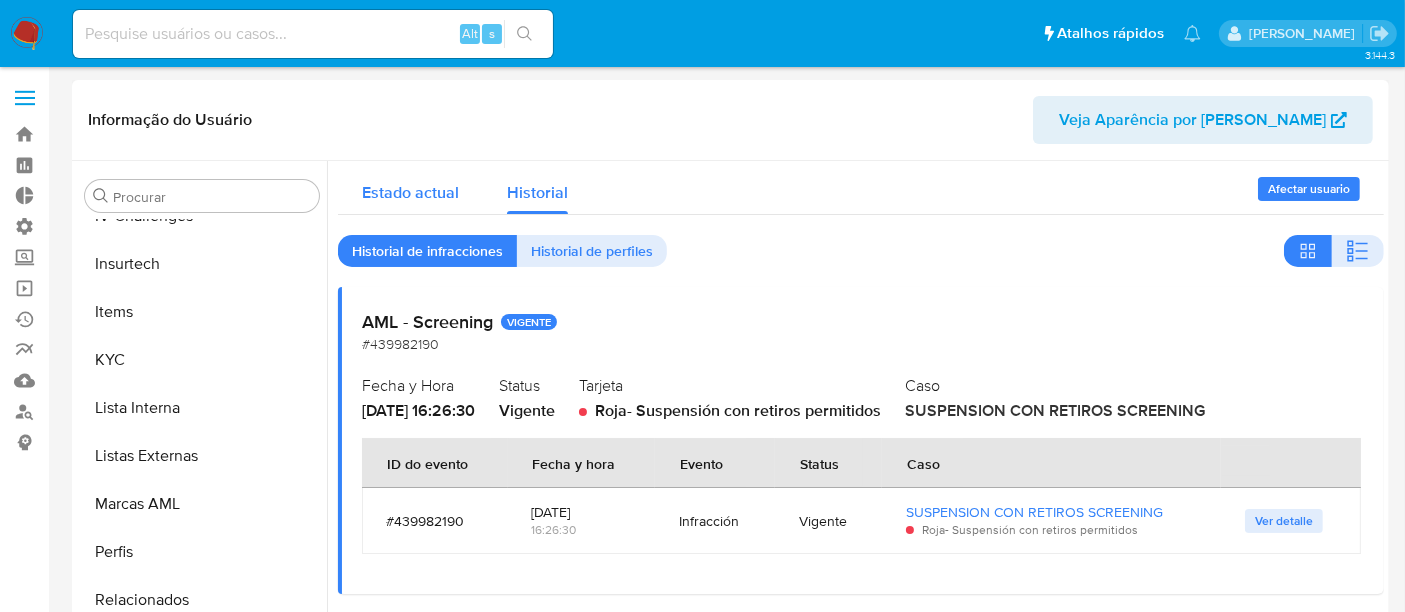 click on "Estado actual" at bounding box center [410, 192] 